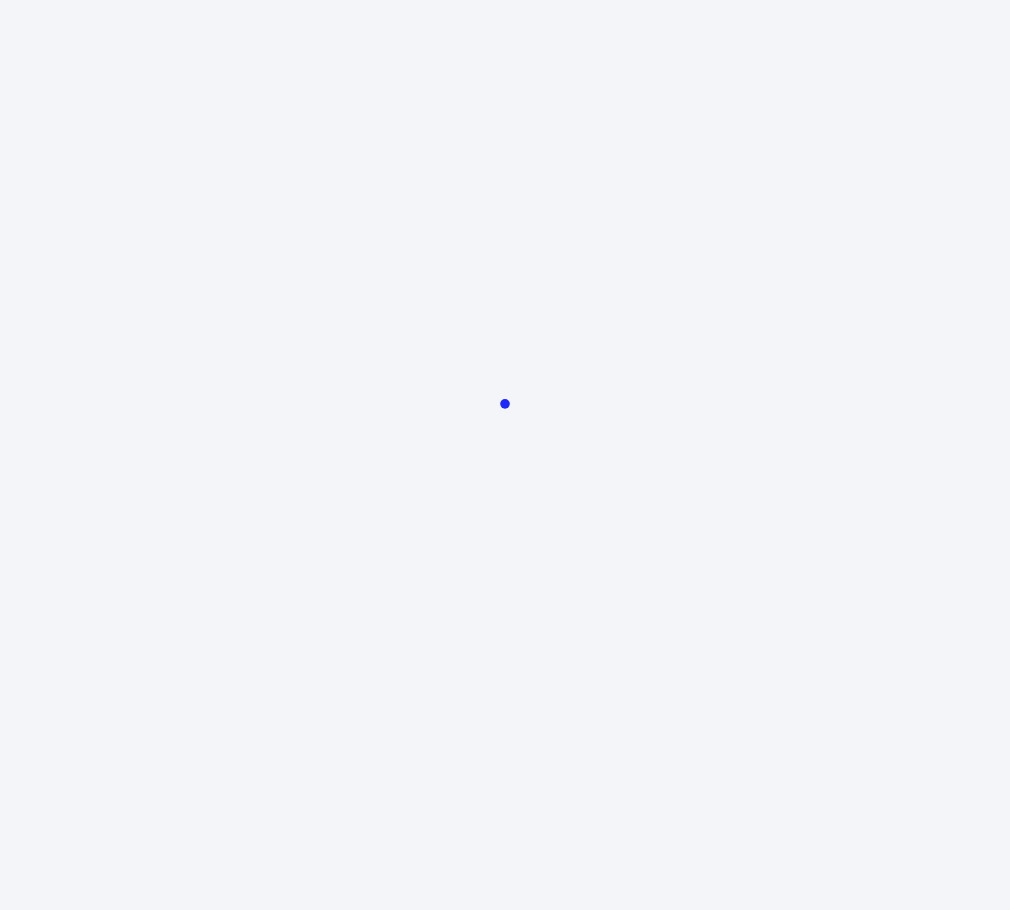 scroll, scrollTop: 0, scrollLeft: 0, axis: both 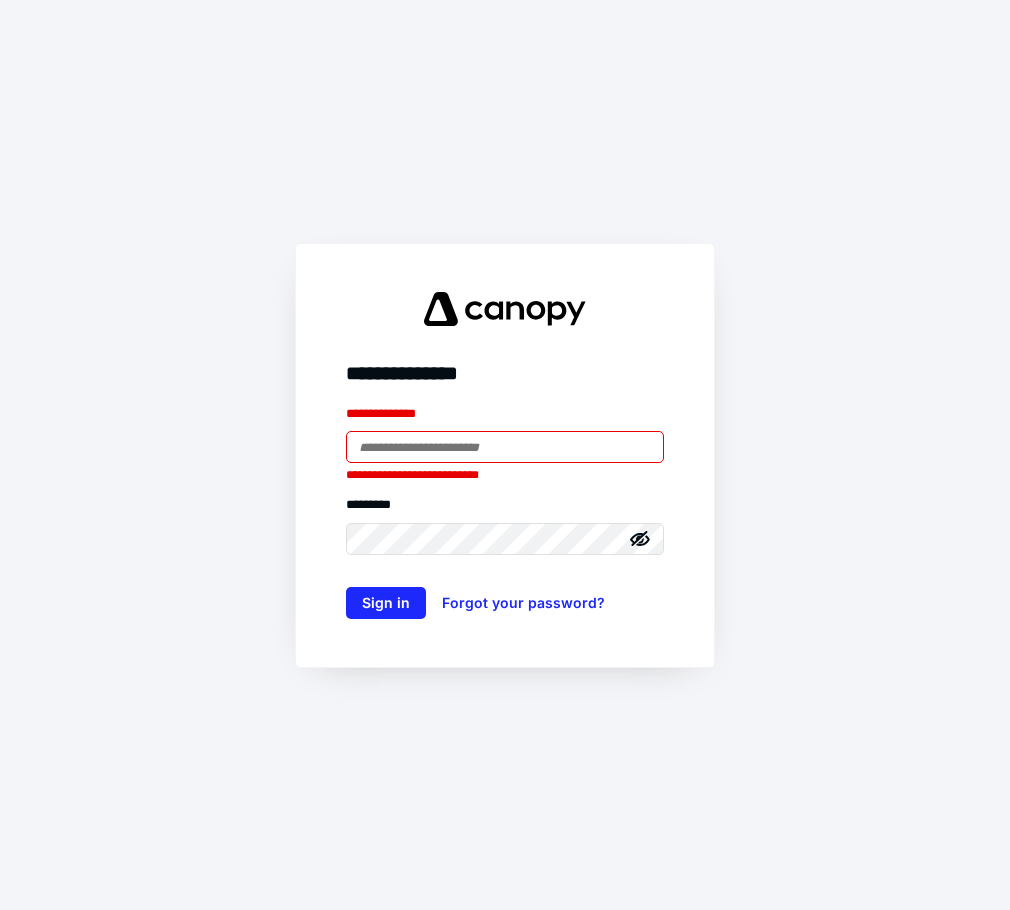 click at bounding box center (505, 447) 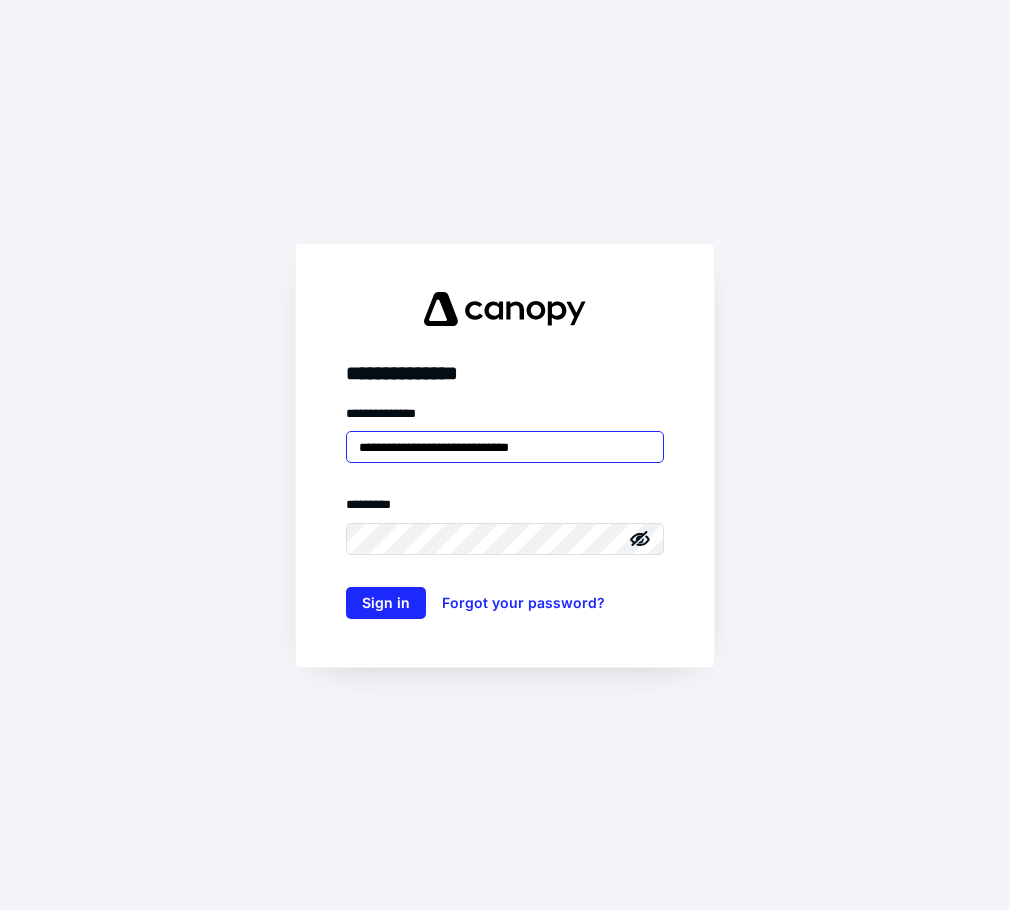 type on "**********" 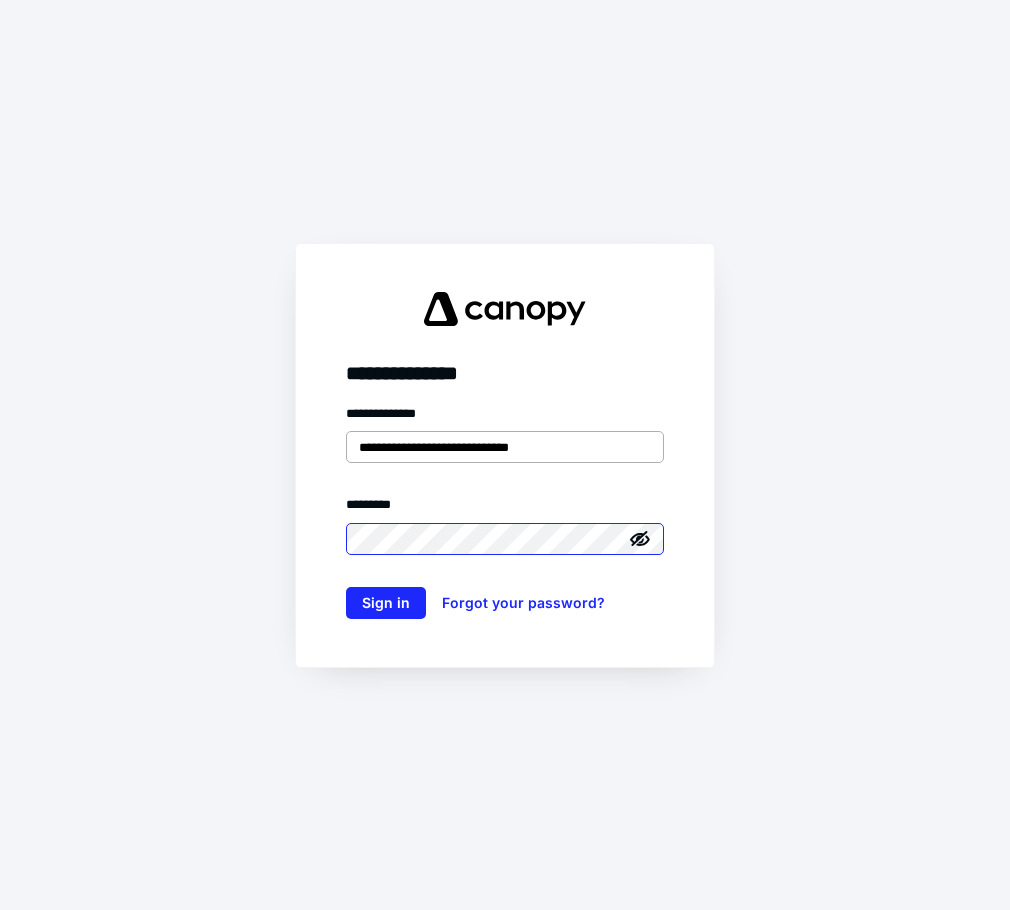 click on "Sign in" at bounding box center [386, 603] 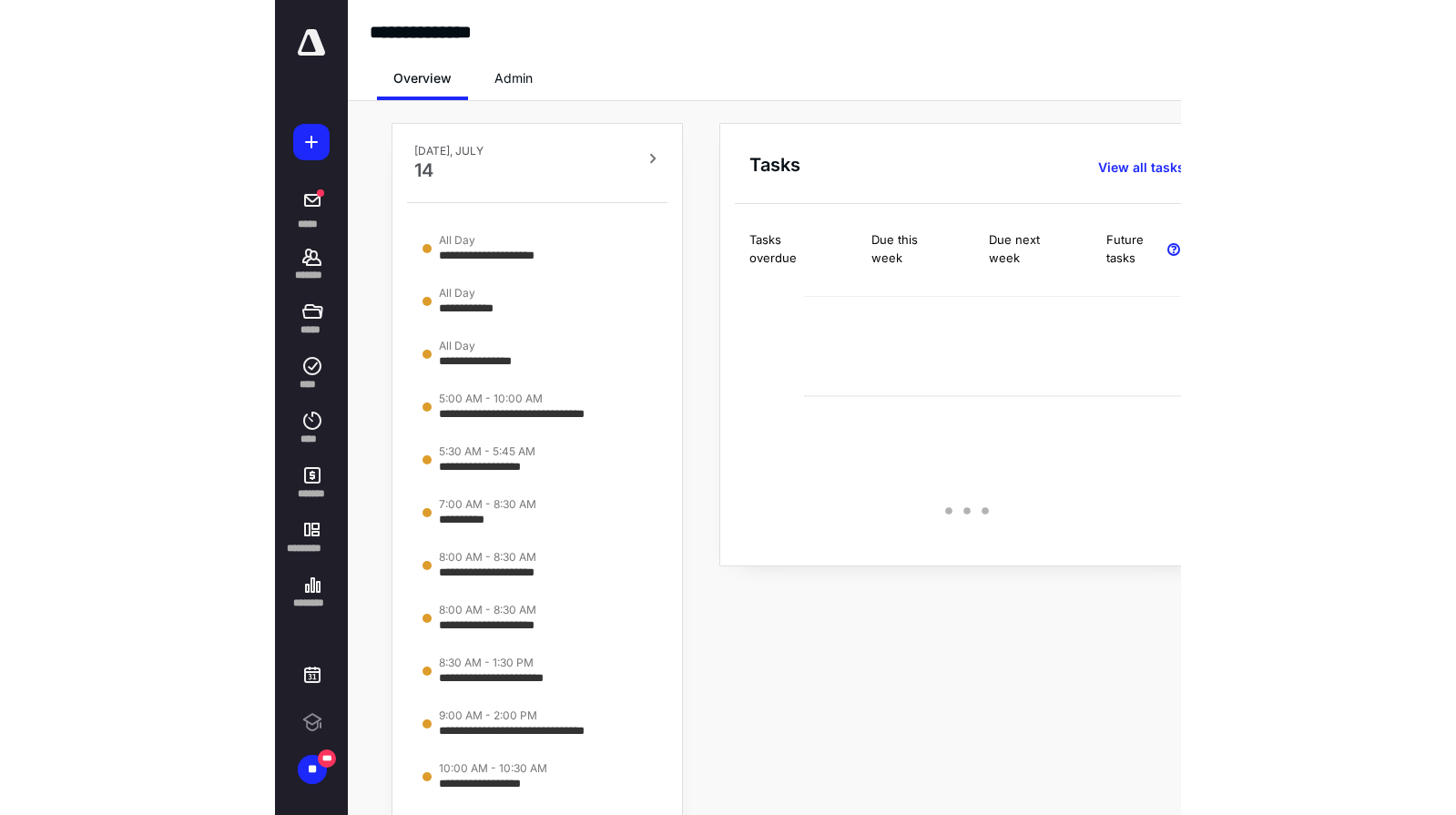 scroll, scrollTop: 0, scrollLeft: 0, axis: both 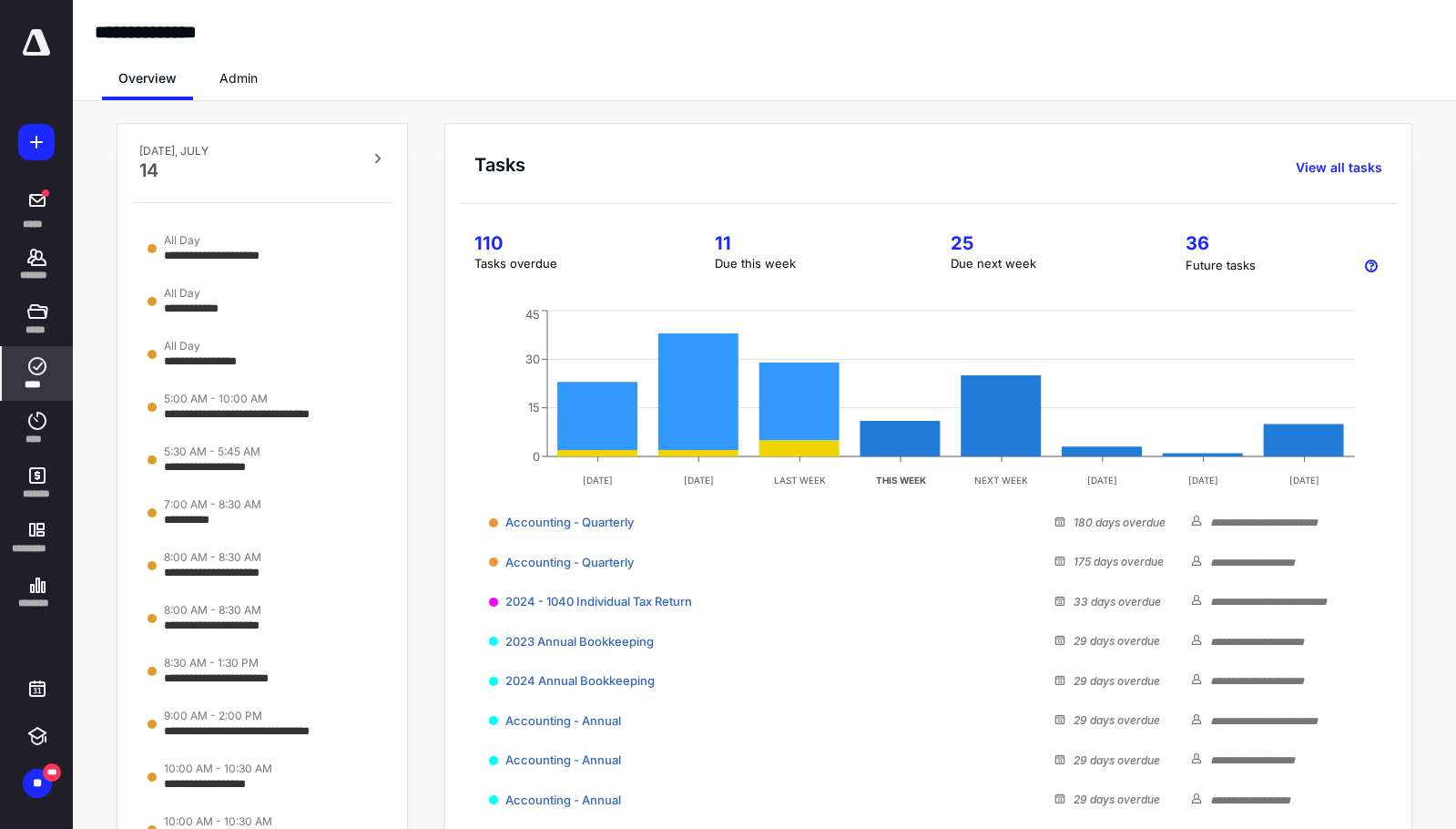 click 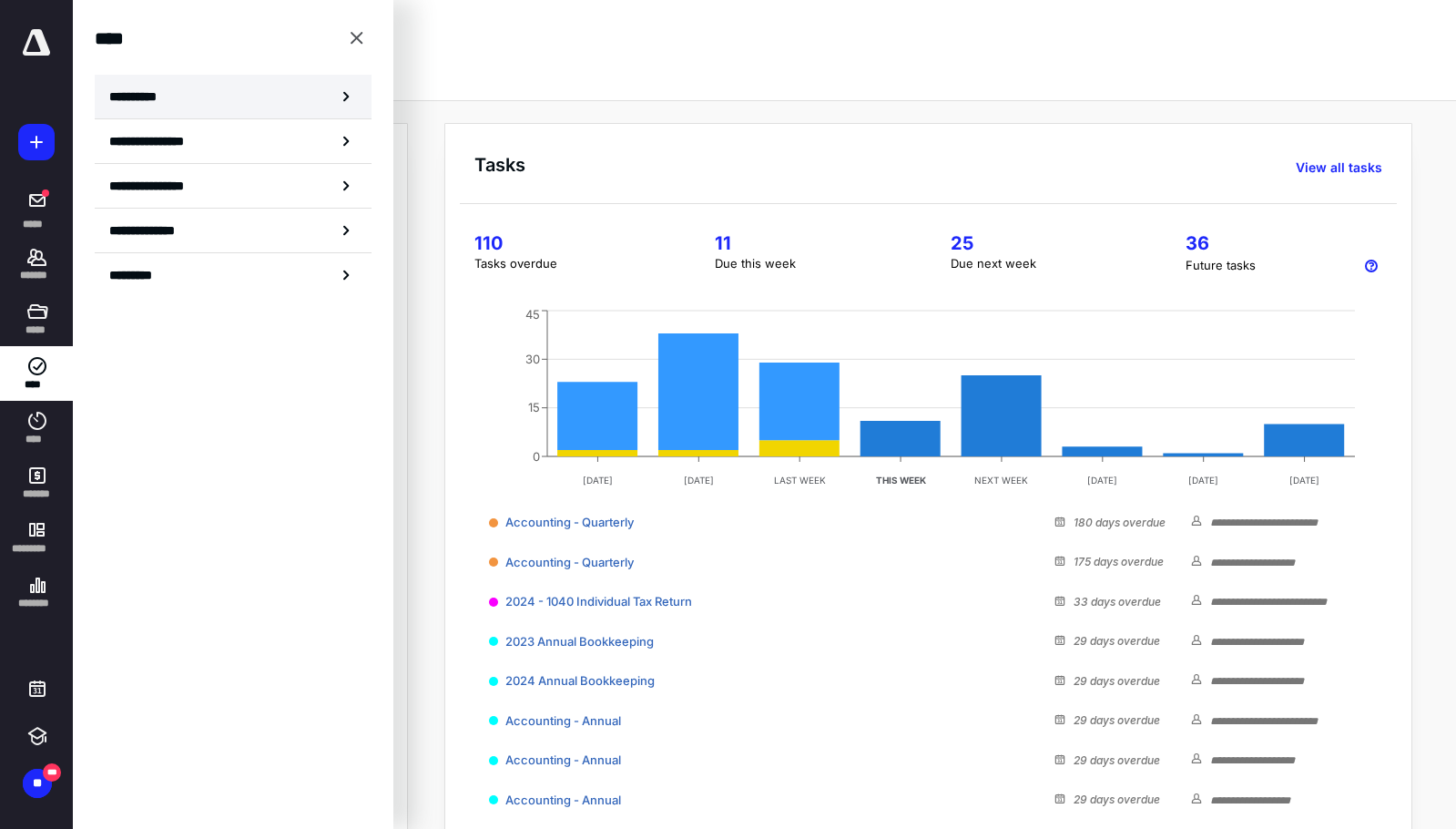 click on "**********" at bounding box center [139, 97] 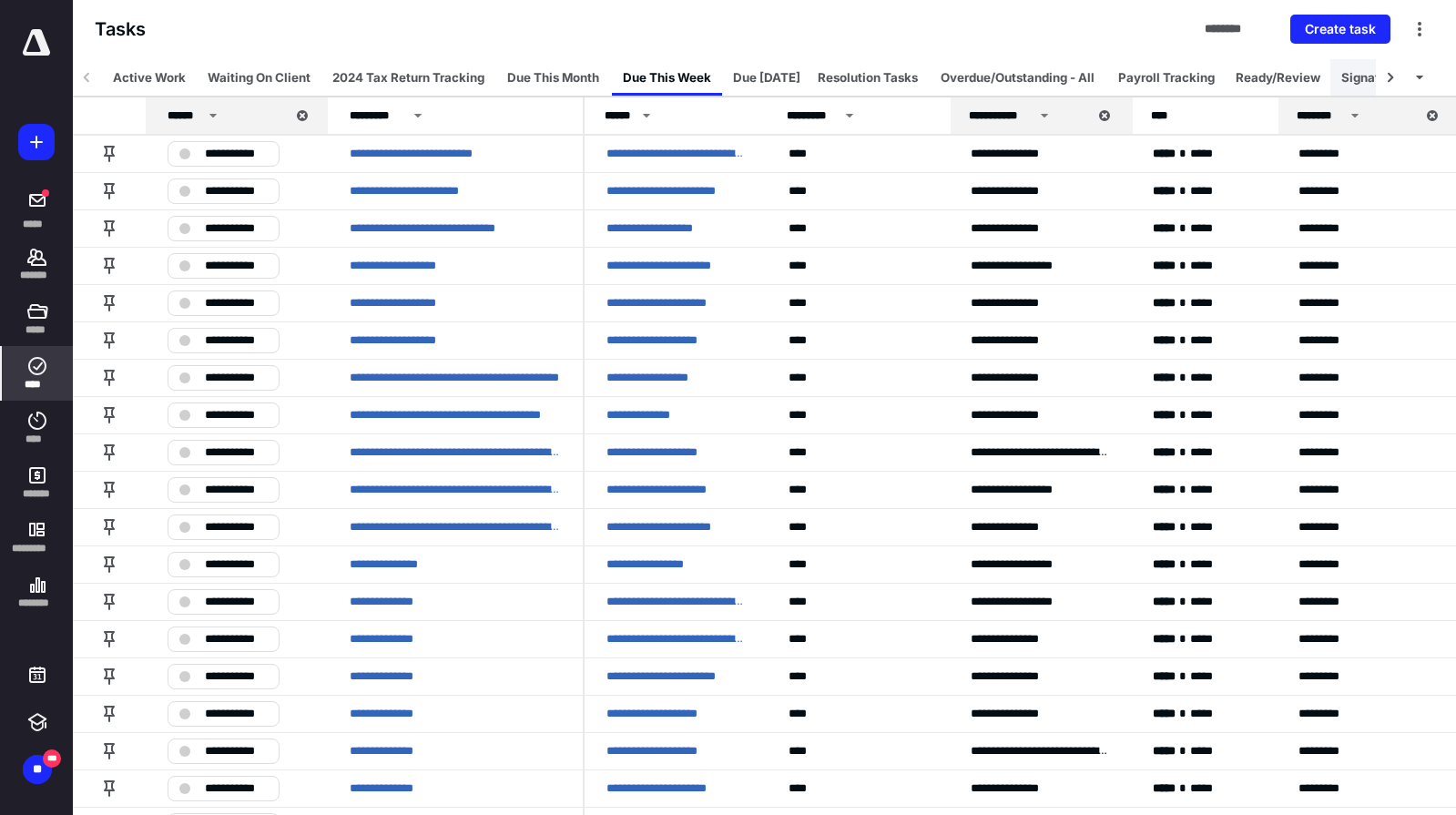 click on "Signature Outstanding" at bounding box center (1407, 77) 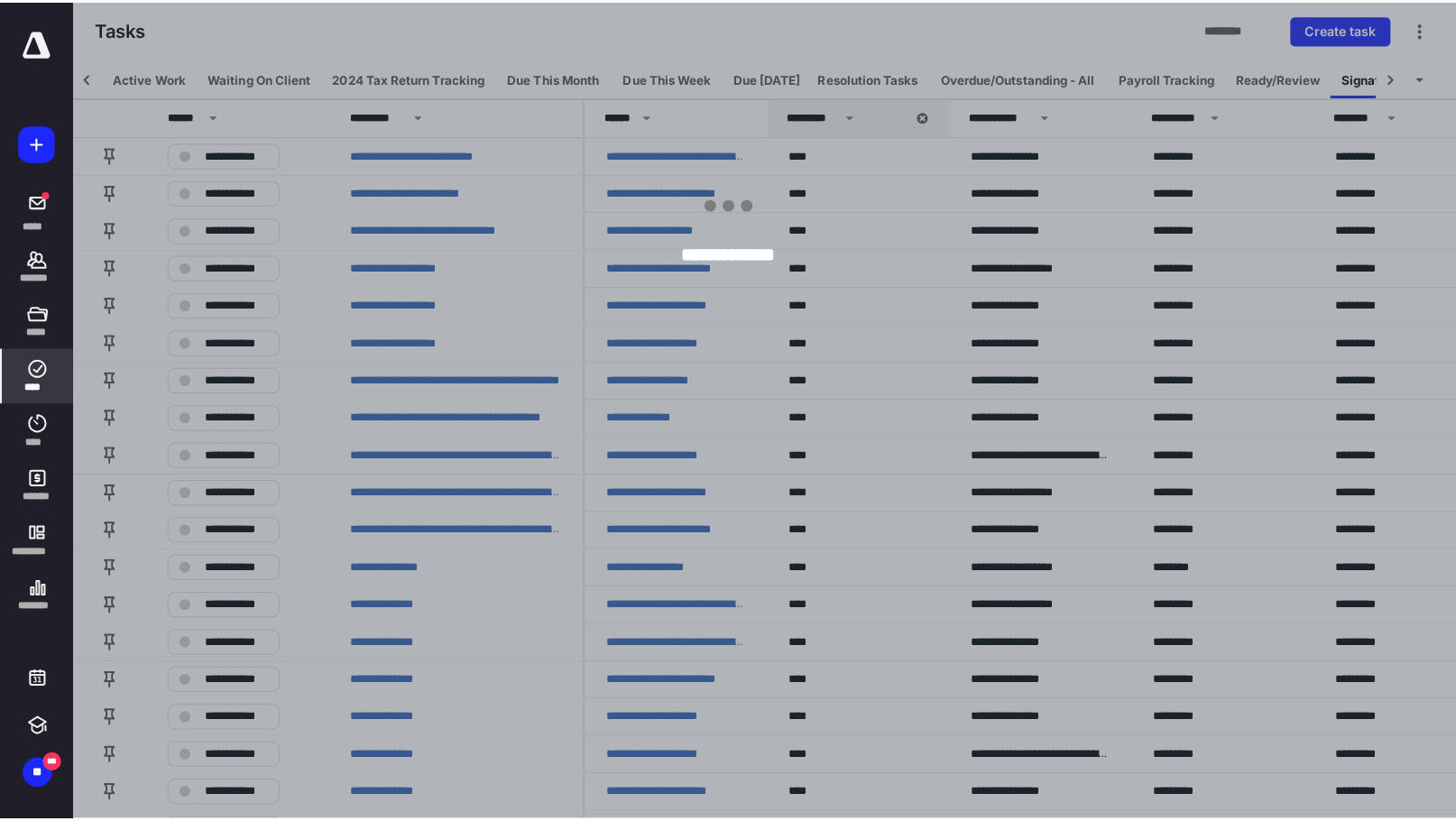 scroll, scrollTop: 0, scrollLeft: 109, axis: horizontal 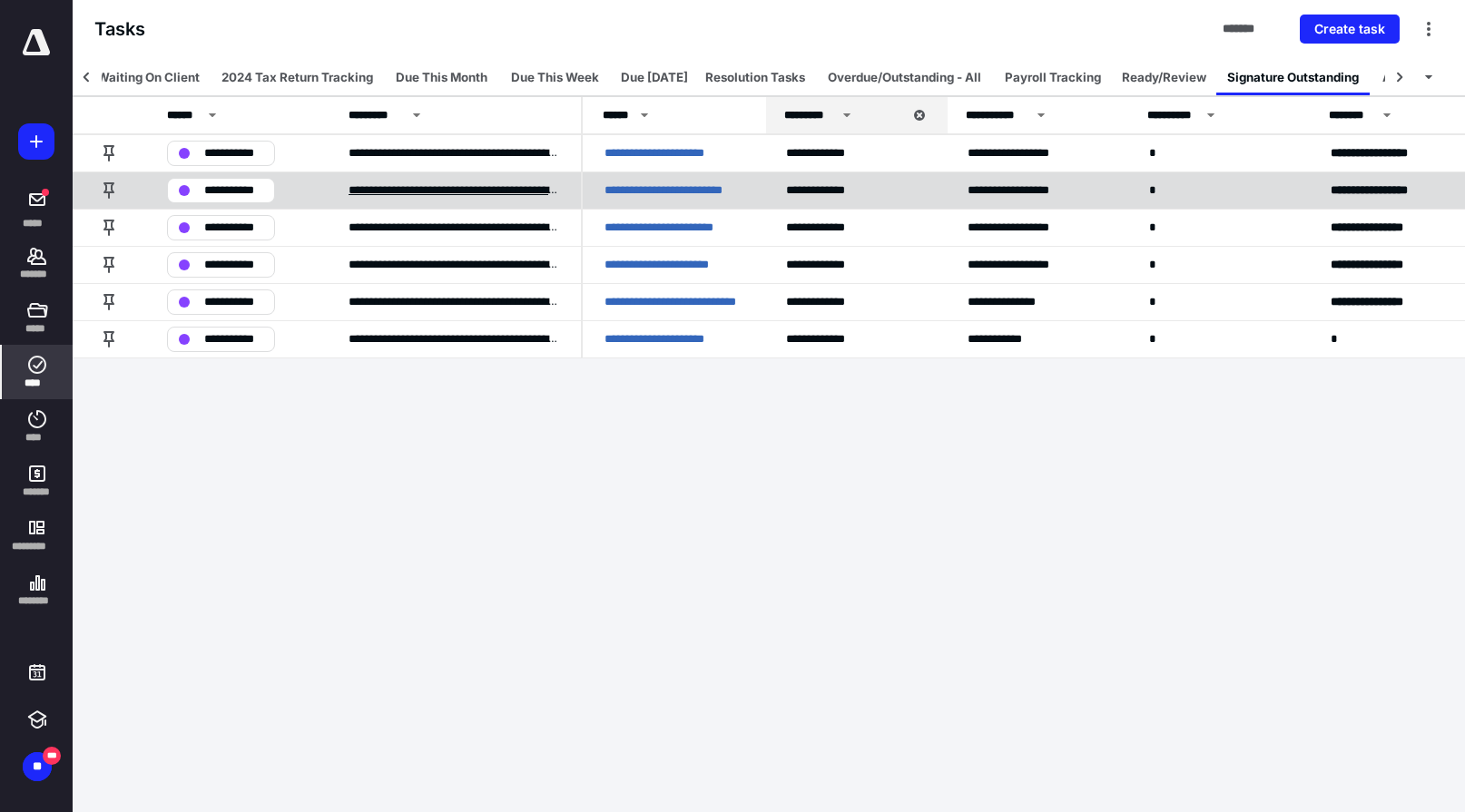 click on "**********" at bounding box center [454, 191] 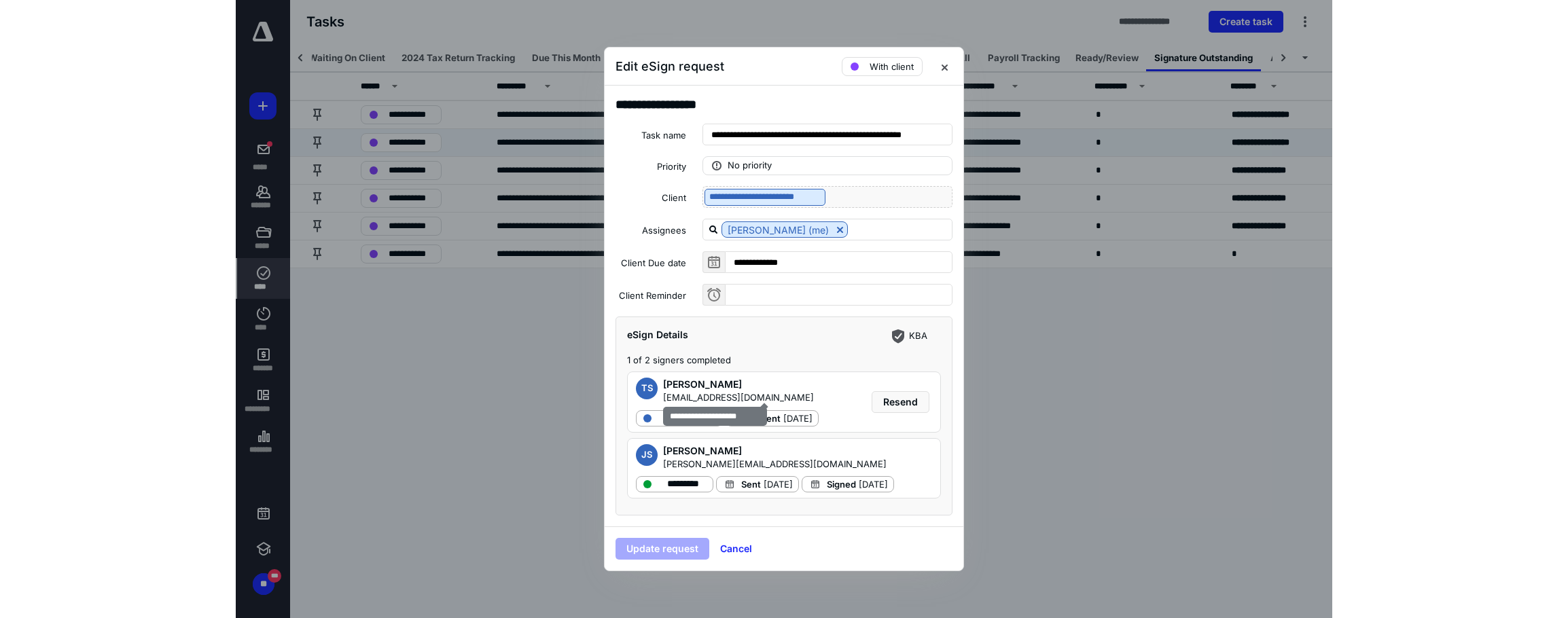 scroll, scrollTop: 17, scrollLeft: 0, axis: vertical 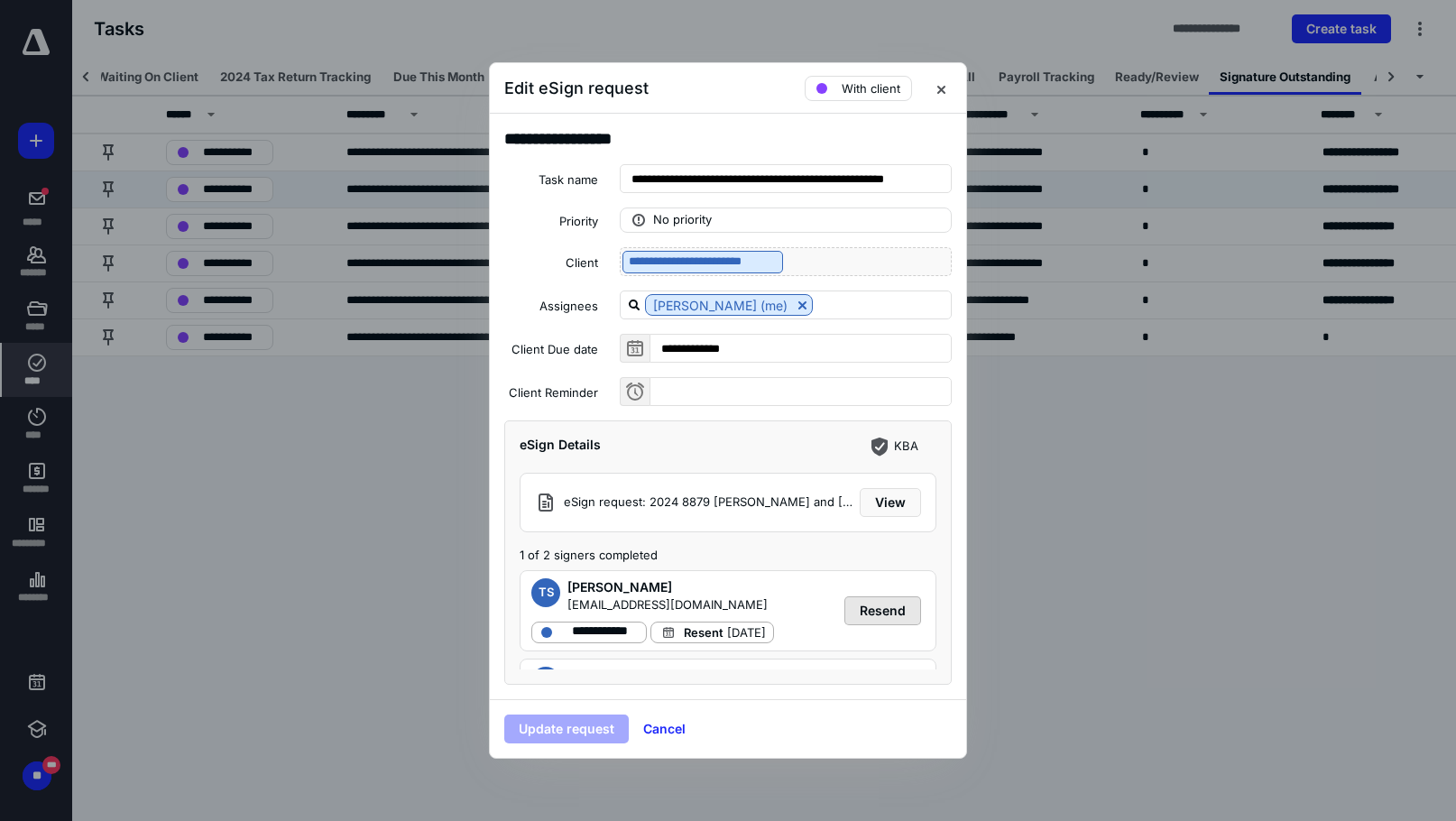 click on "Resend" at bounding box center [882, 611] 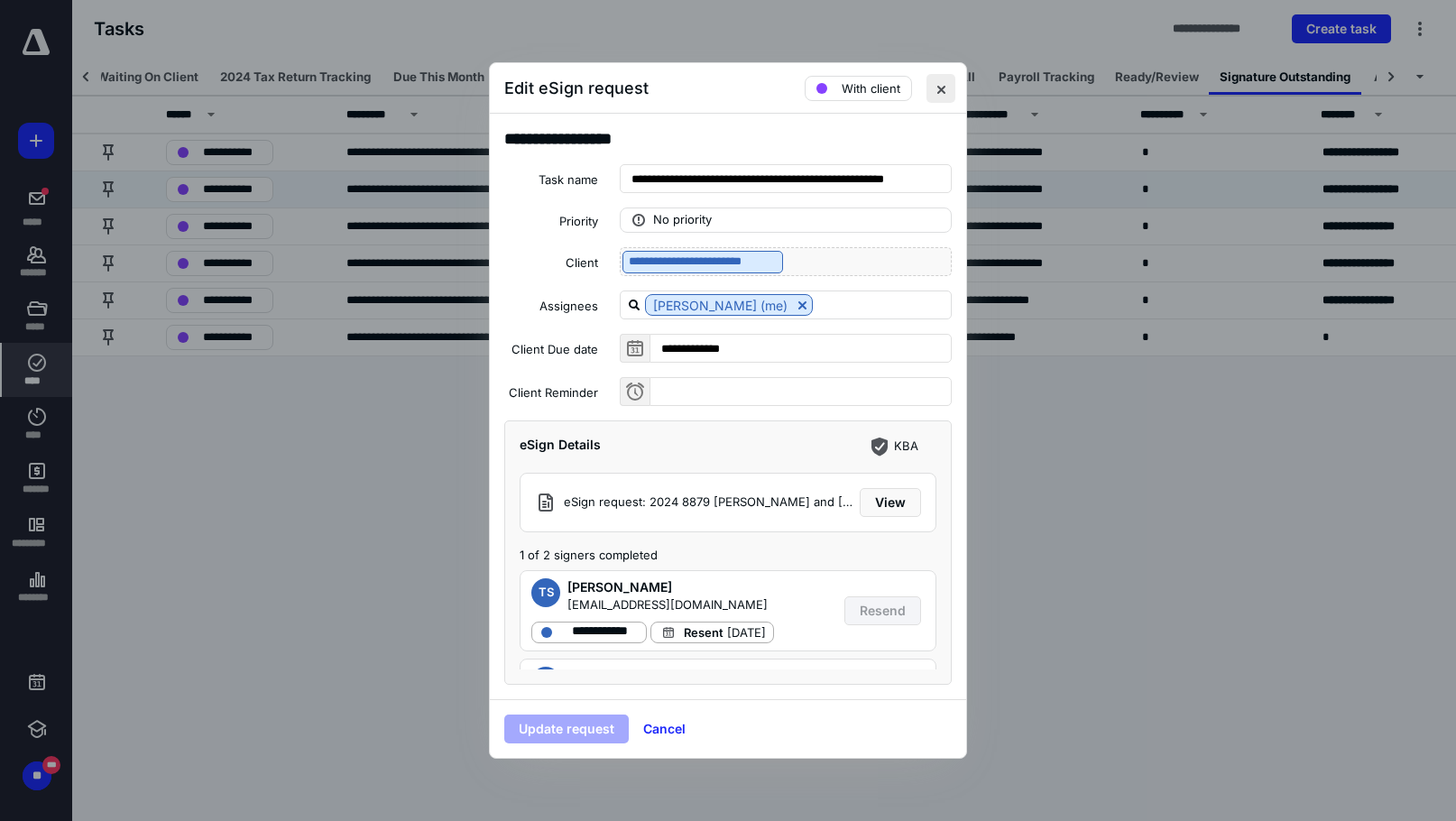 click at bounding box center [941, 88] 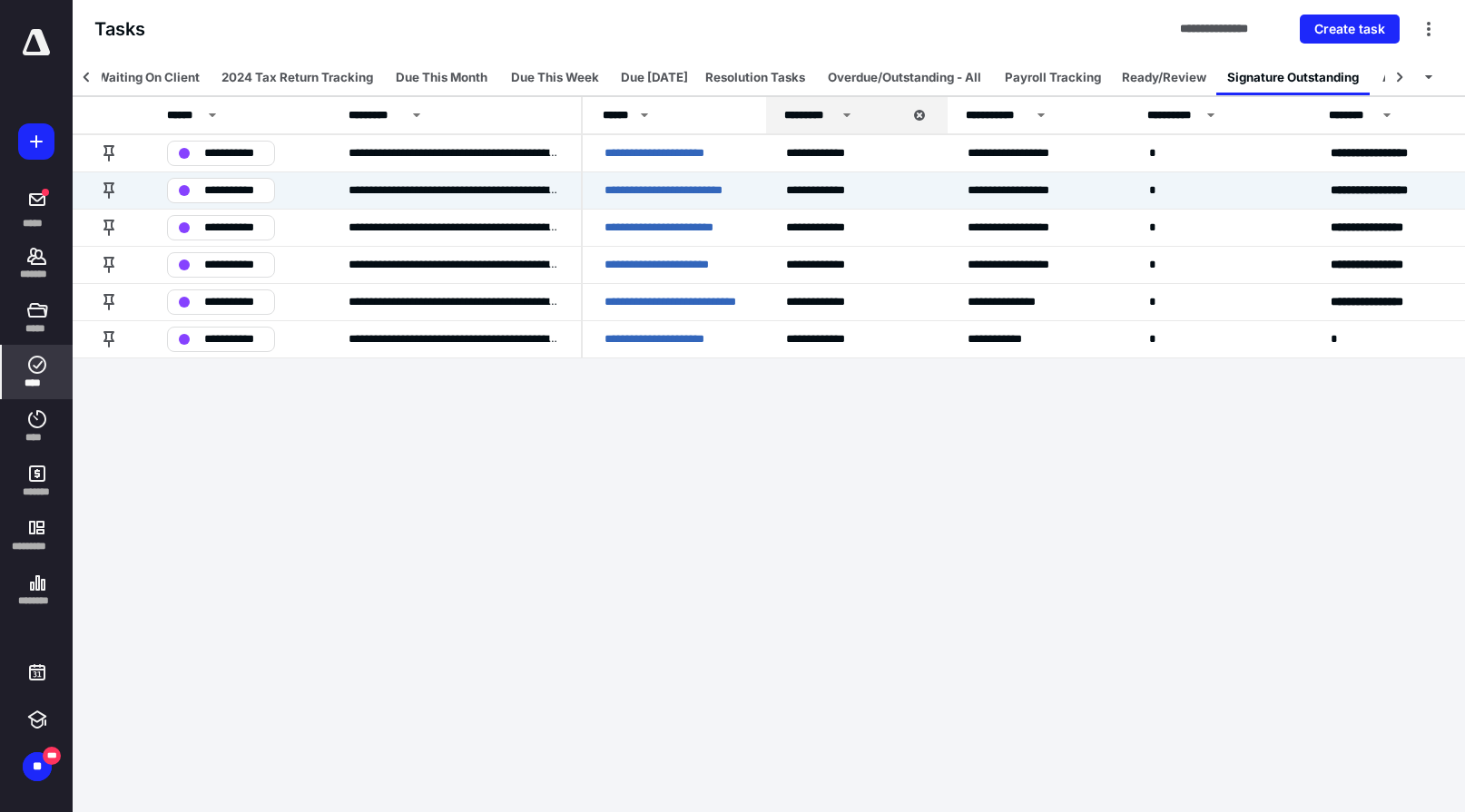 drag, startPoint x: 40, startPoint y: 136, endPoint x: 44, endPoint y: 150, distance: 14.56022 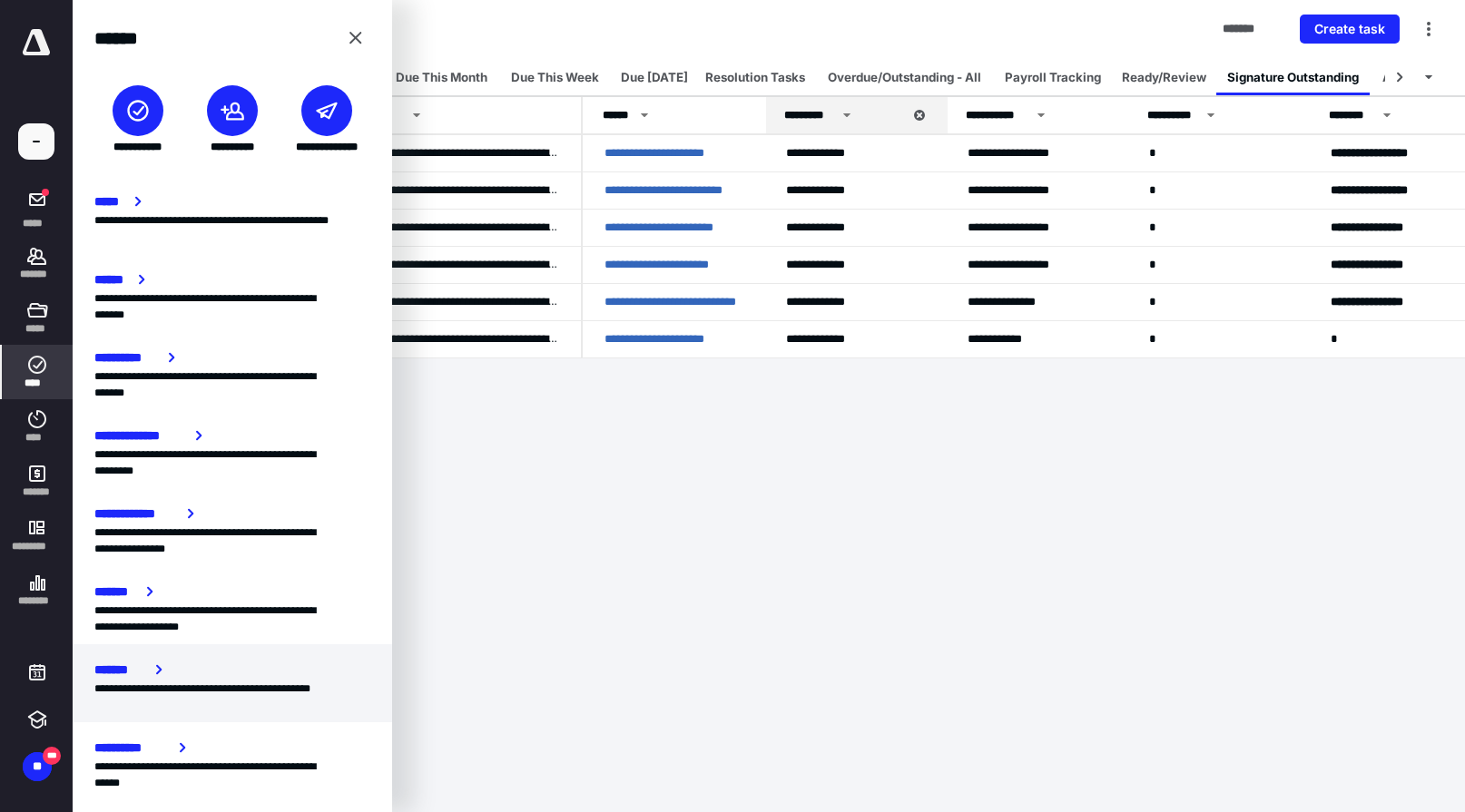 click on "*******" at bounding box center (121, 670) 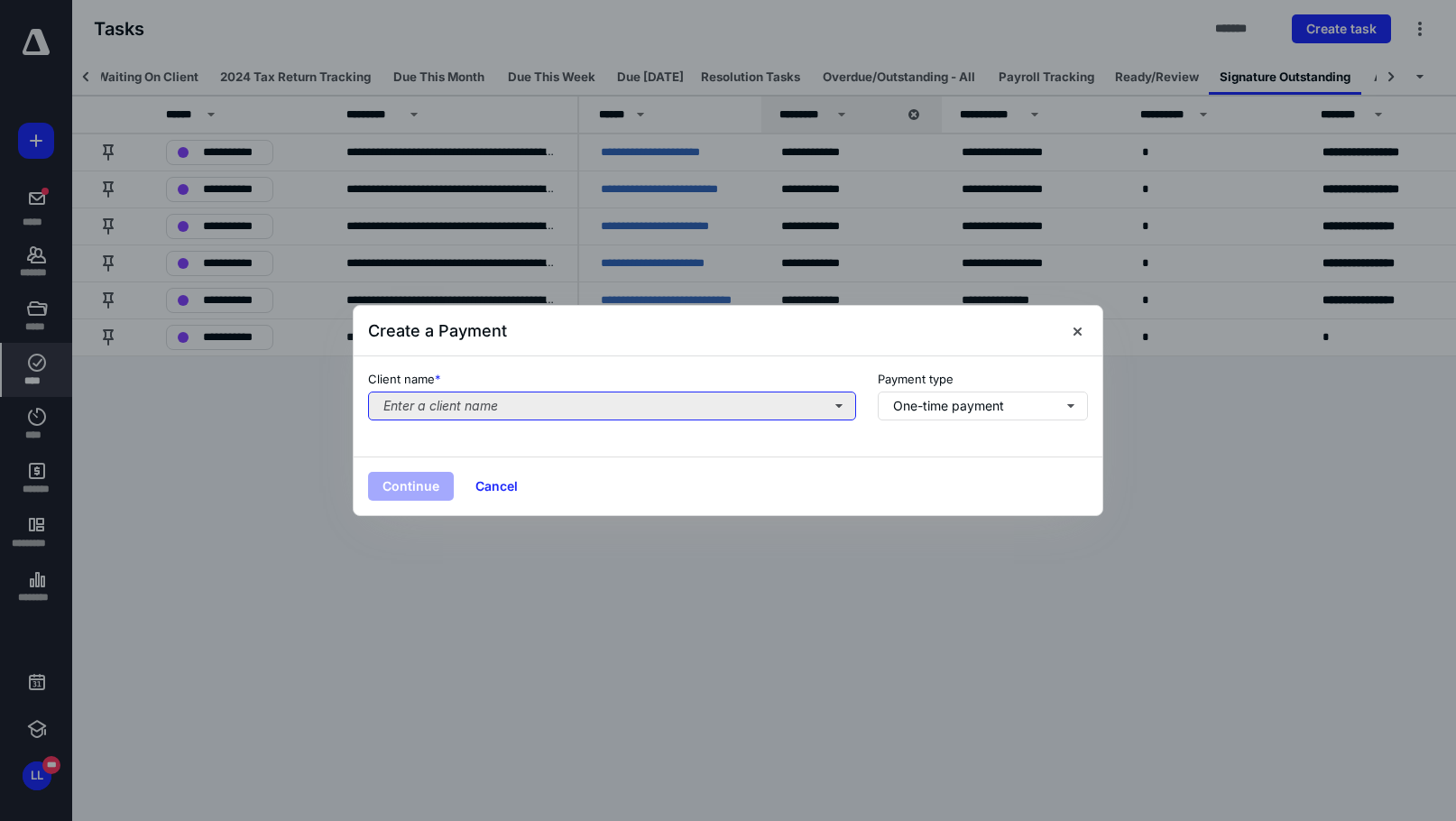 click on "Enter a client name" at bounding box center [612, 406] 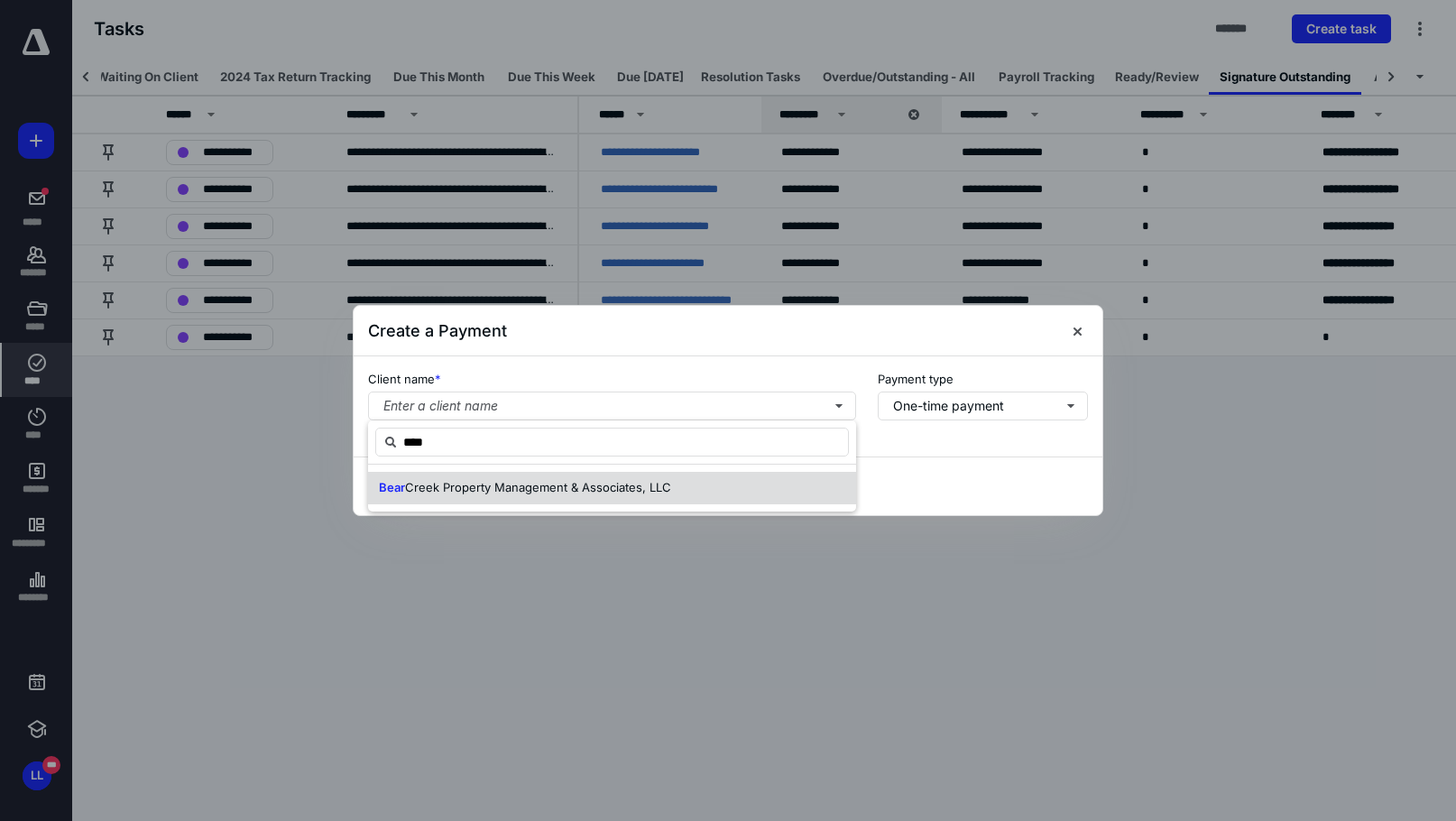 click on "Creek Property Management & Associates, LLC" at bounding box center (538, 487) 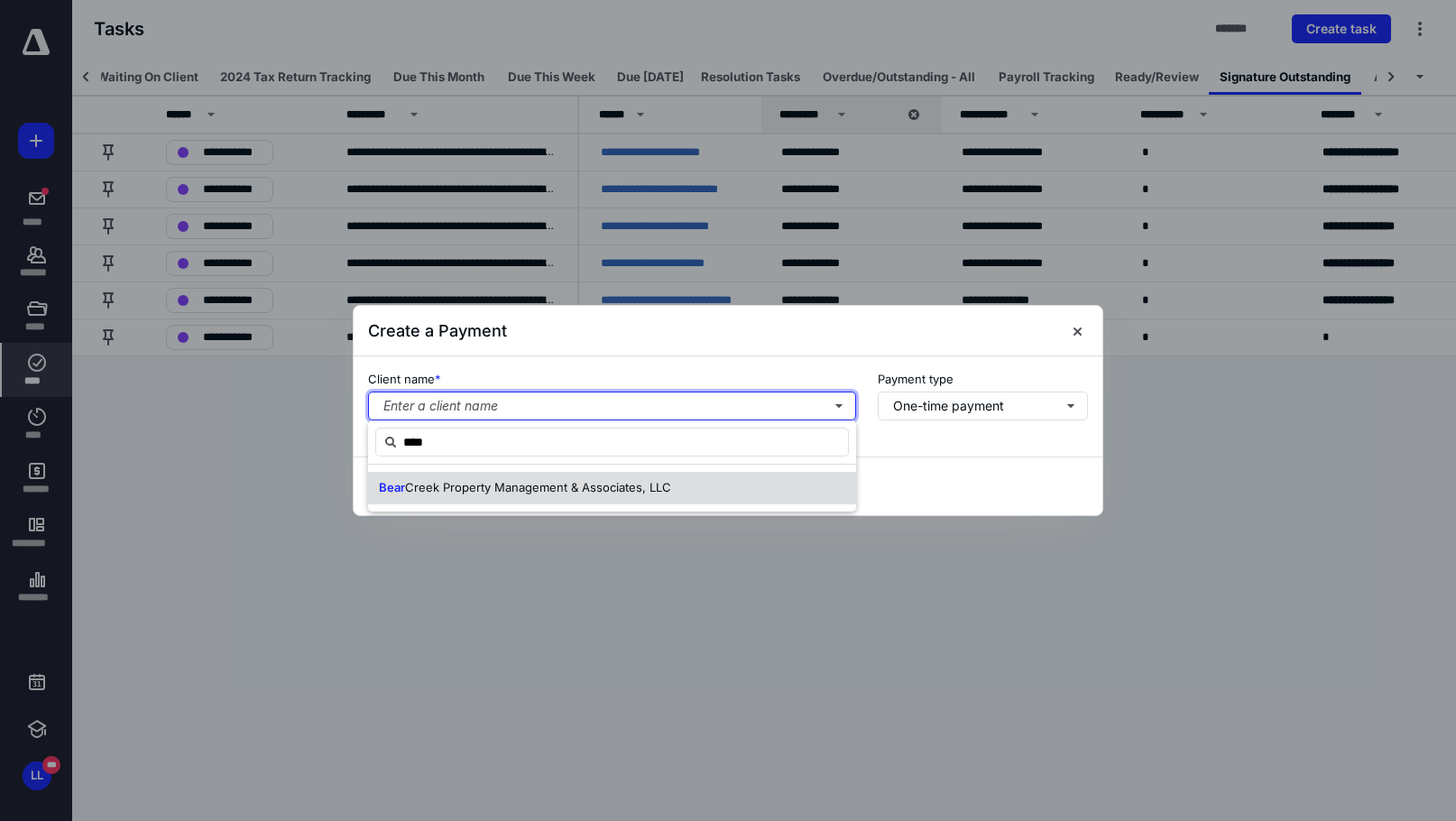 type 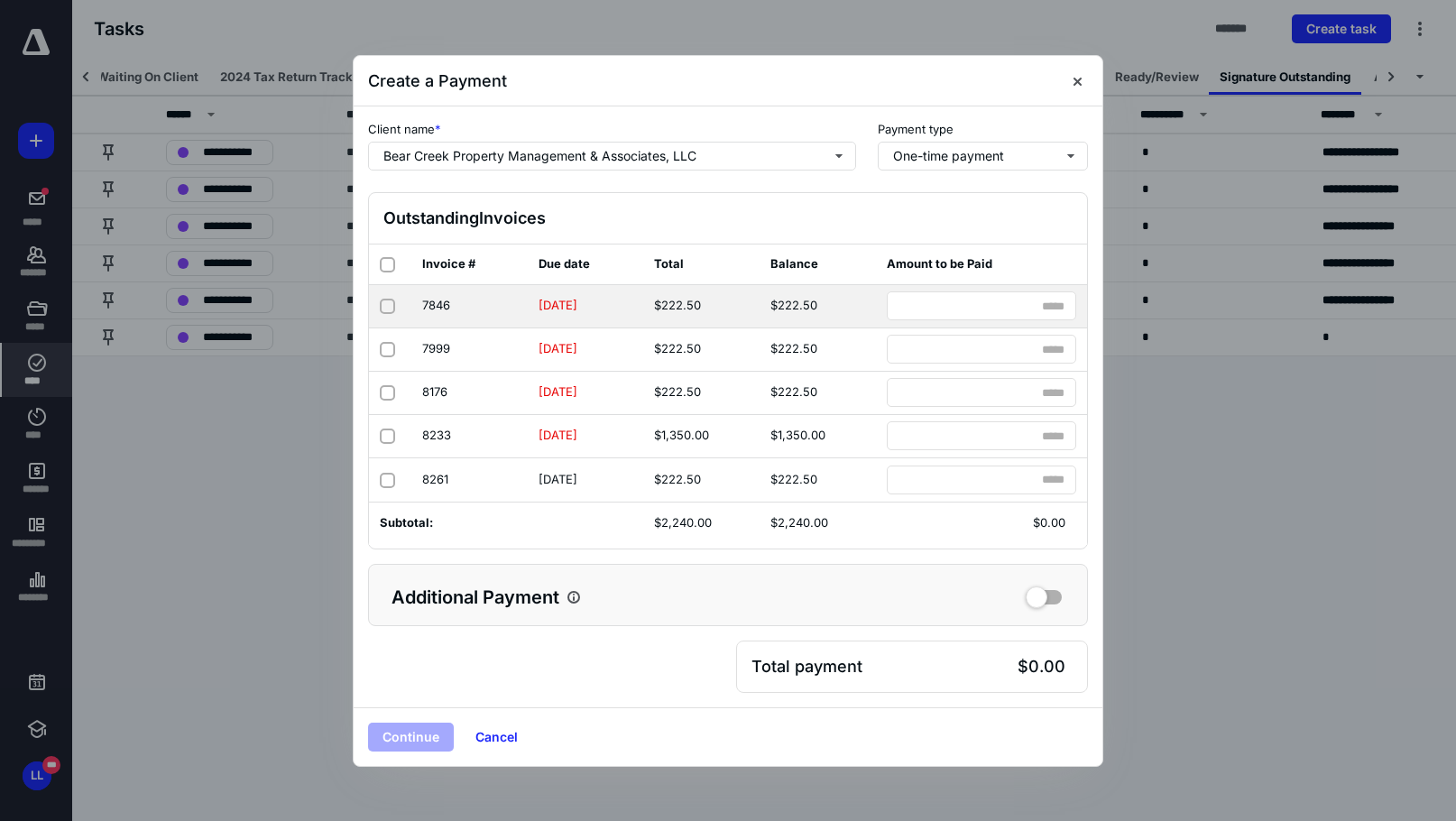 click 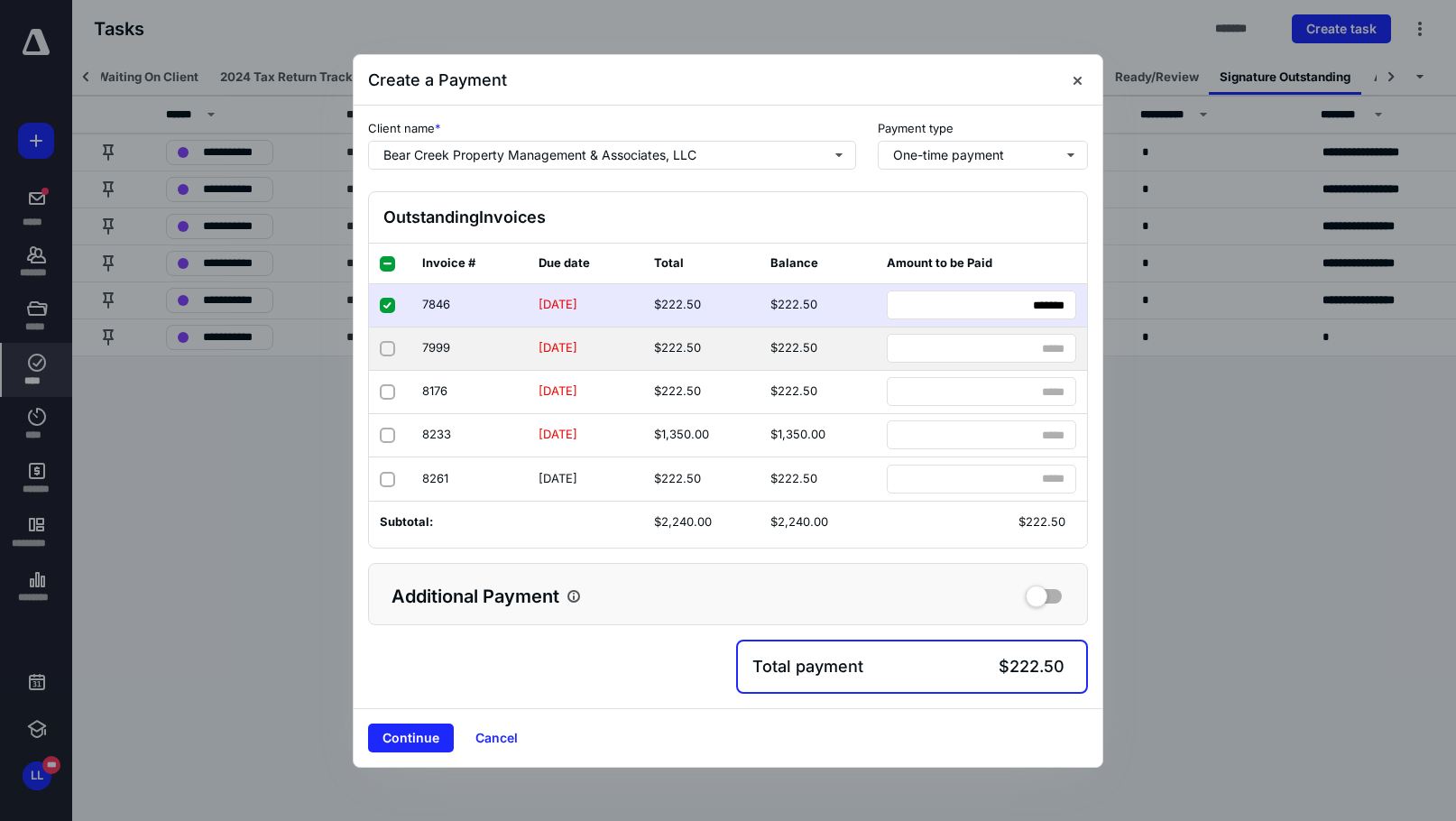 click 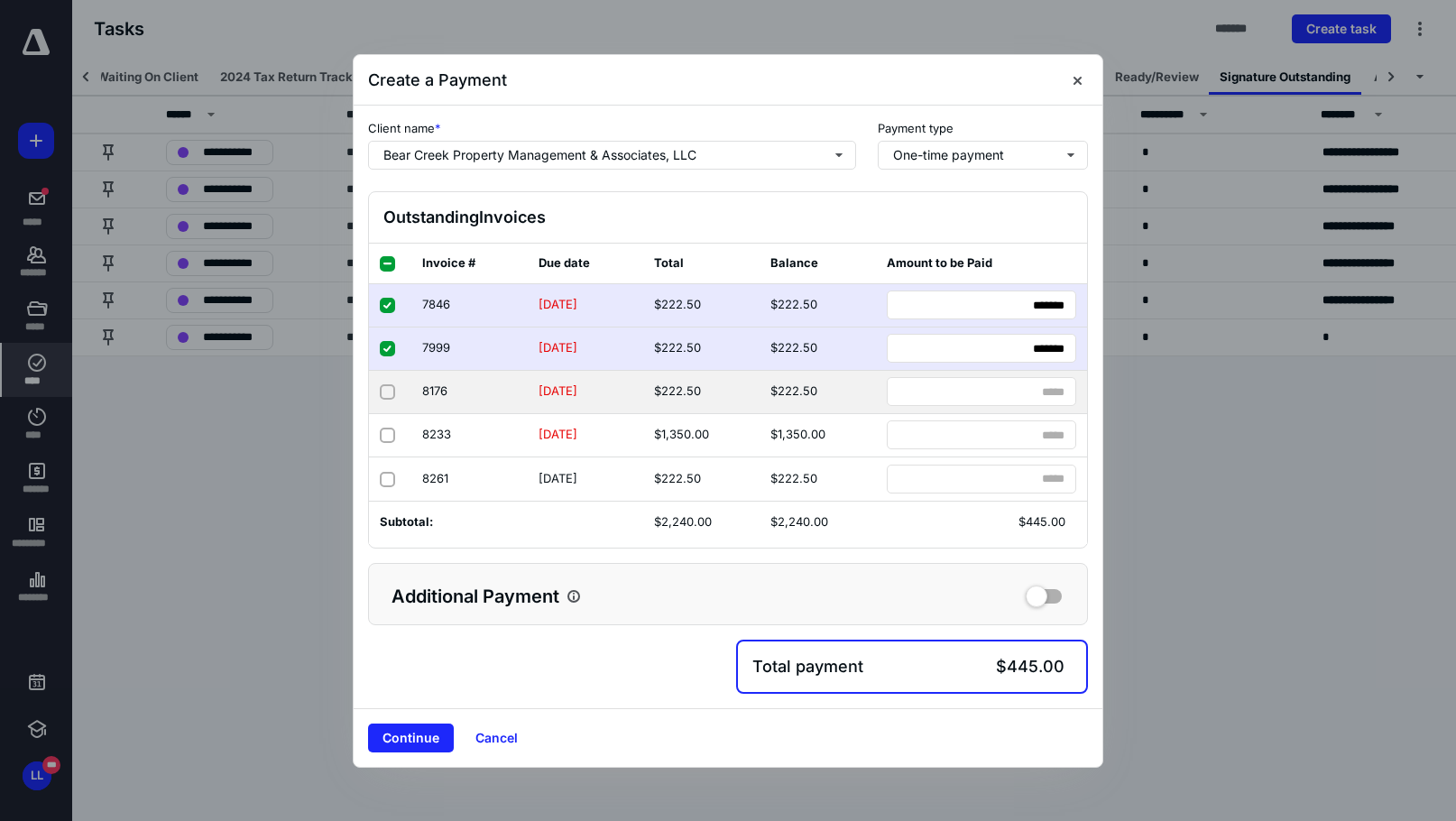 click at bounding box center [387, 392] 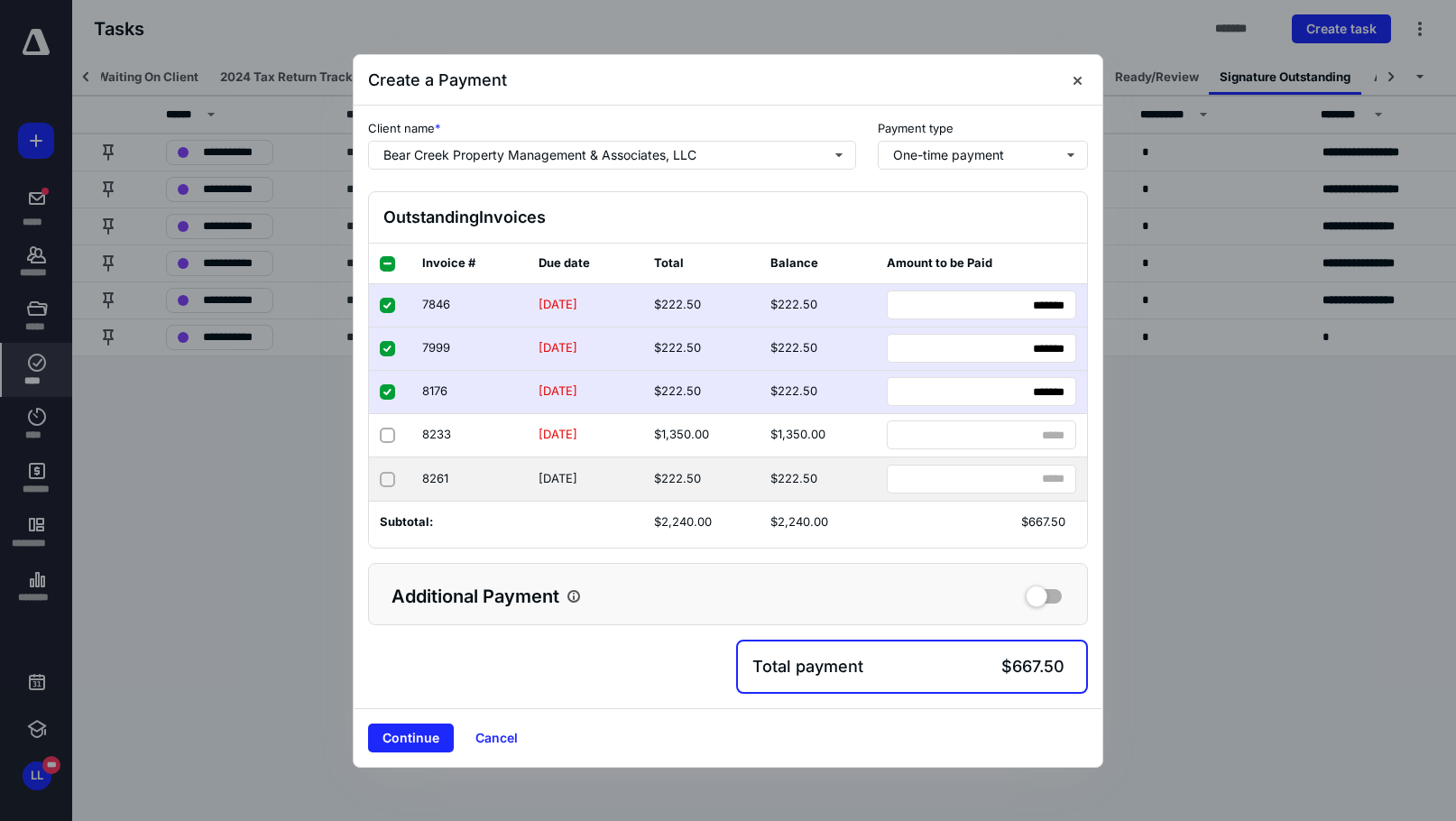 click 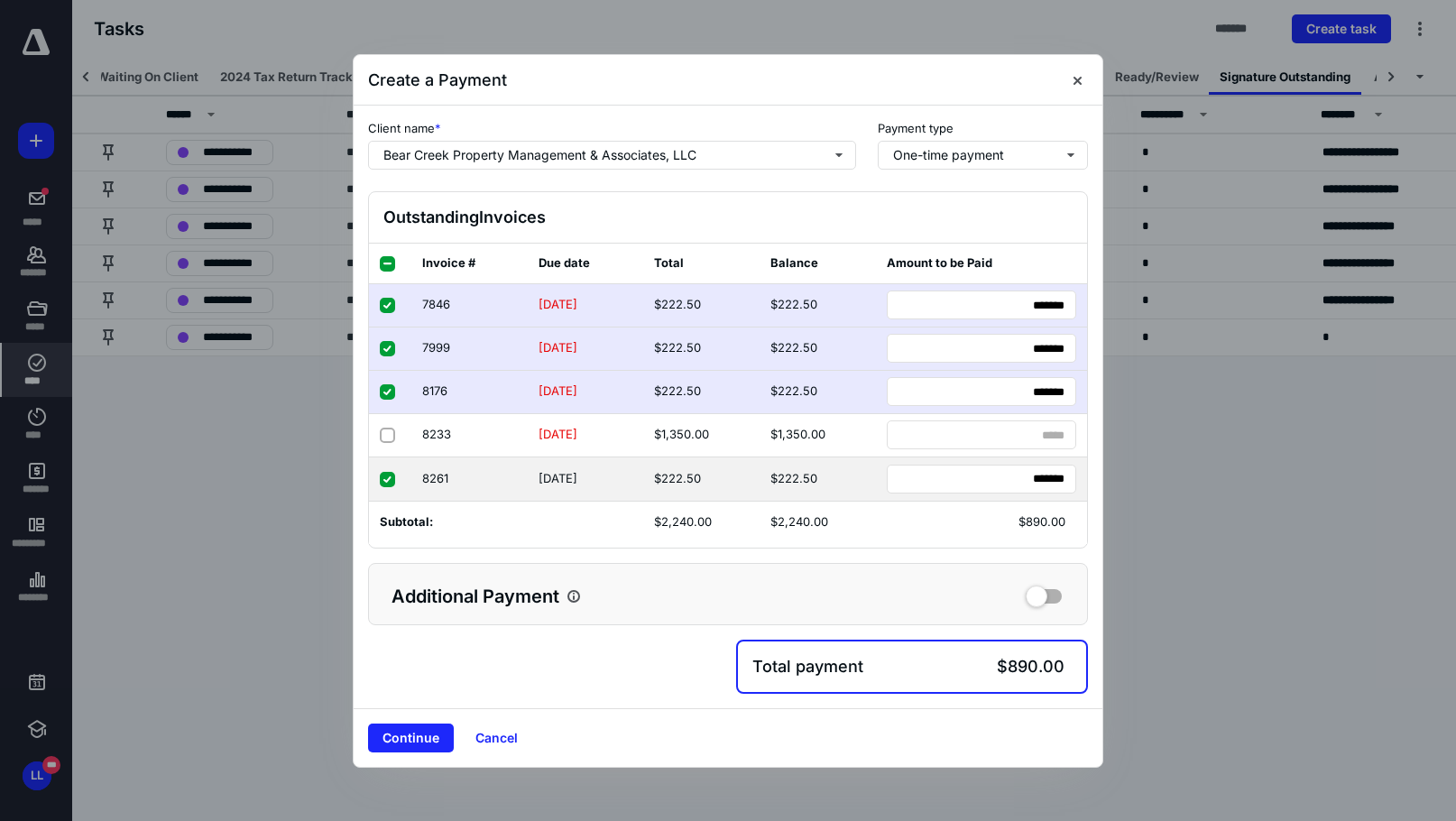 click 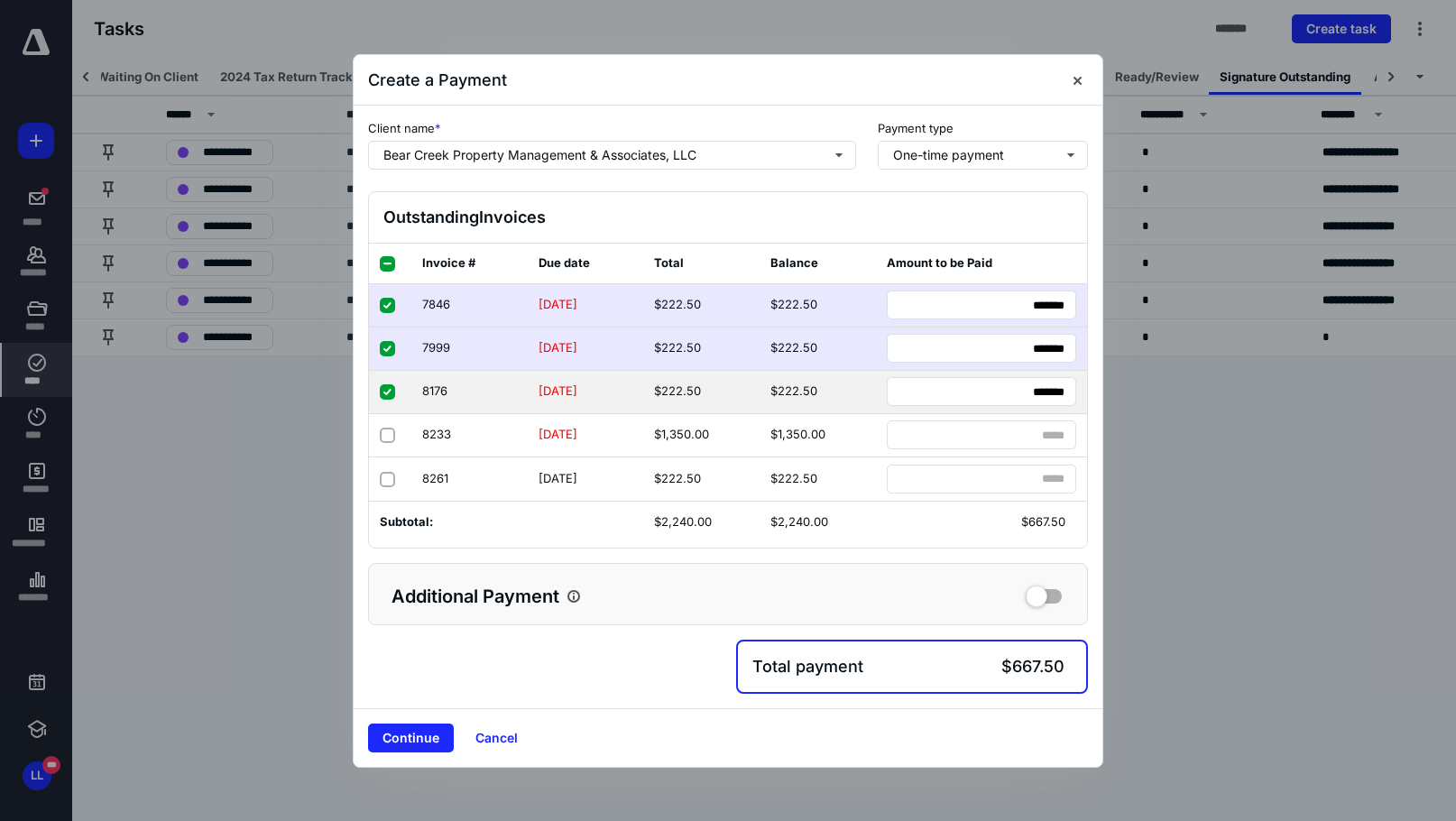 click at bounding box center [387, 392] 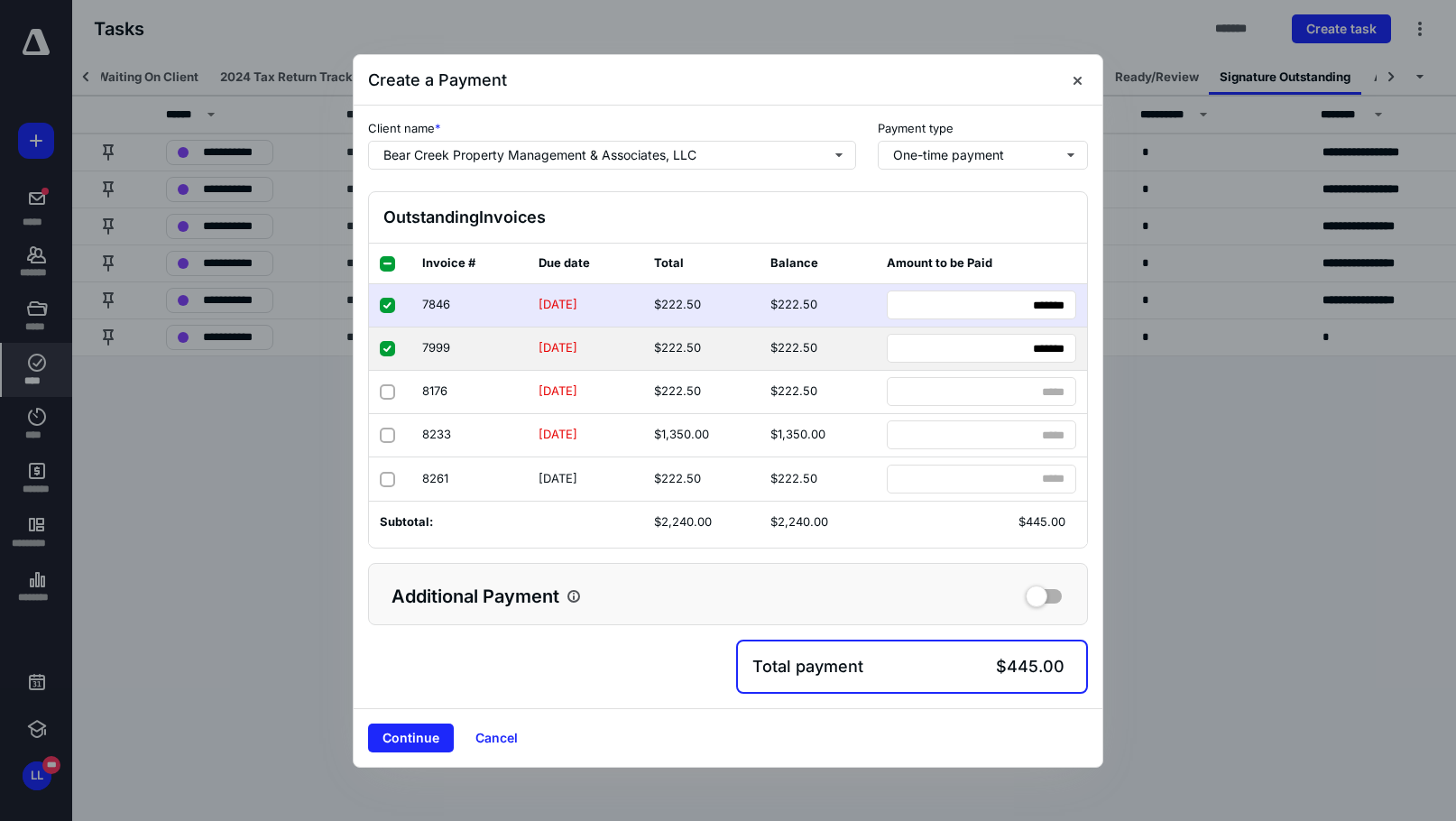click at bounding box center (387, 349) 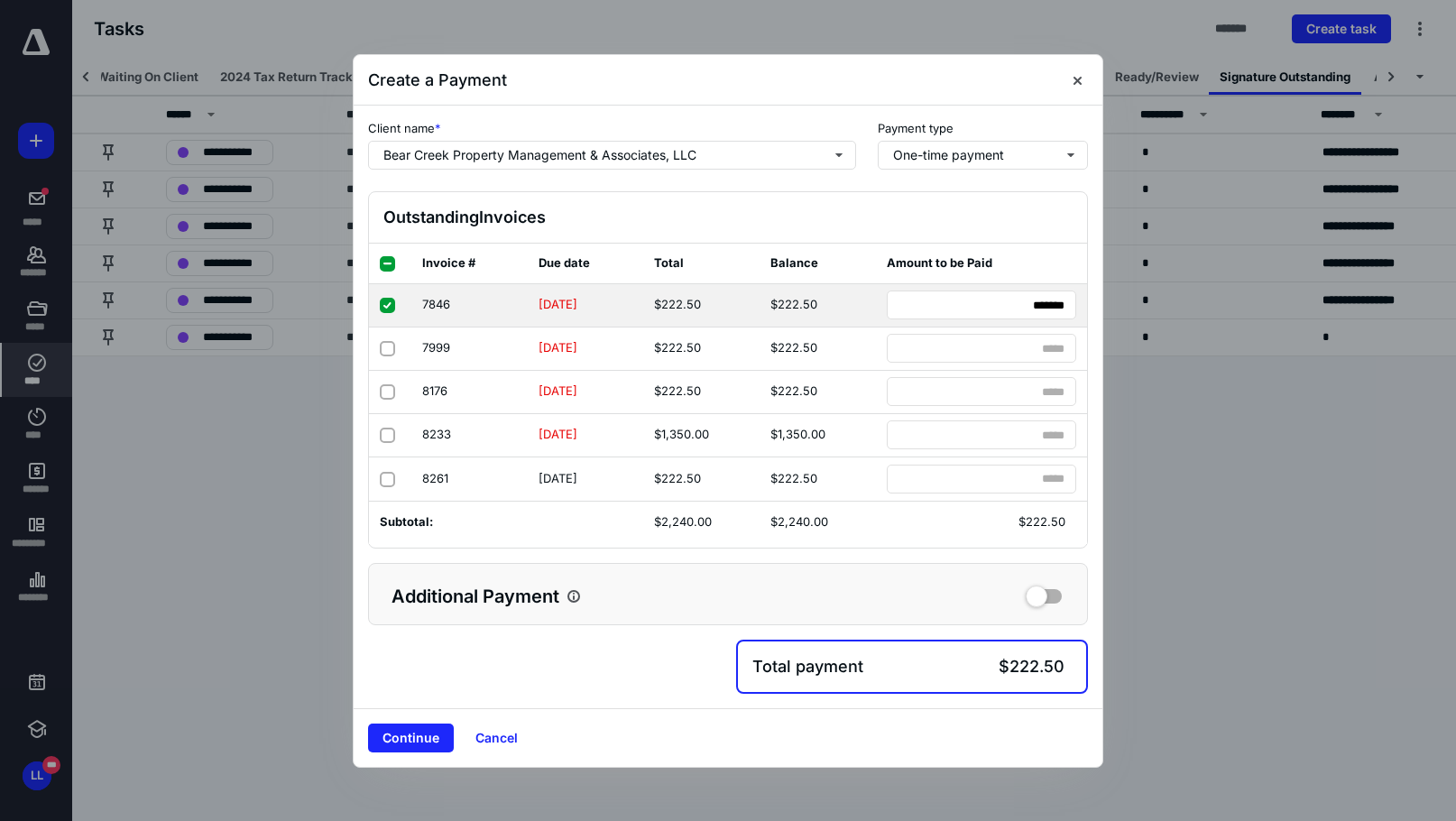 click 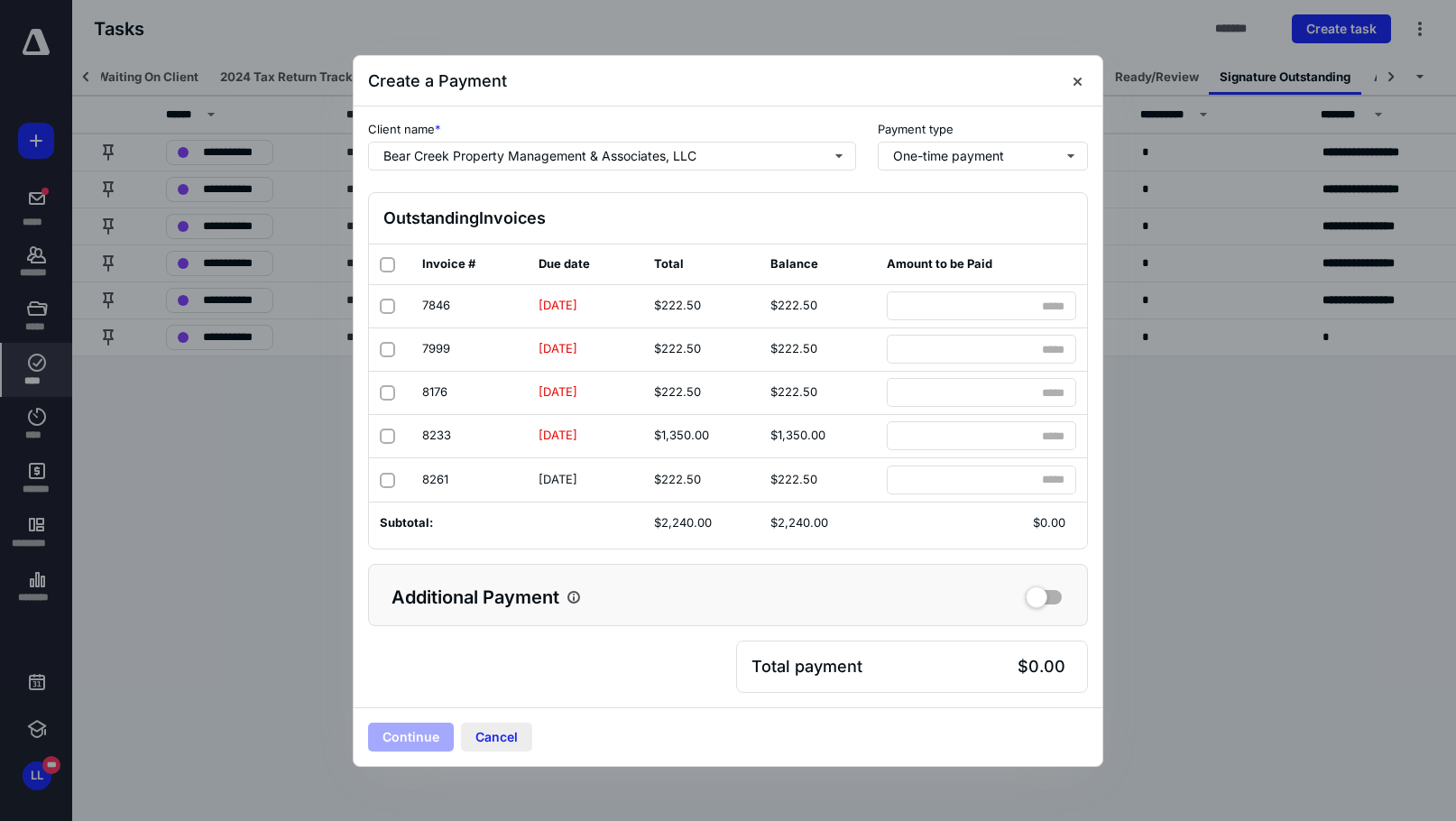 drag, startPoint x: 494, startPoint y: 735, endPoint x: 370, endPoint y: 610, distance: 176.07101 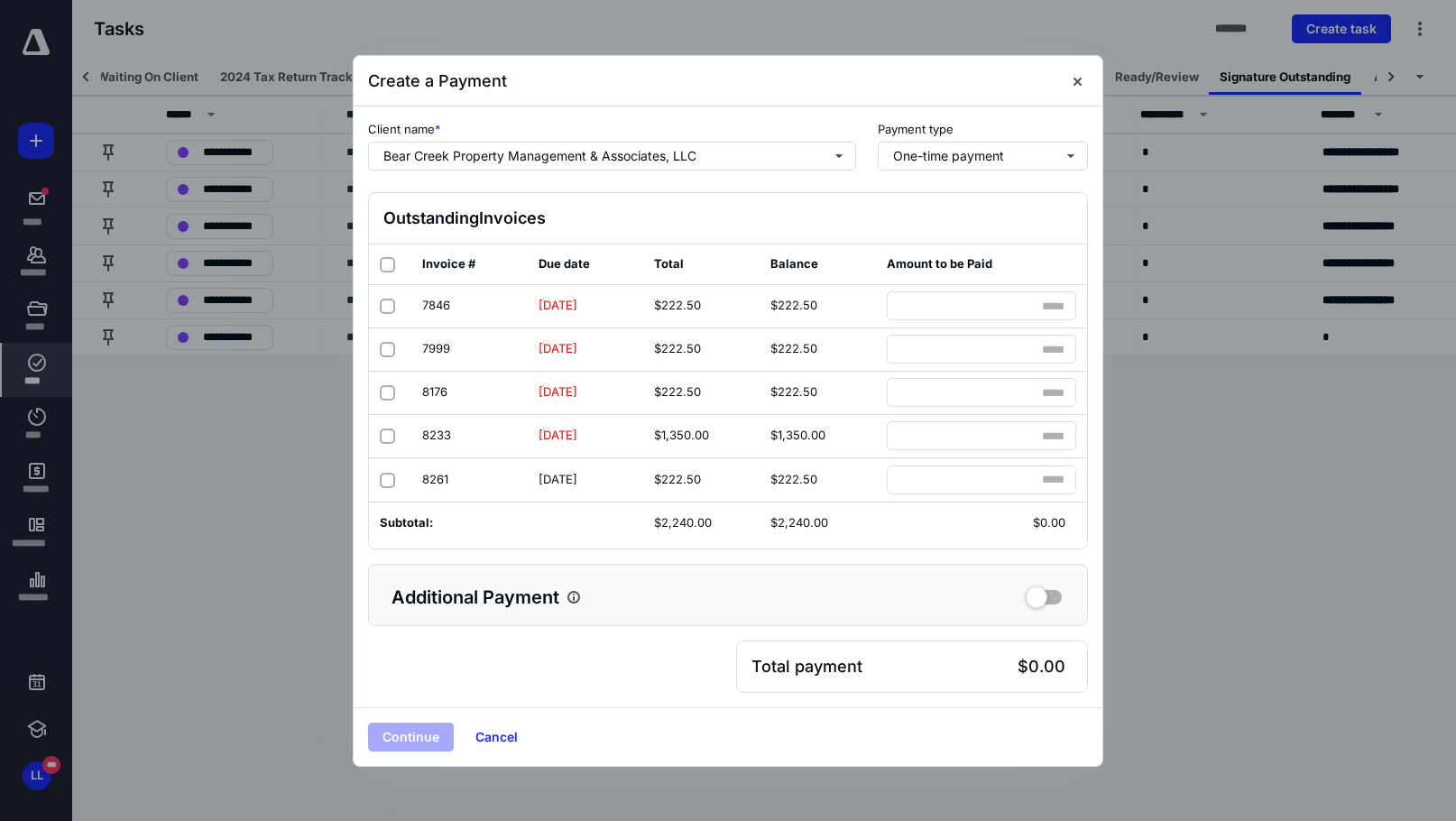 click on "Cancel" at bounding box center (496, 737) 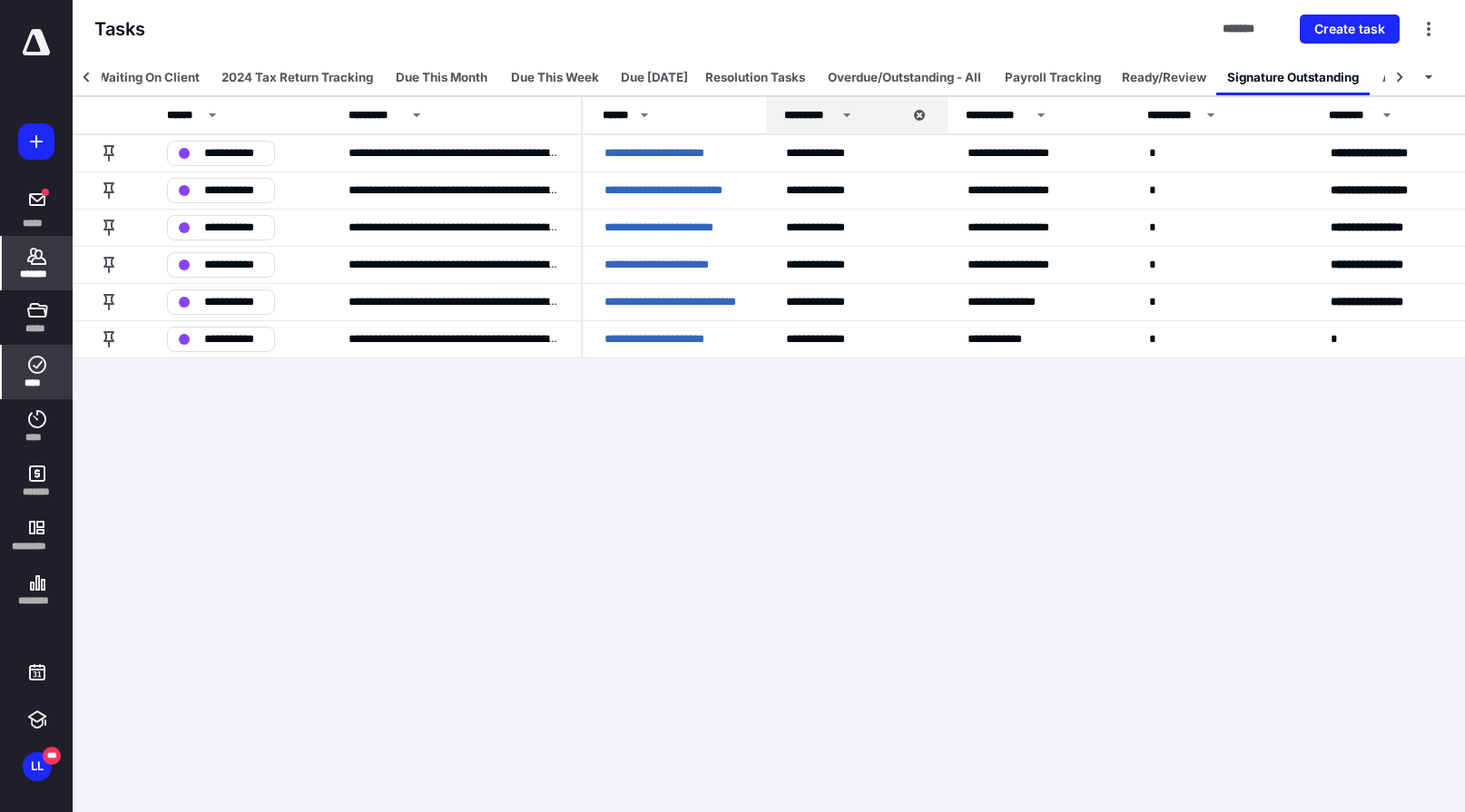 click on "*******" at bounding box center [37, 263] 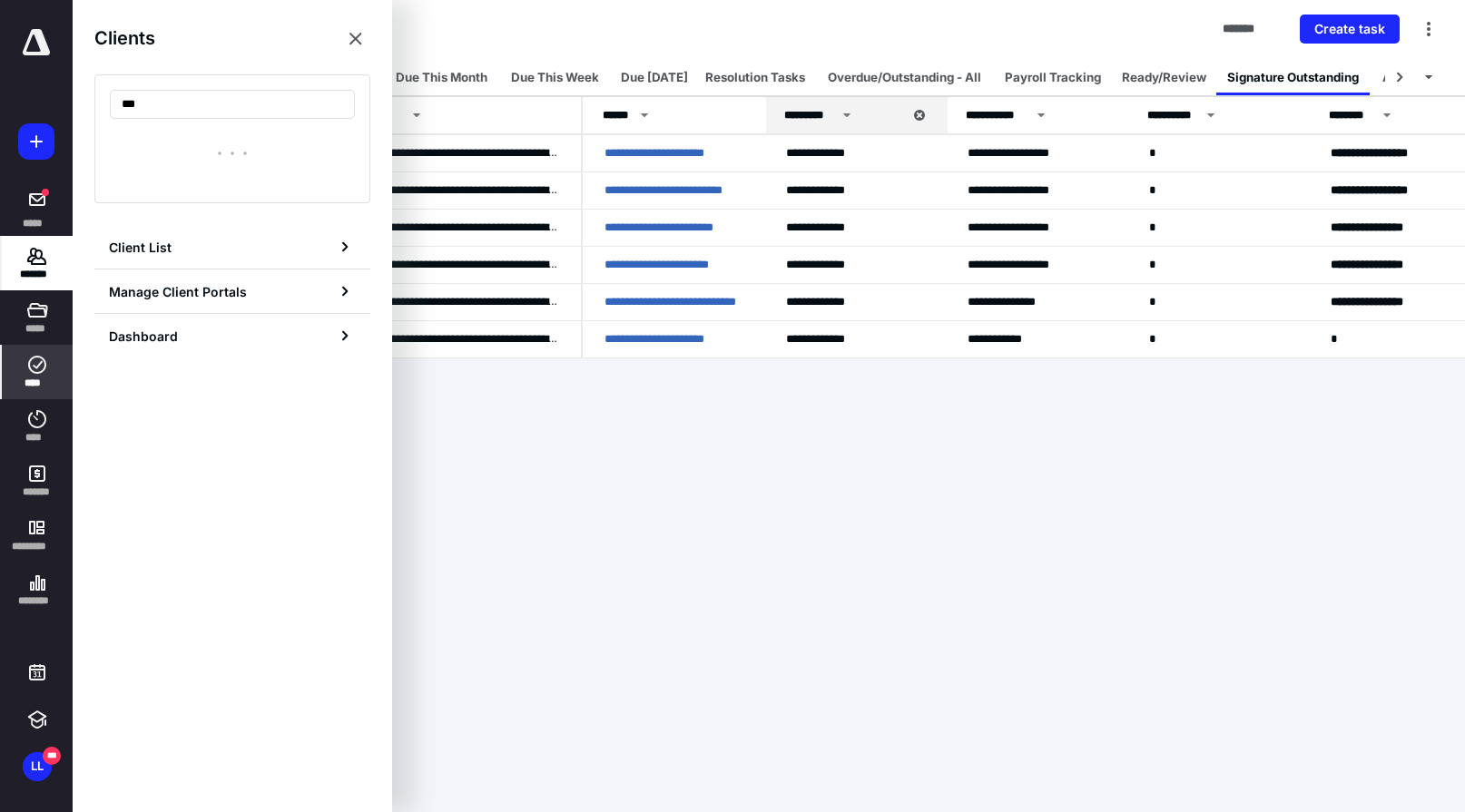 type on "****" 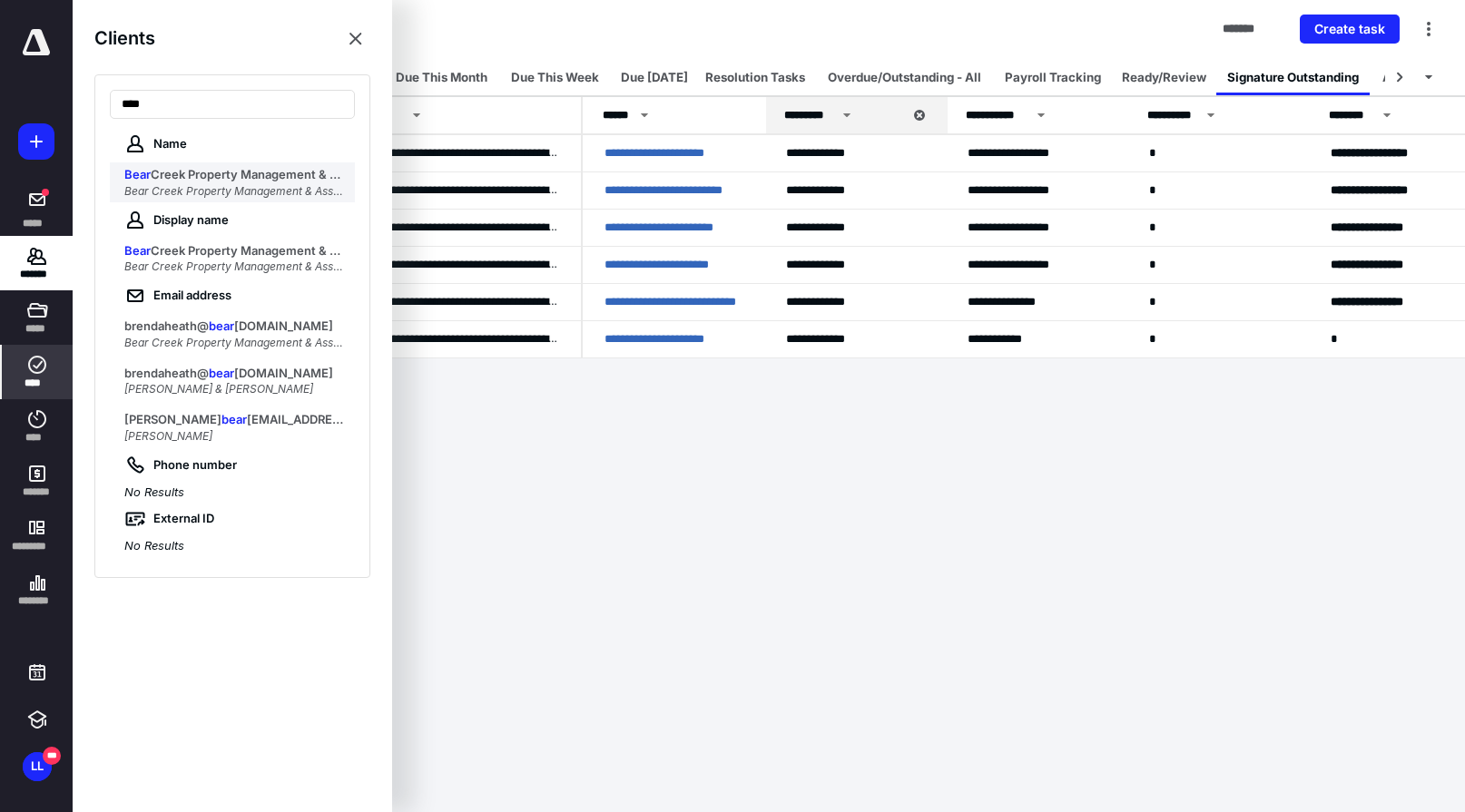 click on "Bear  Creek Property Management & Associates, LLC" at bounding box center (234, 175) 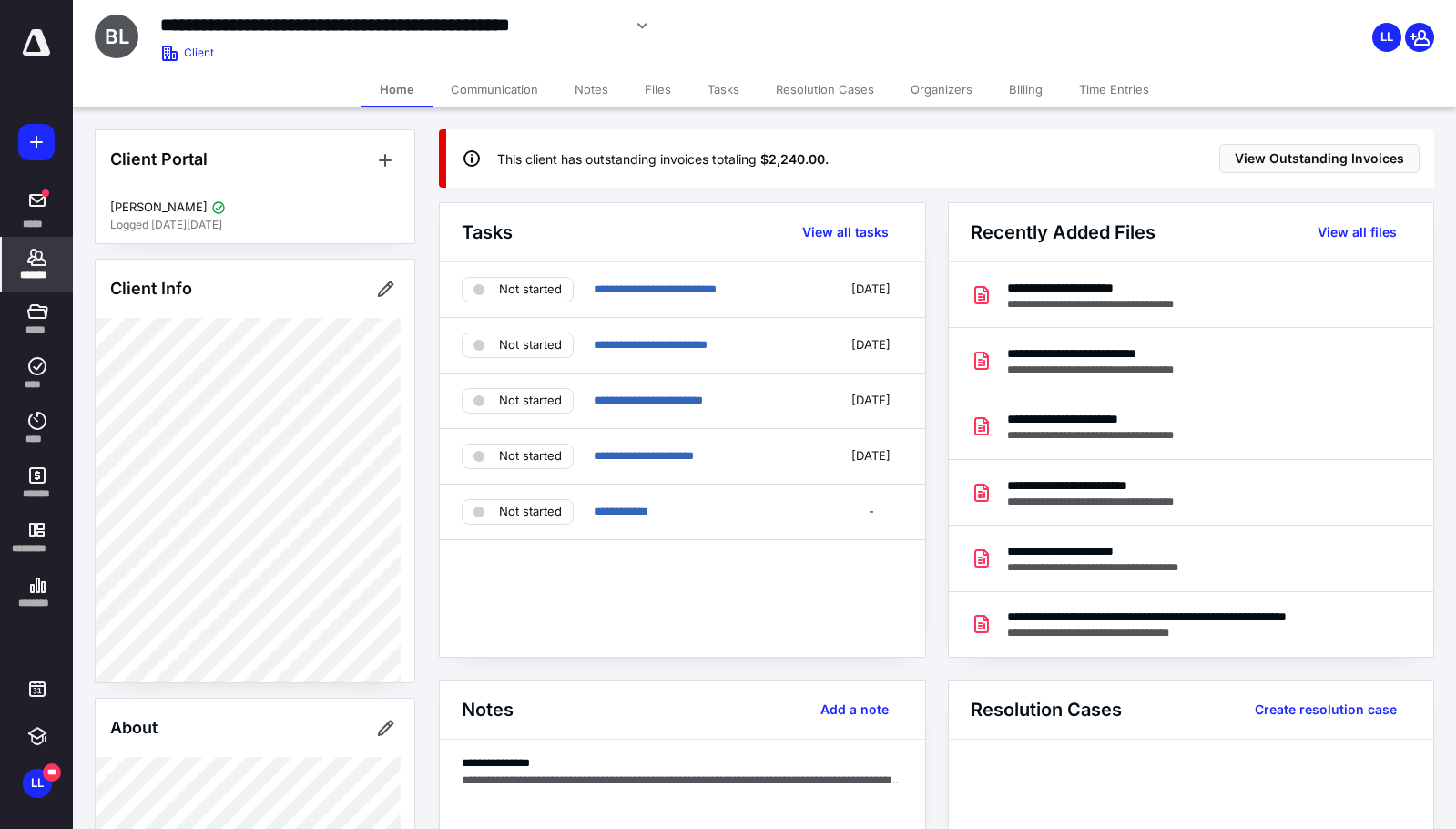 click on "Billing" at bounding box center (1025, 89) 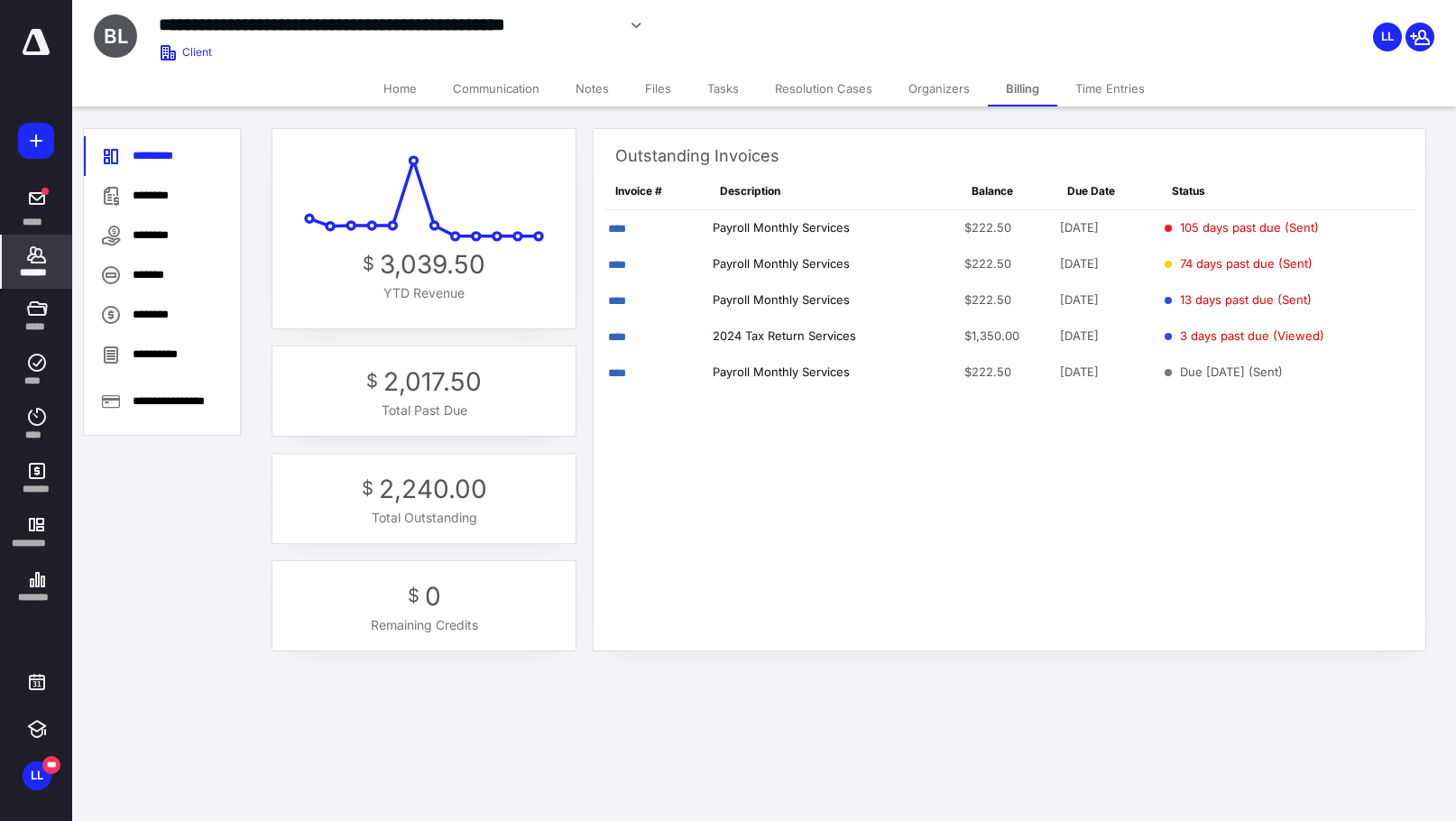 click on "********" at bounding box center (161, 196) 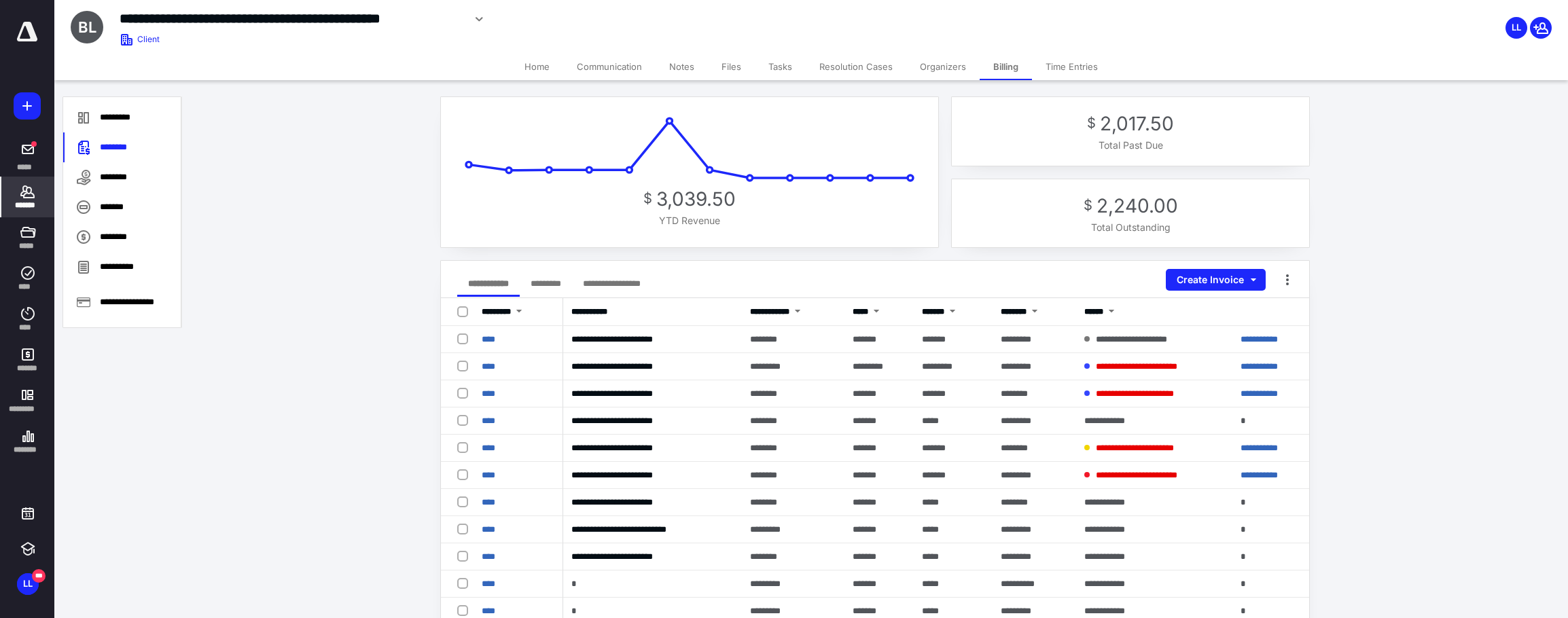 scroll, scrollTop: 136, scrollLeft: 0, axis: vertical 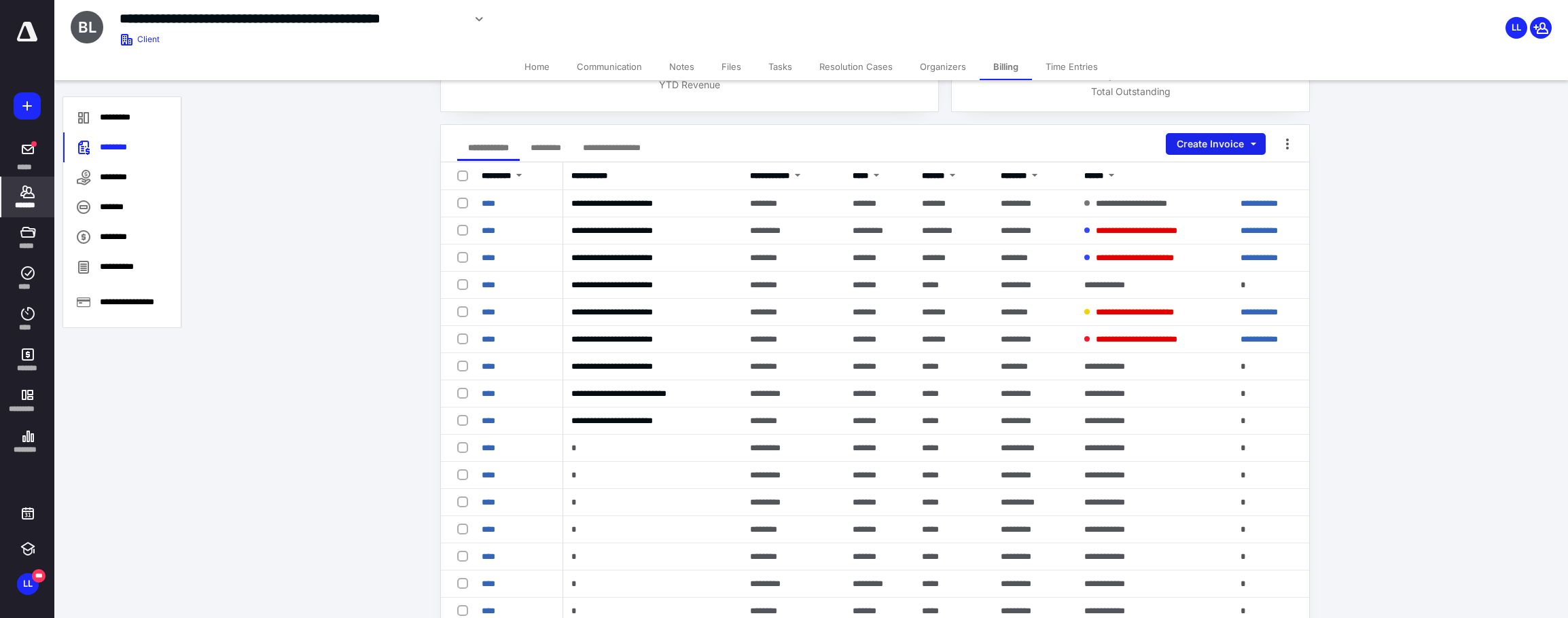 click on "Create Invoice" at bounding box center (1215, 144) 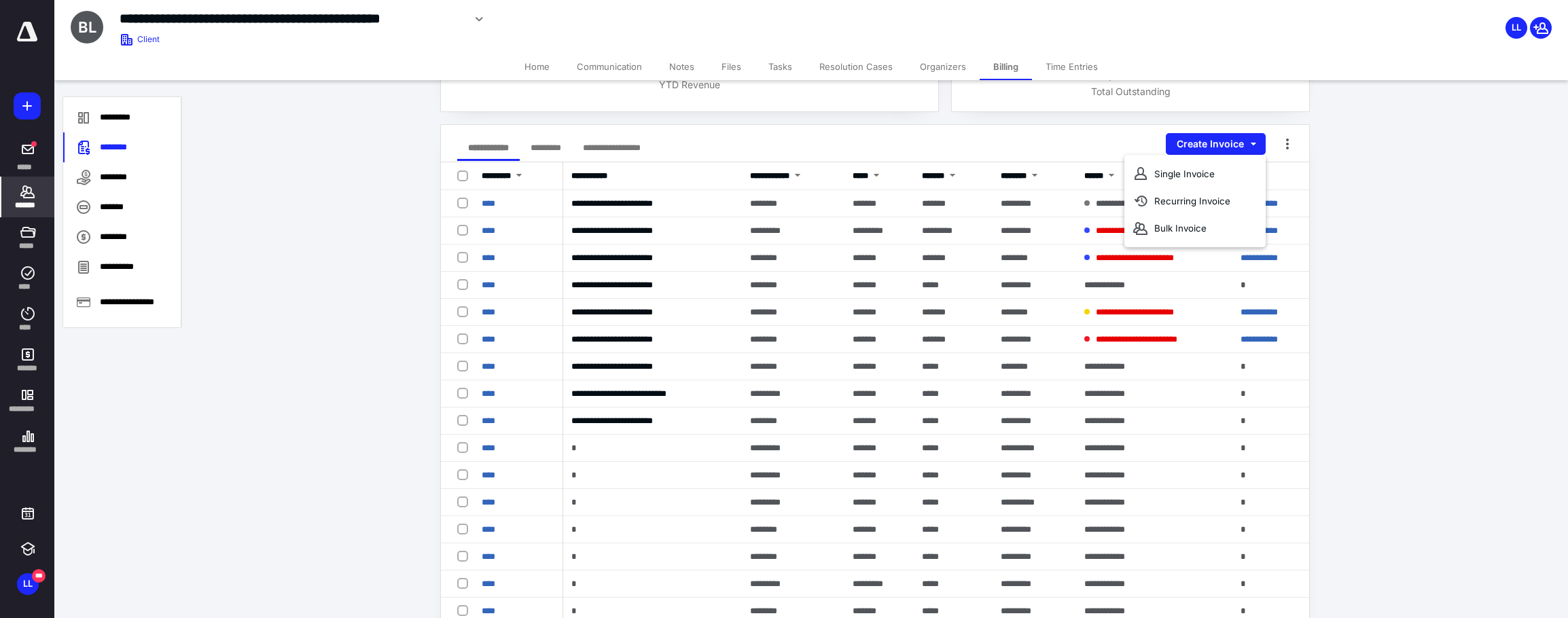 click on "**********" at bounding box center (875, 143) 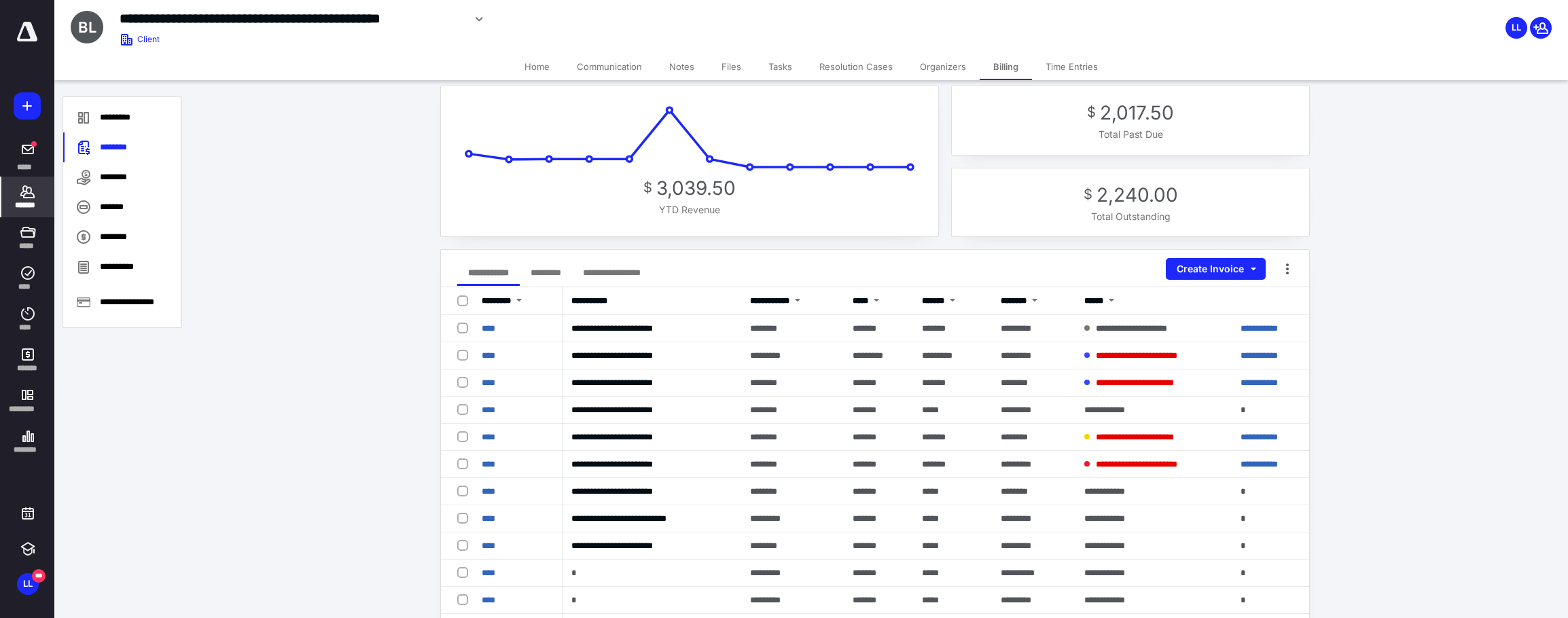 scroll, scrollTop: 0, scrollLeft: 0, axis: both 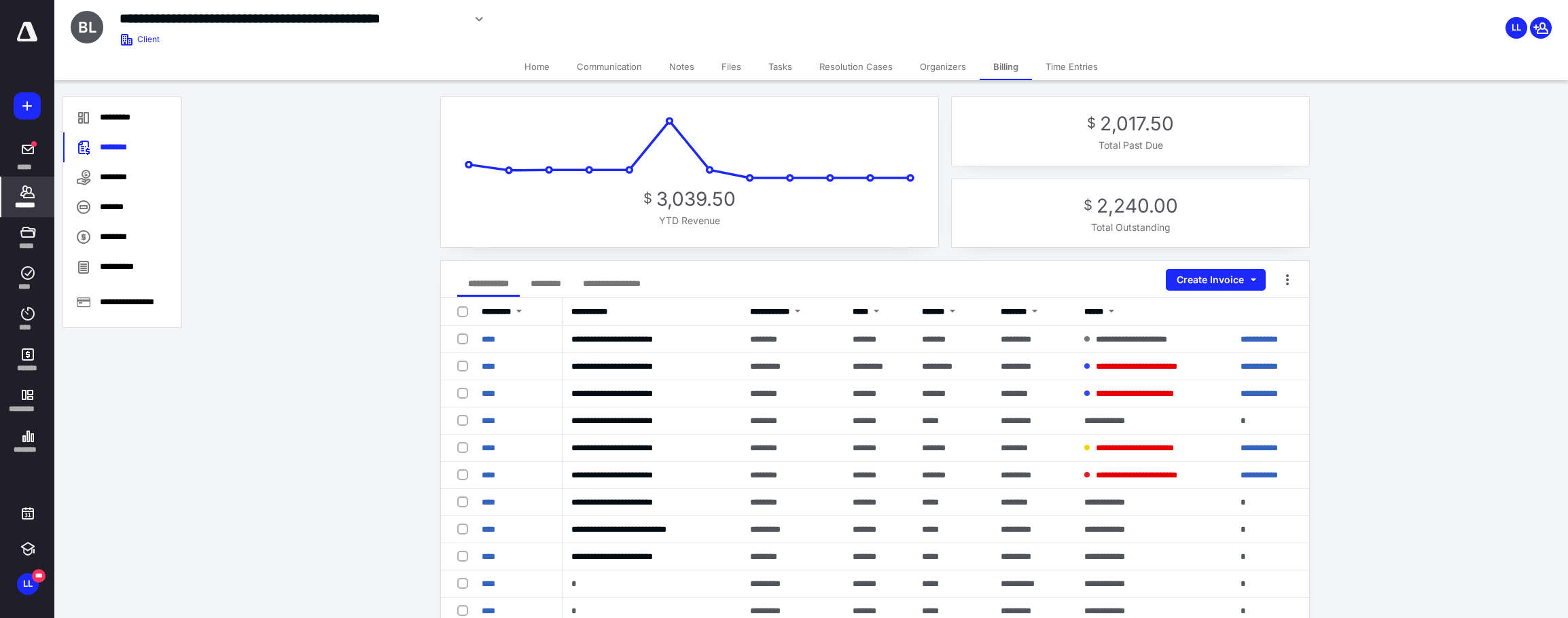 click 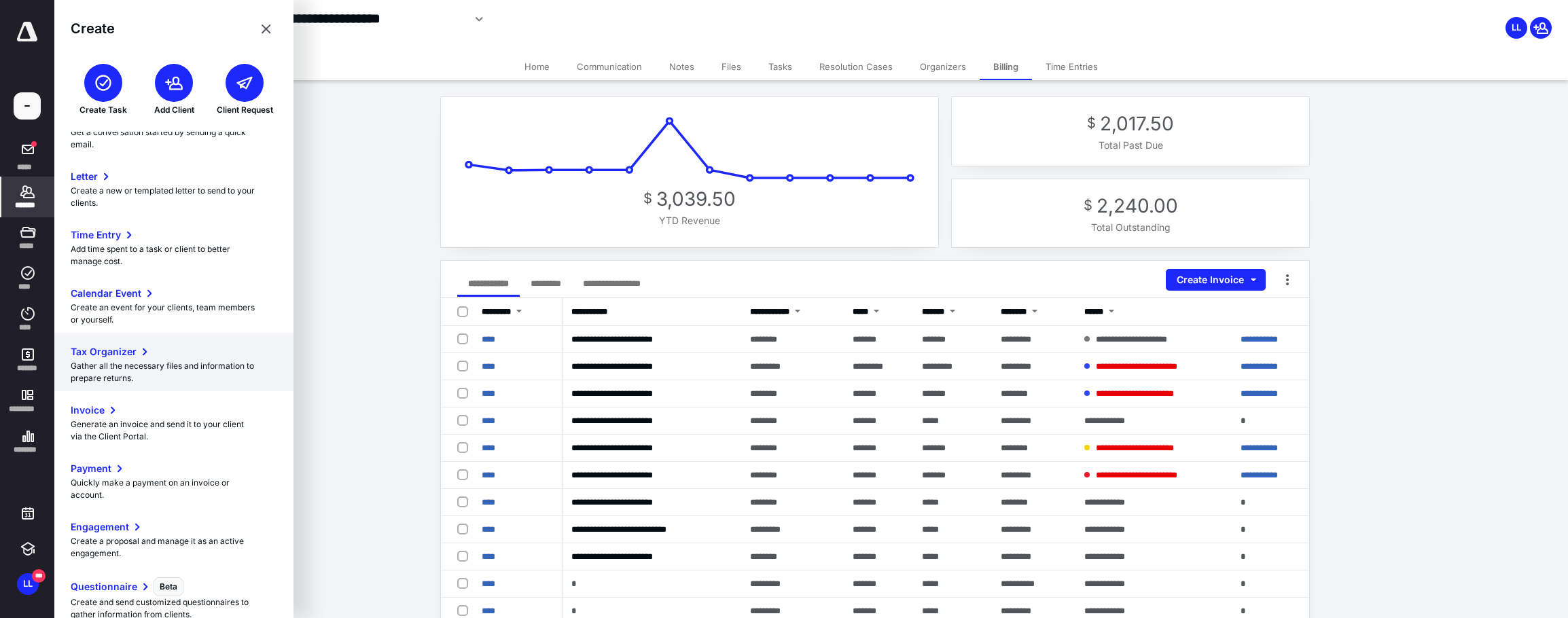 scroll, scrollTop: 39, scrollLeft: 0, axis: vertical 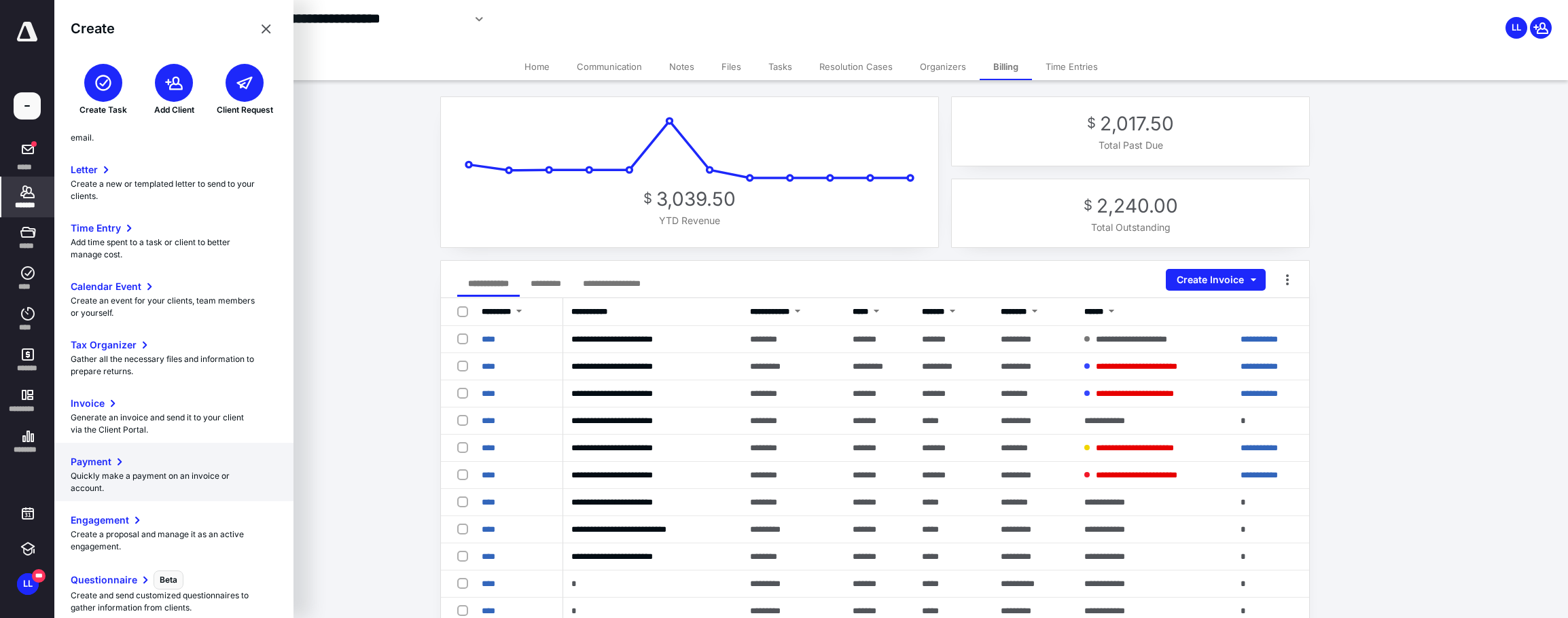 click on "Payment" at bounding box center [91, 462] 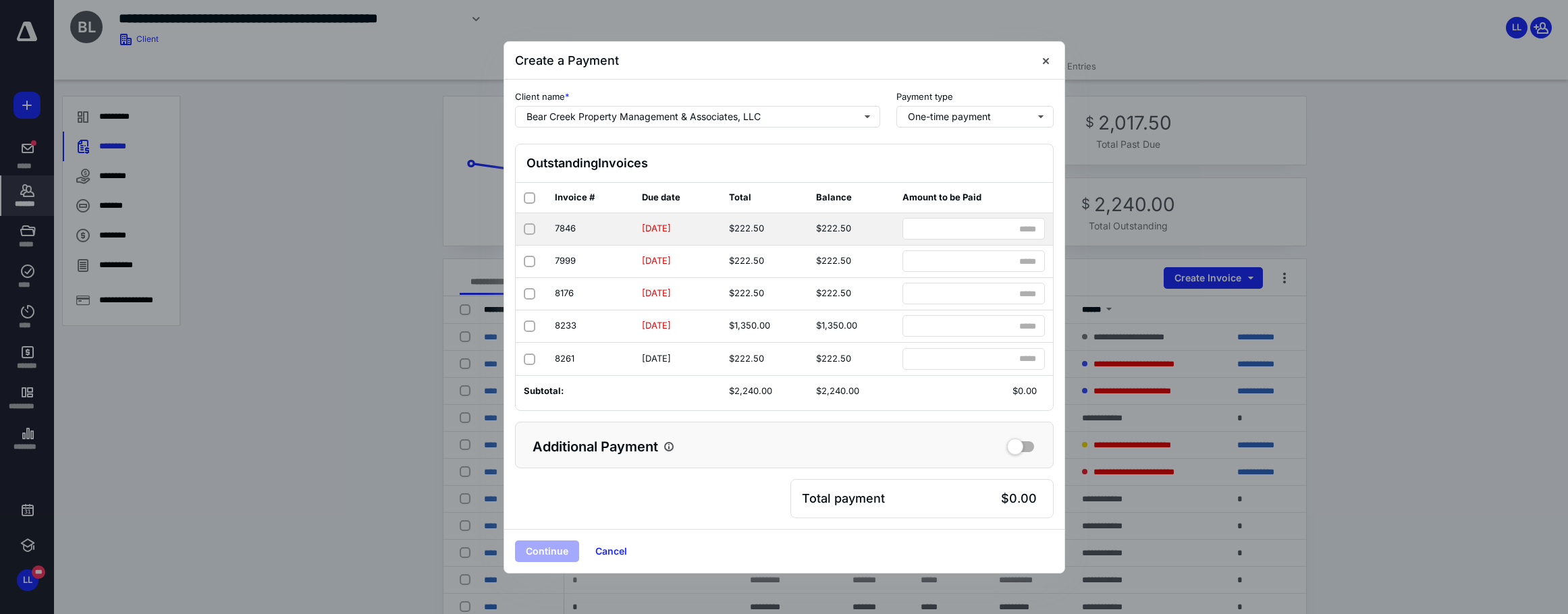 click 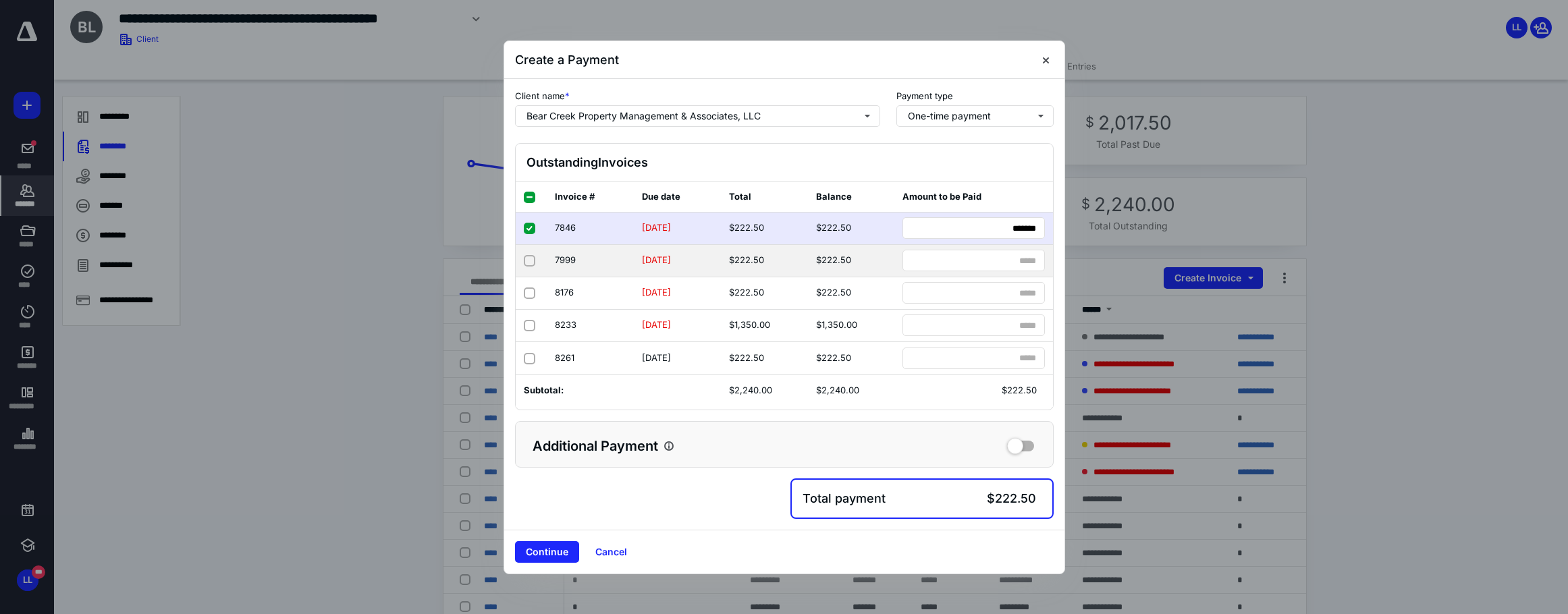 click 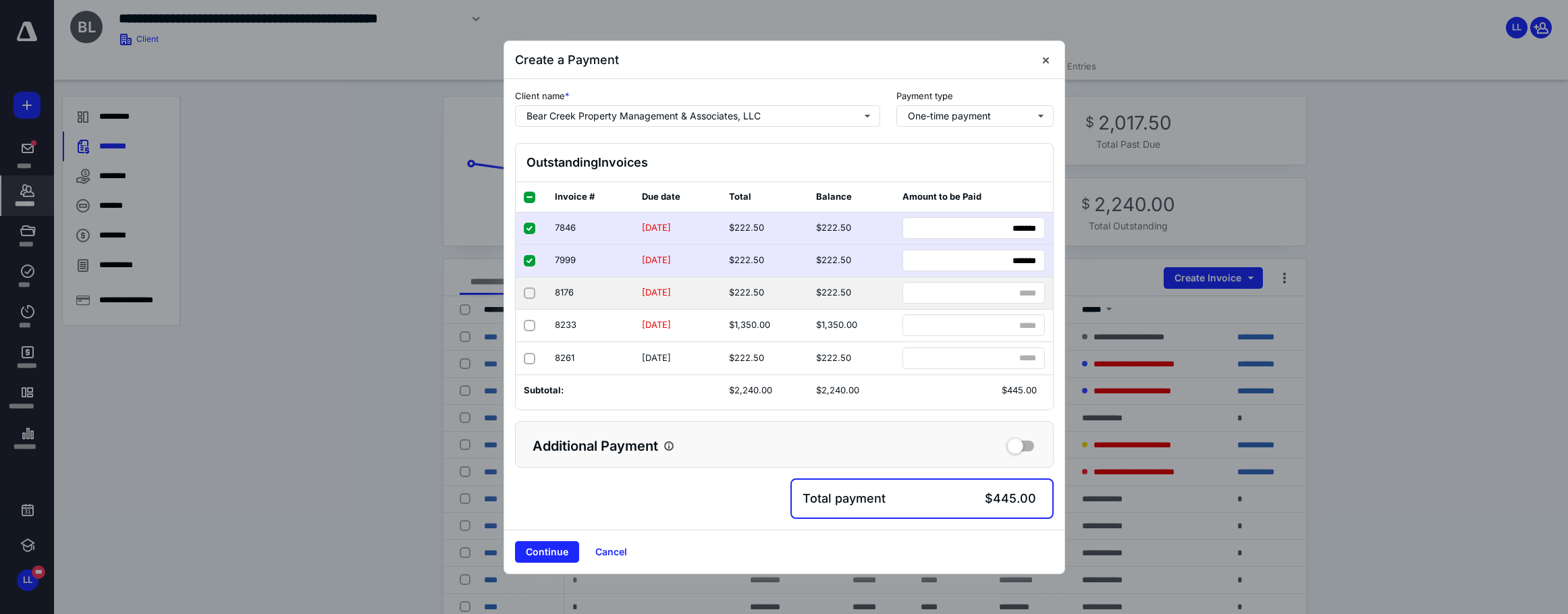 click at bounding box center (529, 294) 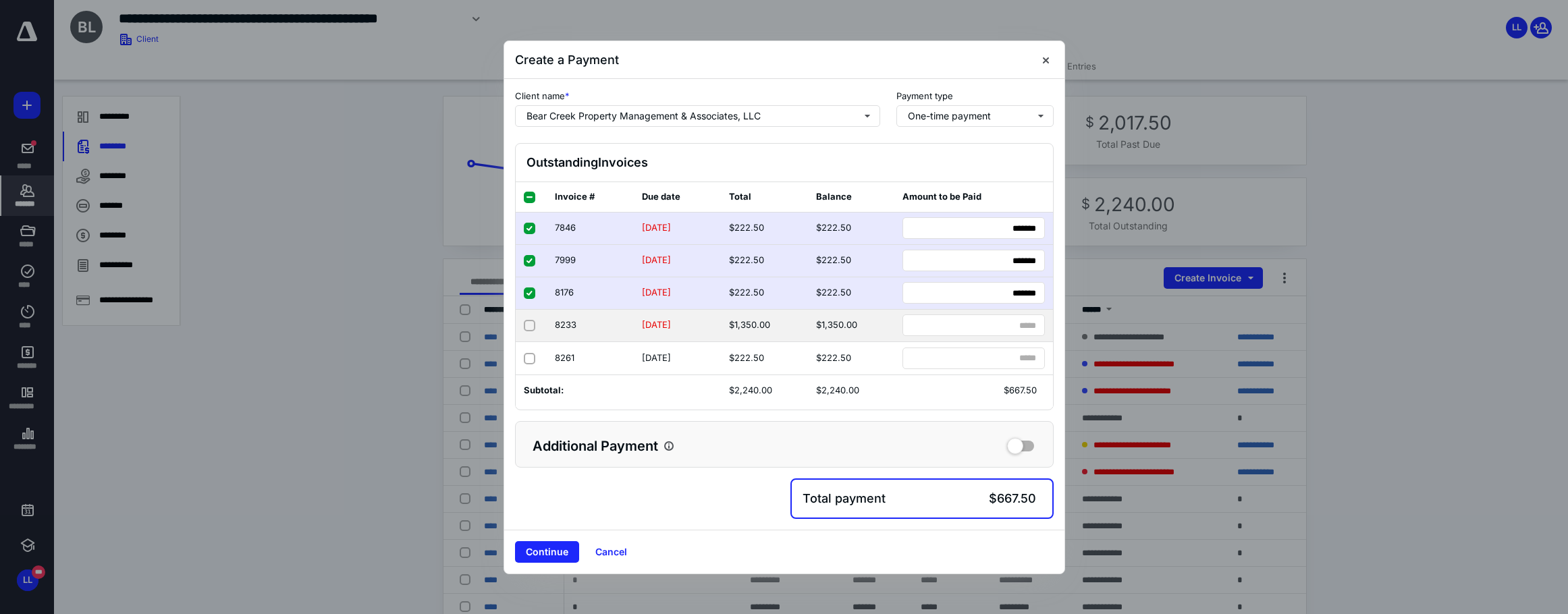 click at bounding box center [529, 326] 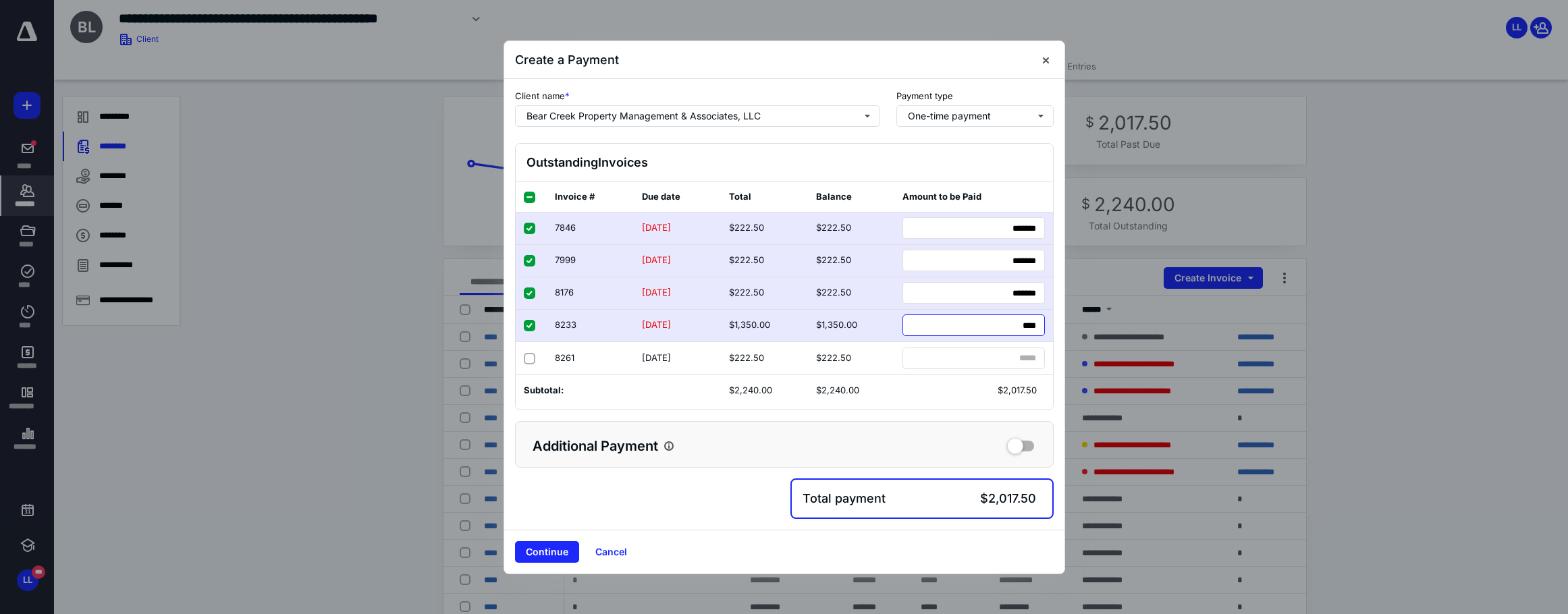 drag, startPoint x: 988, startPoint y: 320, endPoint x: 1065, endPoint y: 325, distance: 77.162167 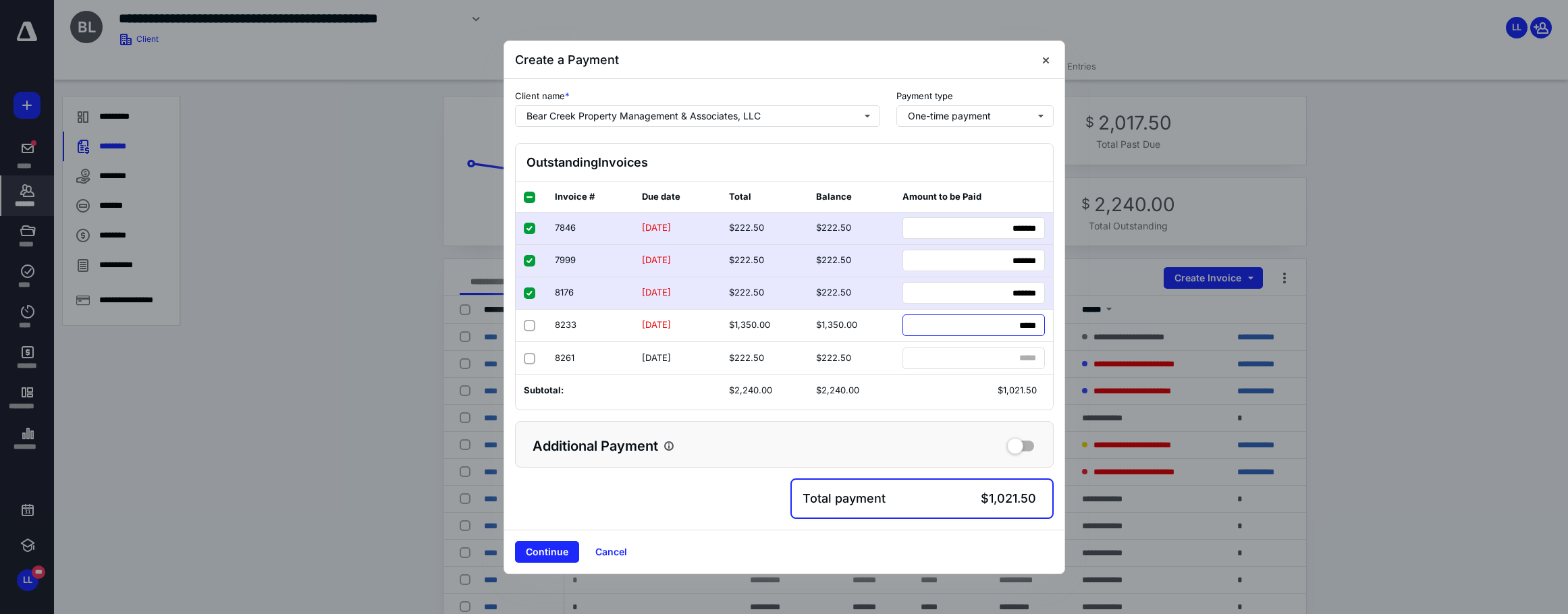 type on "******" 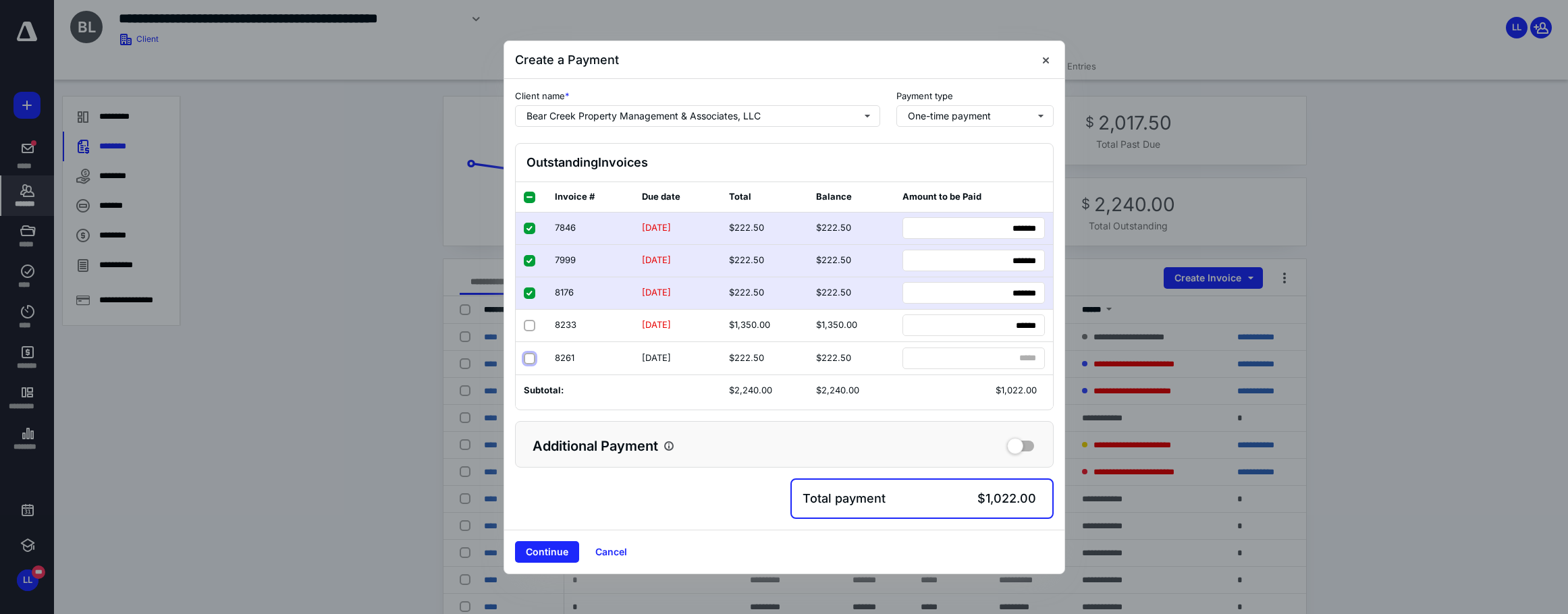 checkbox on "true" 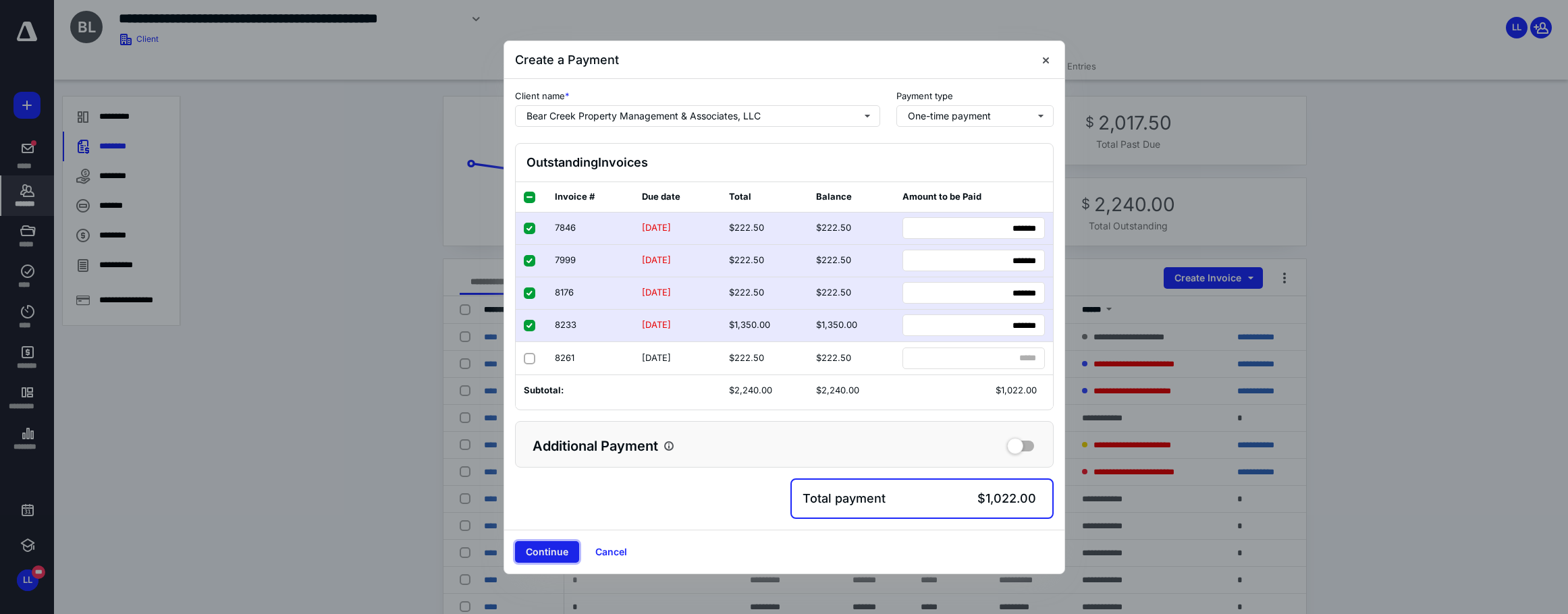 click on "Continue" at bounding box center [547, 552] 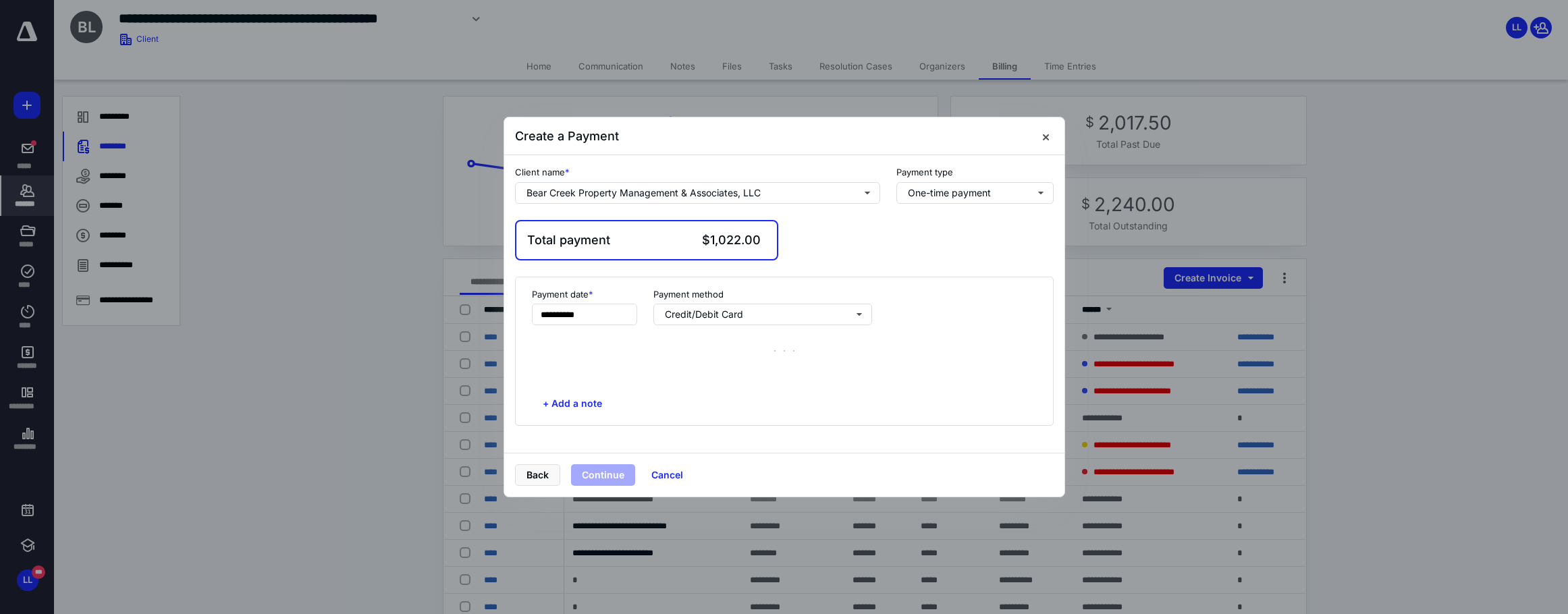 click on "Payment method" at bounding box center [688, 294] 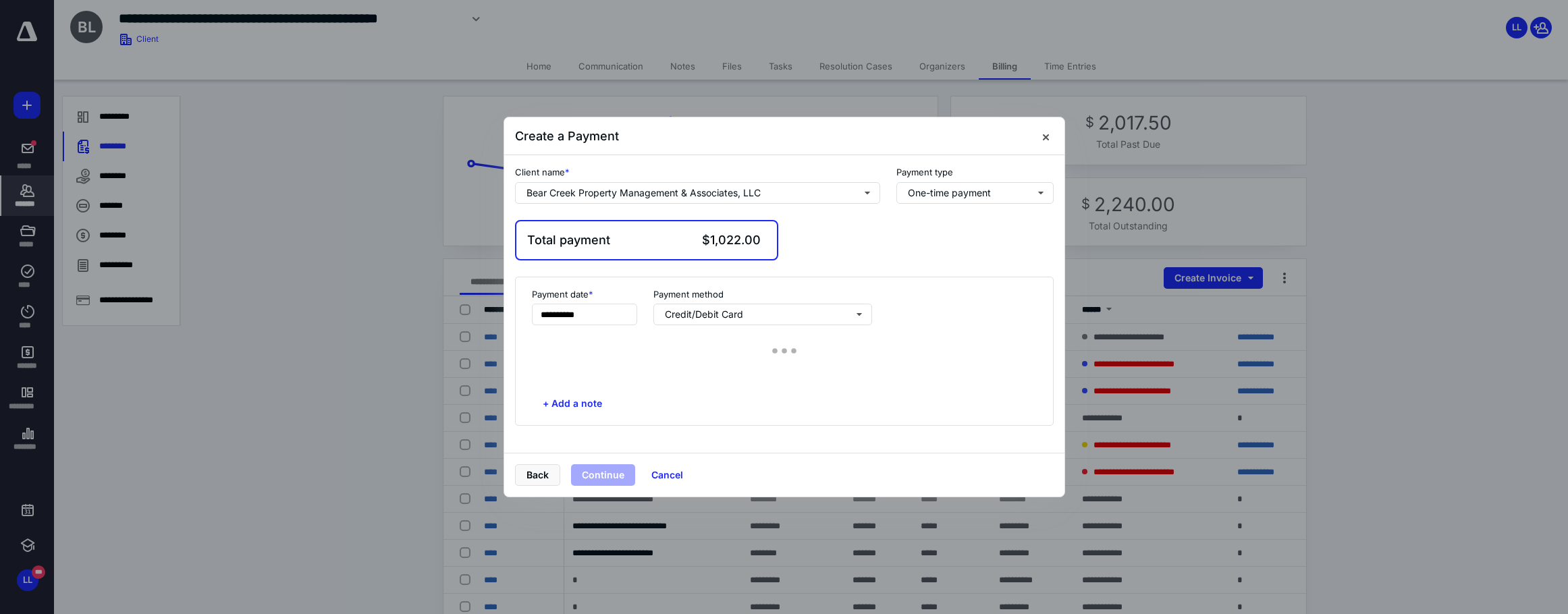 click on "**********" at bounding box center [784, 352] 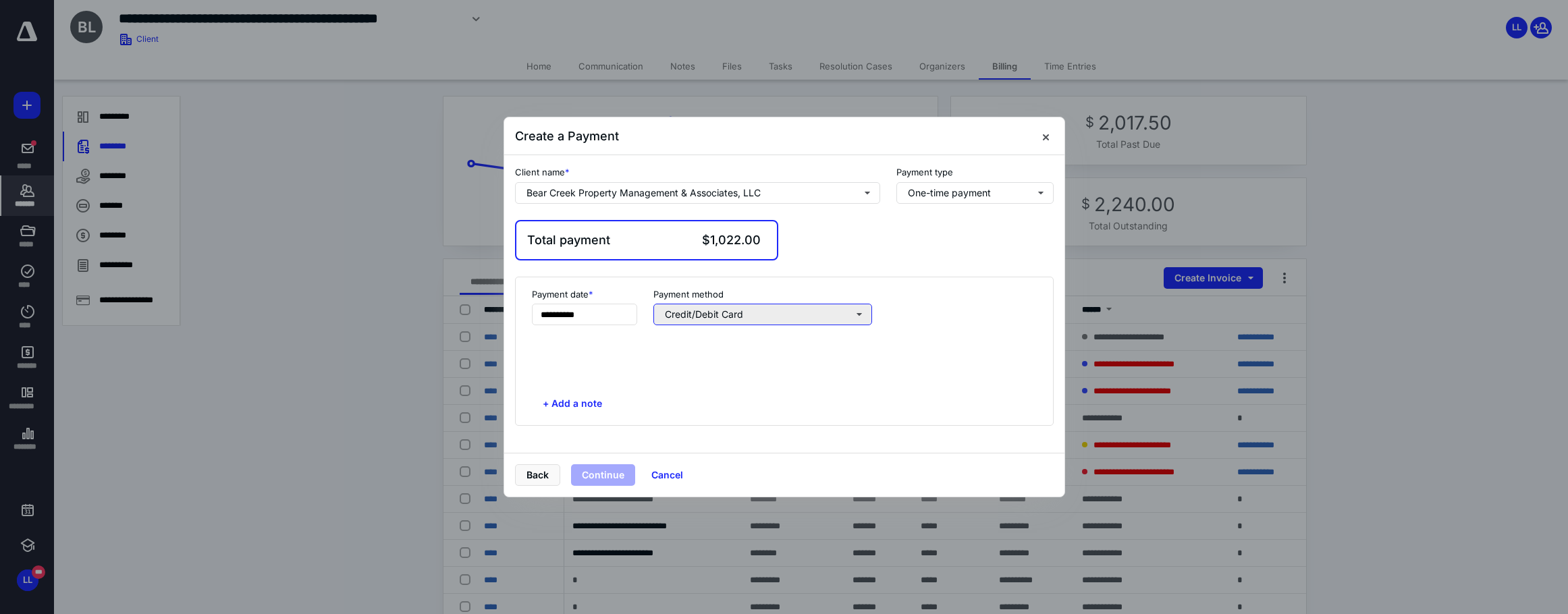 click on "Credit/Debit Card" at bounding box center (763, 314) 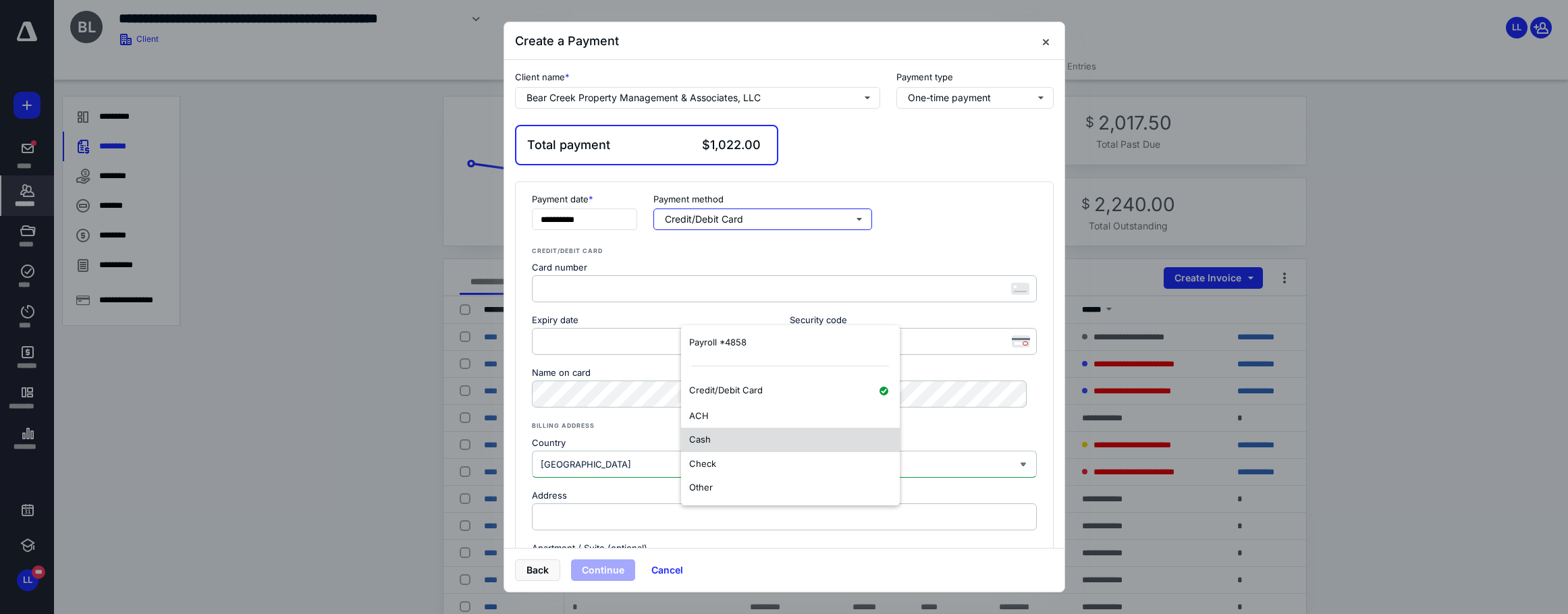 click on "Cash" at bounding box center (790, 440) 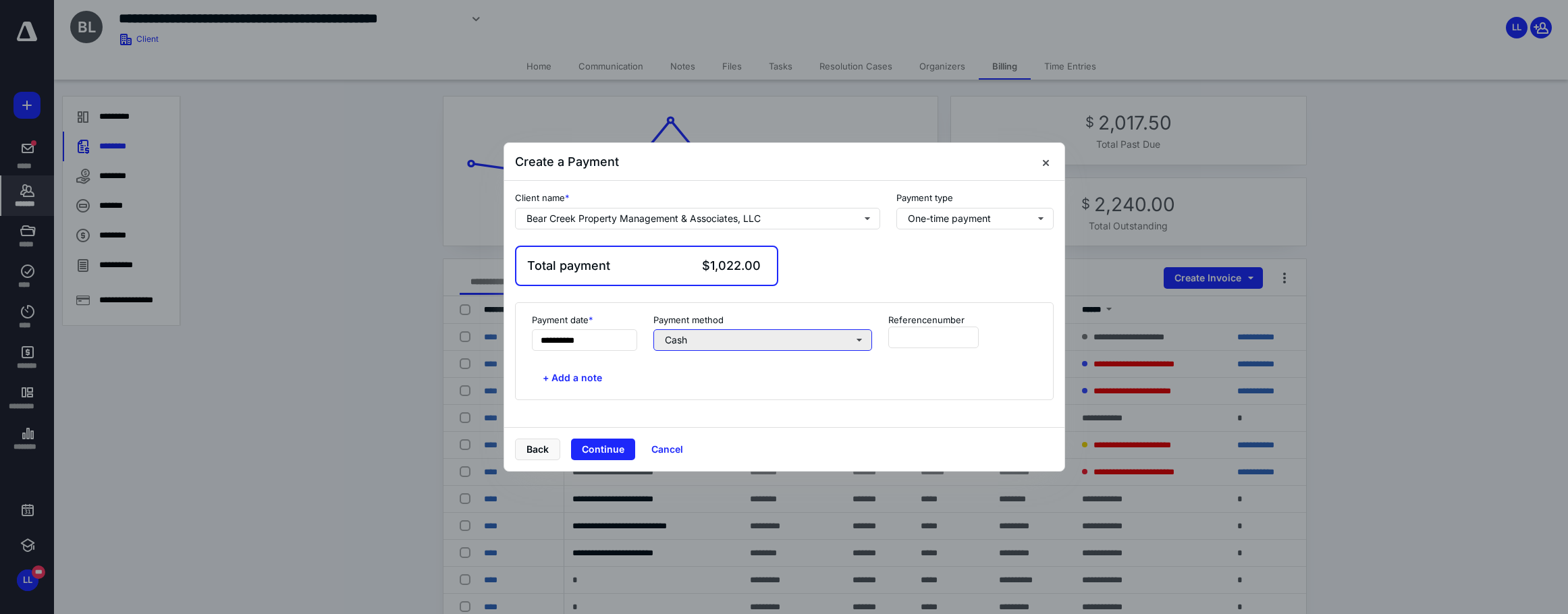 click on "Cash" at bounding box center (763, 340) 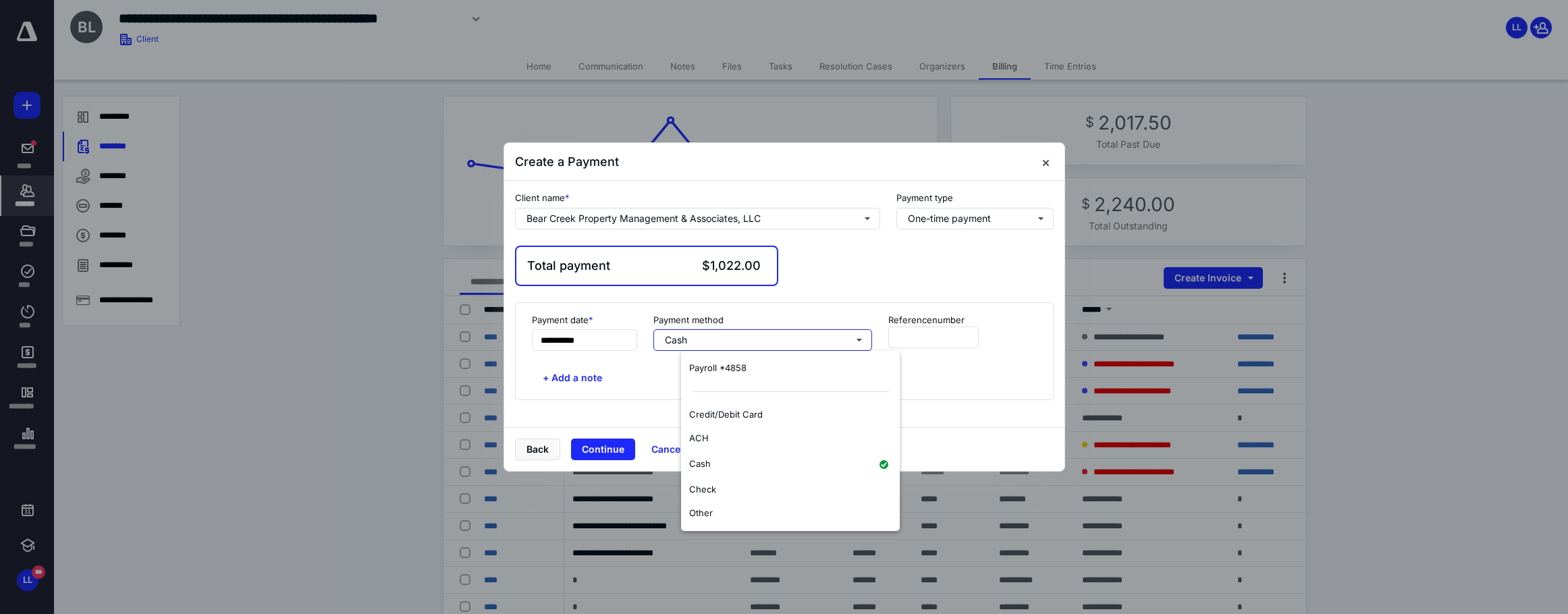 click on "Check" at bounding box center [790, 490] 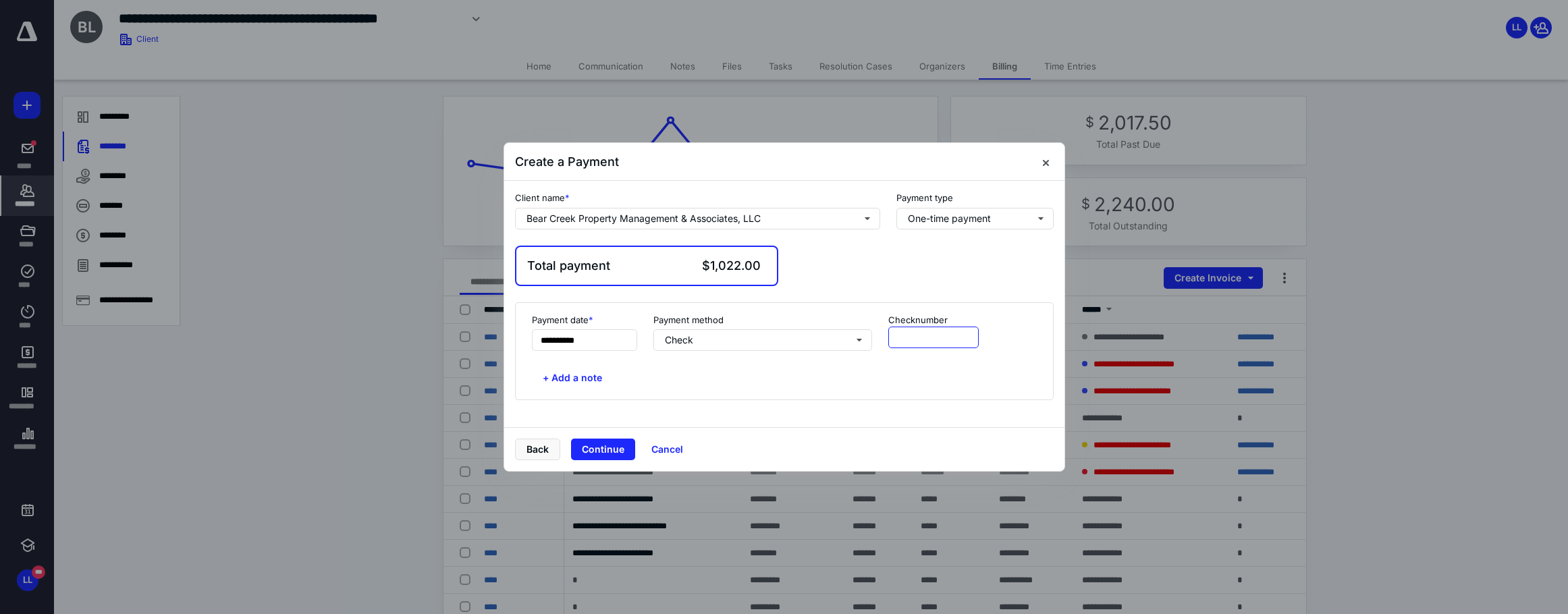 click at bounding box center (934, 337) 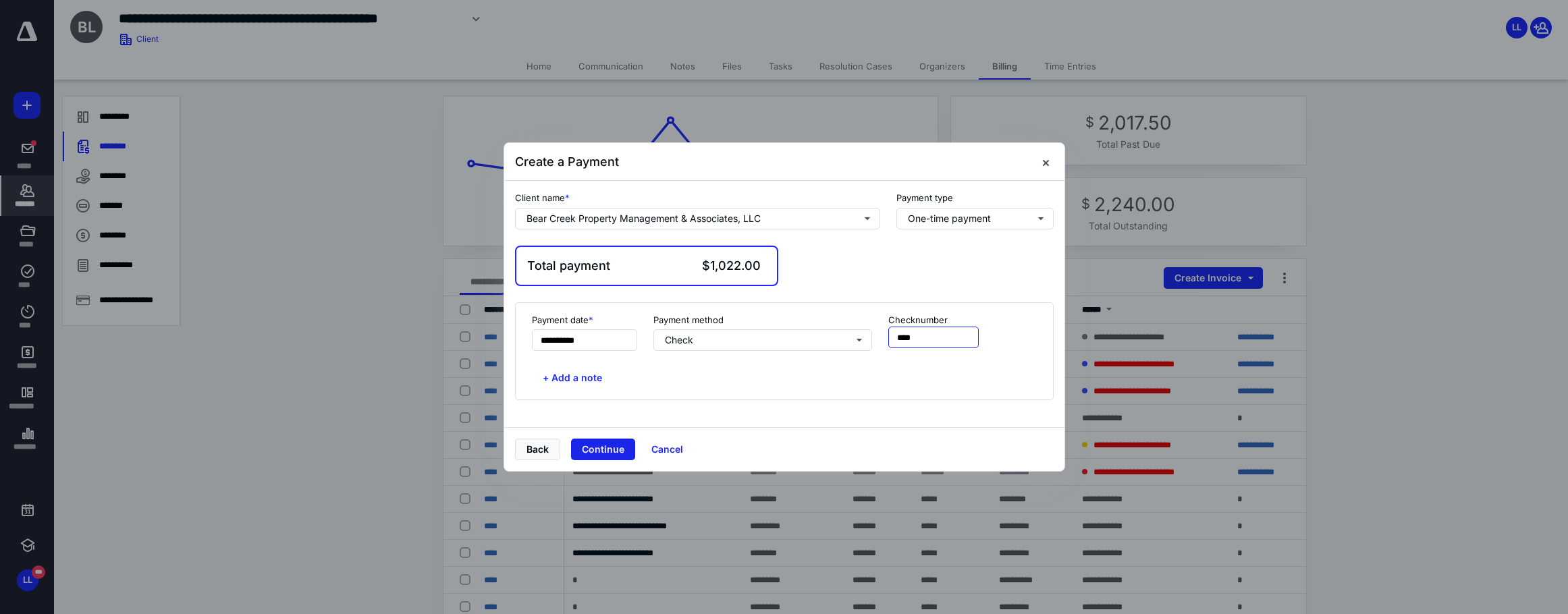 type on "****" 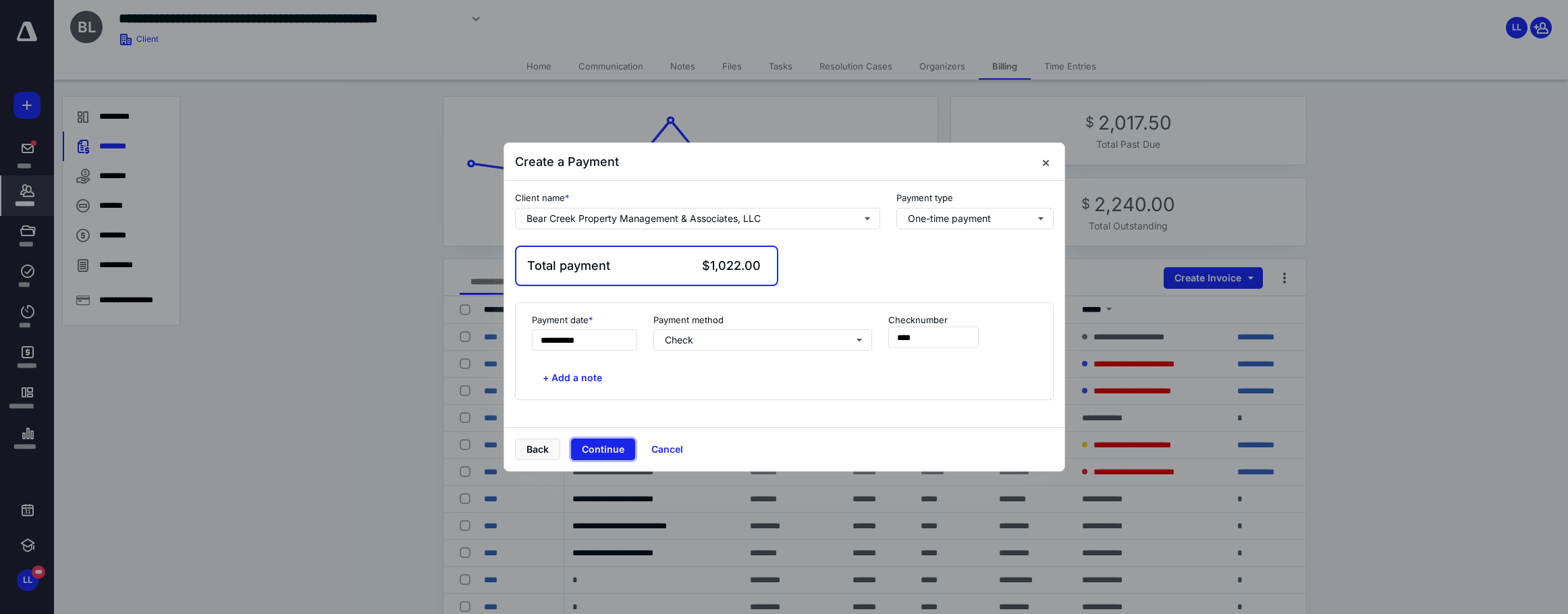 click on "Continue" at bounding box center [603, 449] 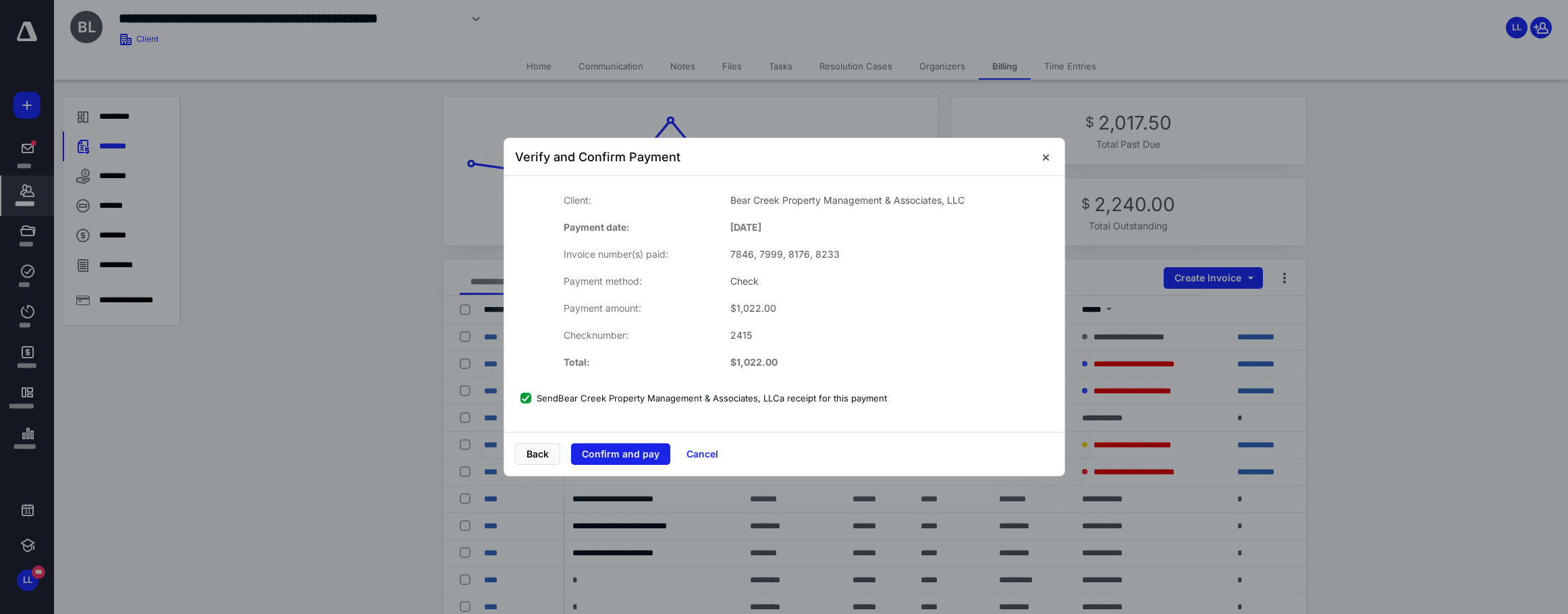 click on "Confirm and pay" at bounding box center (620, 454) 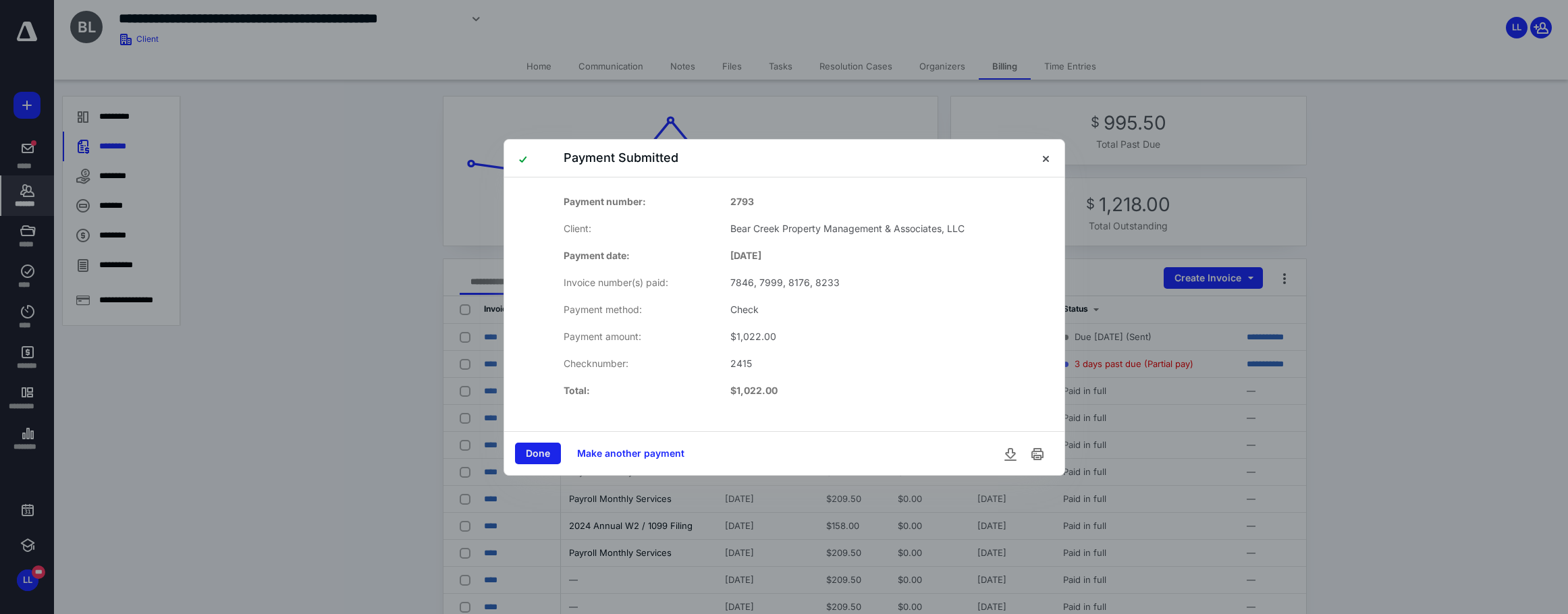 click on "Done" at bounding box center [538, 453] 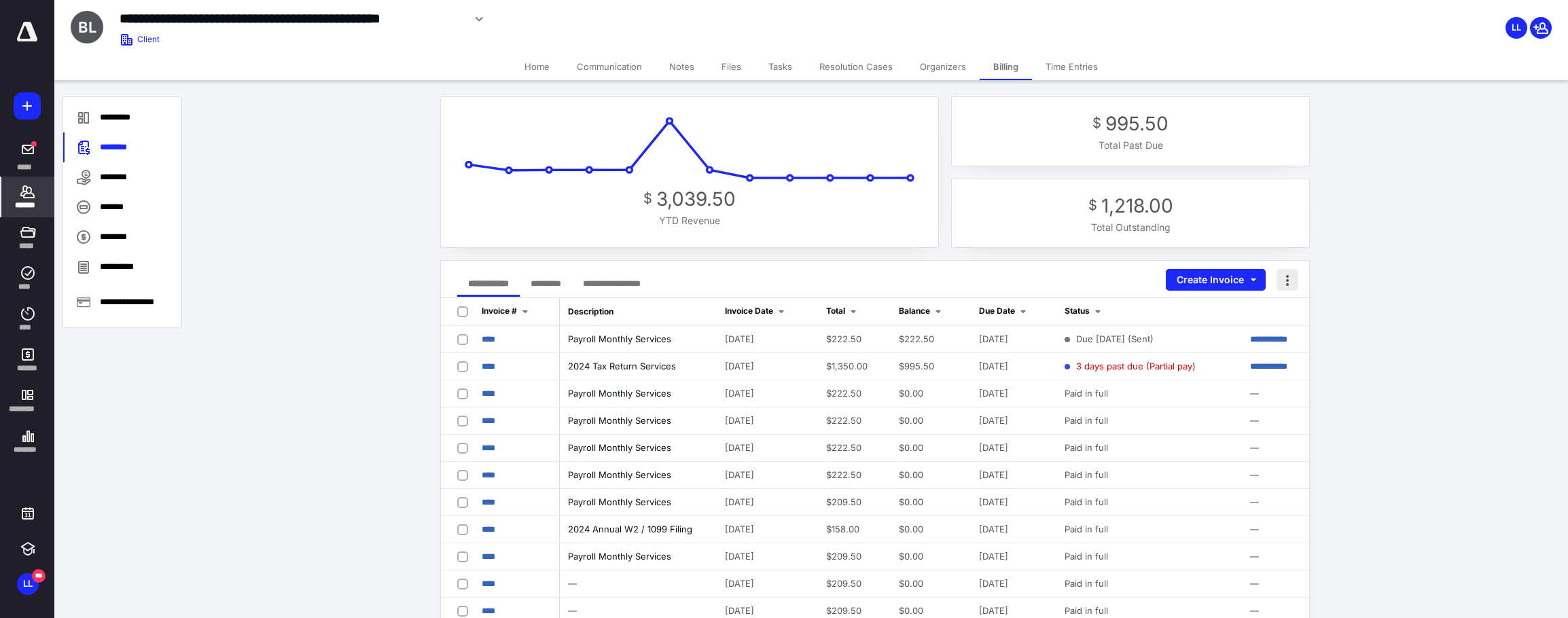 click at bounding box center (1287, 280) 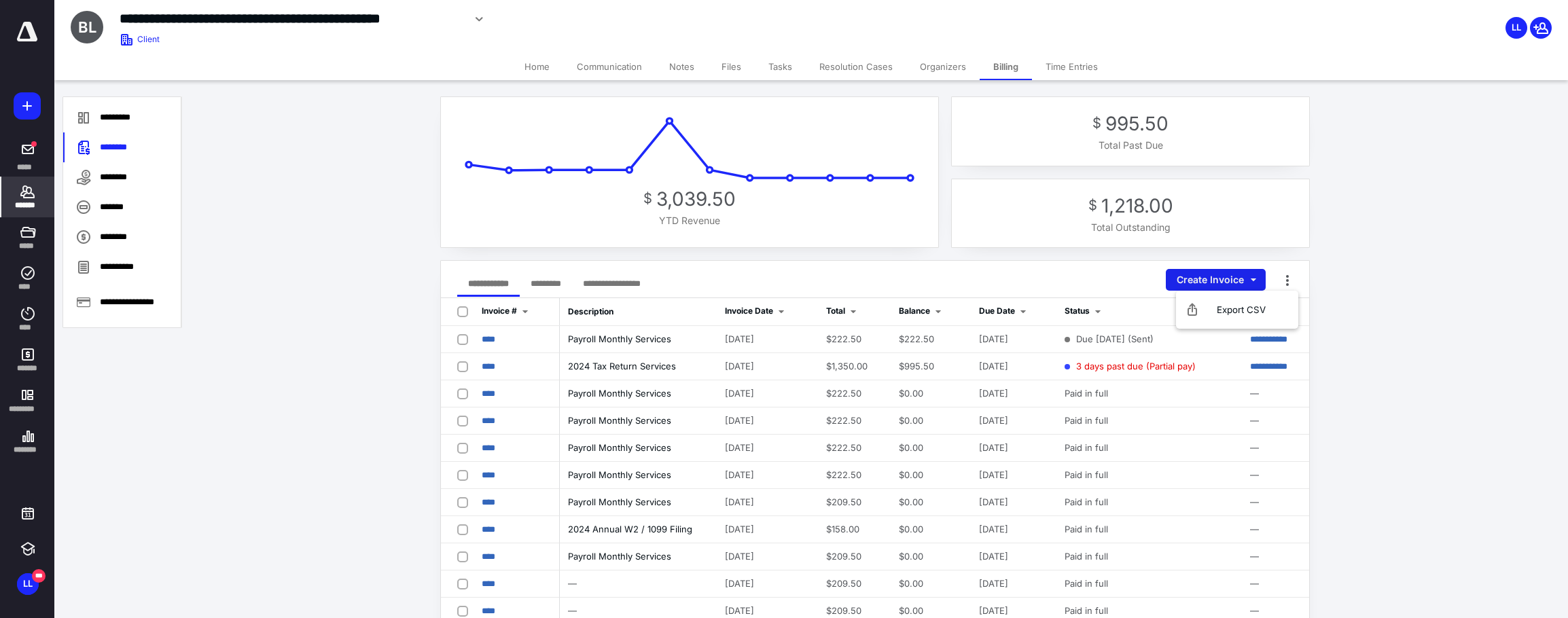 click on "Create Invoice" at bounding box center [1215, 280] 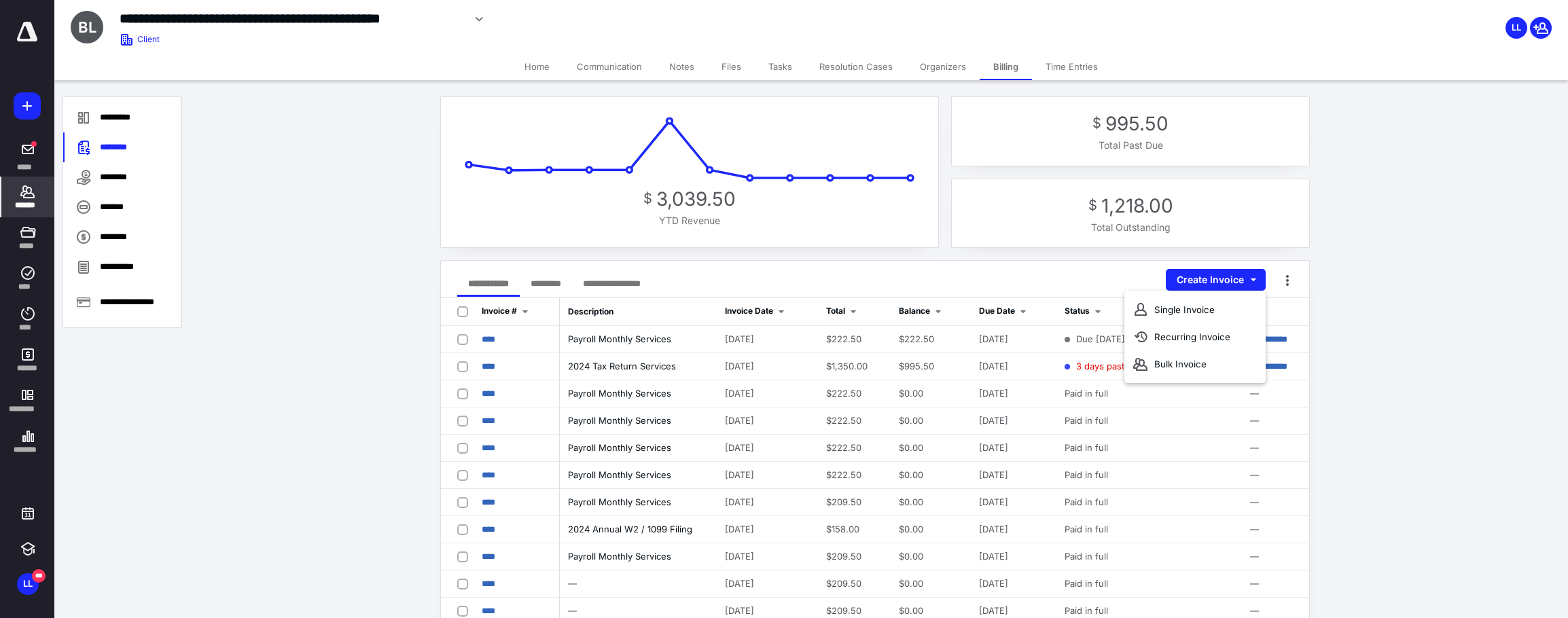 click on "**********" at bounding box center [875, 279] 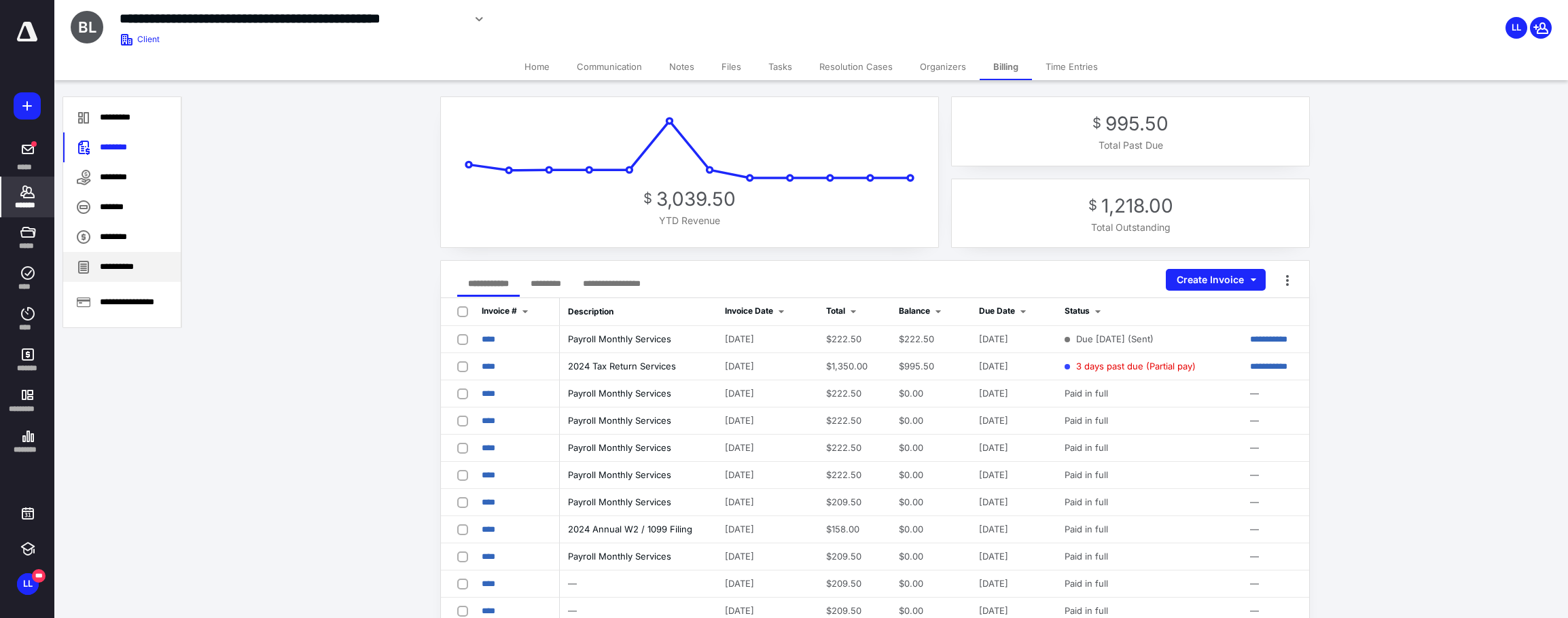 click on "**********" at bounding box center (122, 267) 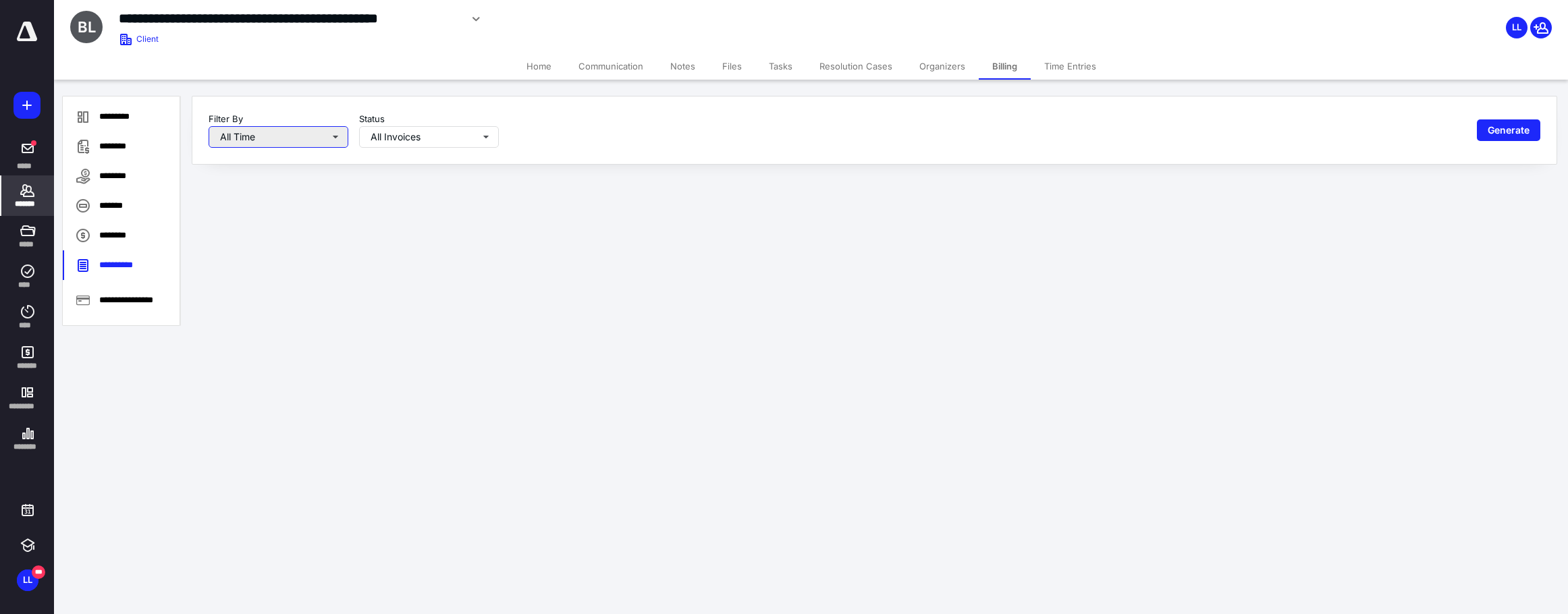 click on "All Time" at bounding box center (278, 137) 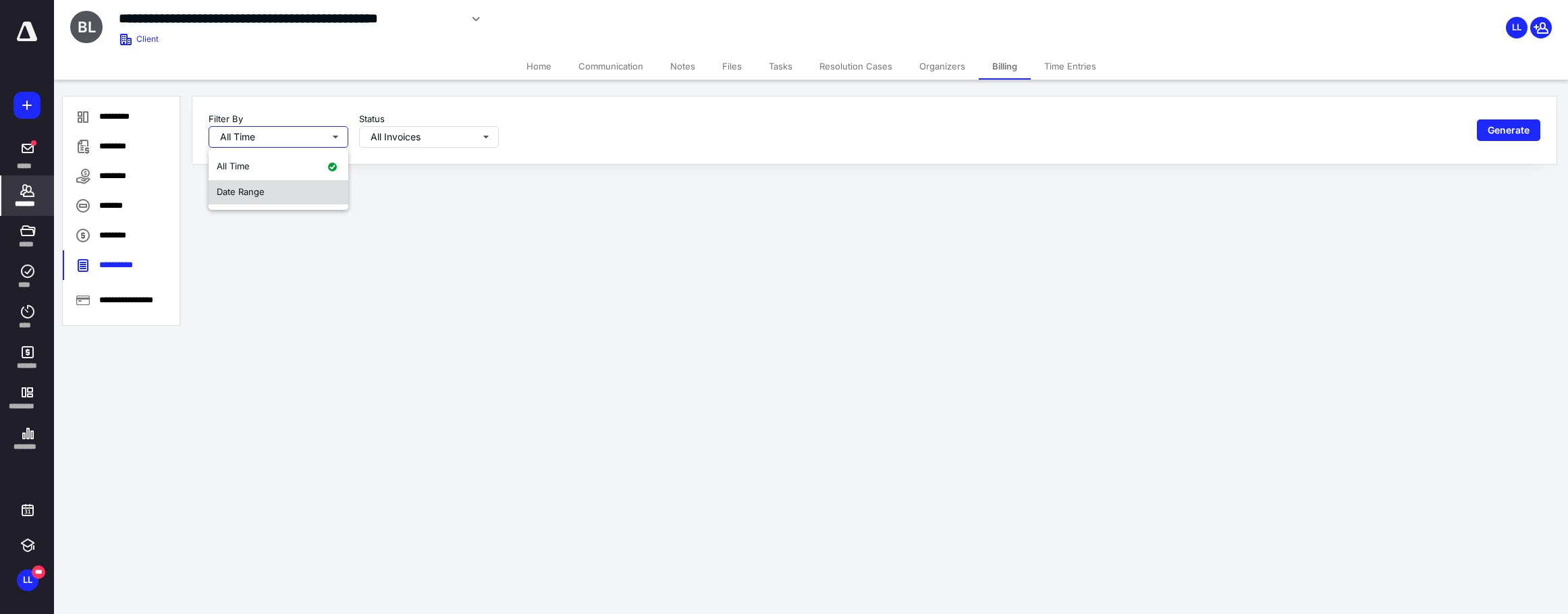 click on "Date Range" at bounding box center (240, 192) 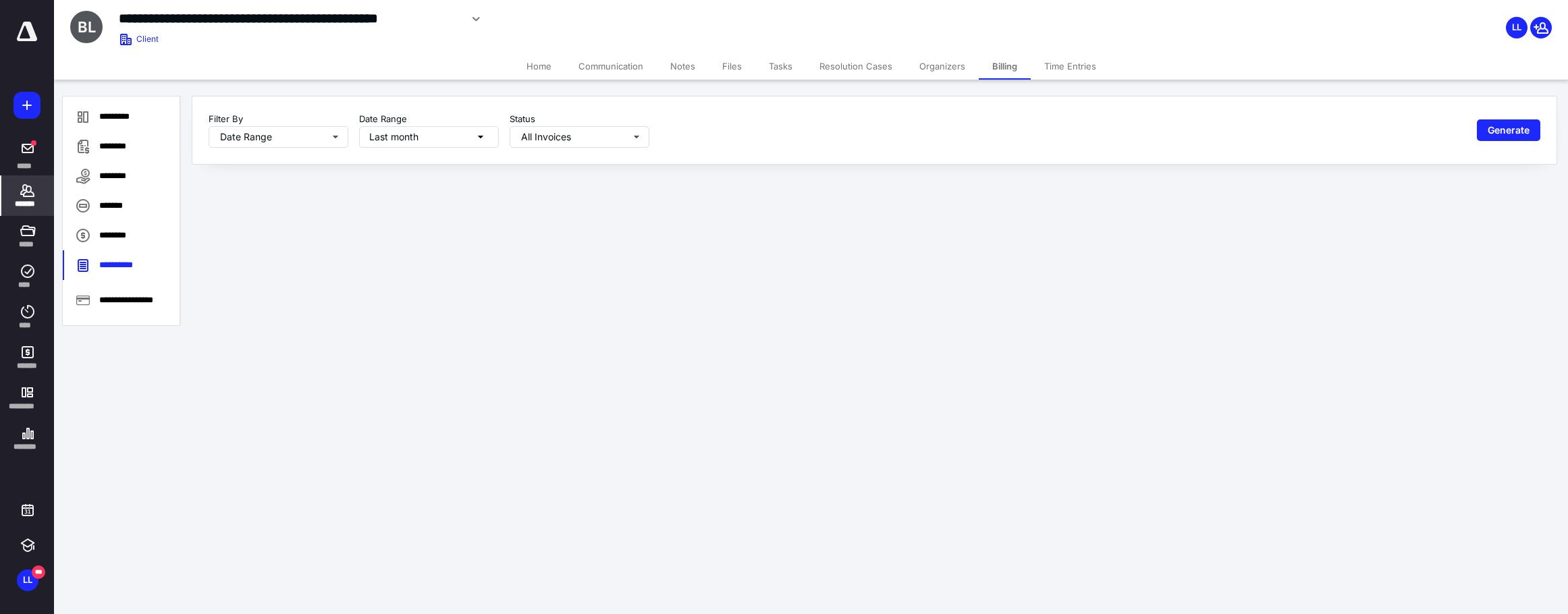 click on "Last month" at bounding box center [429, 137] 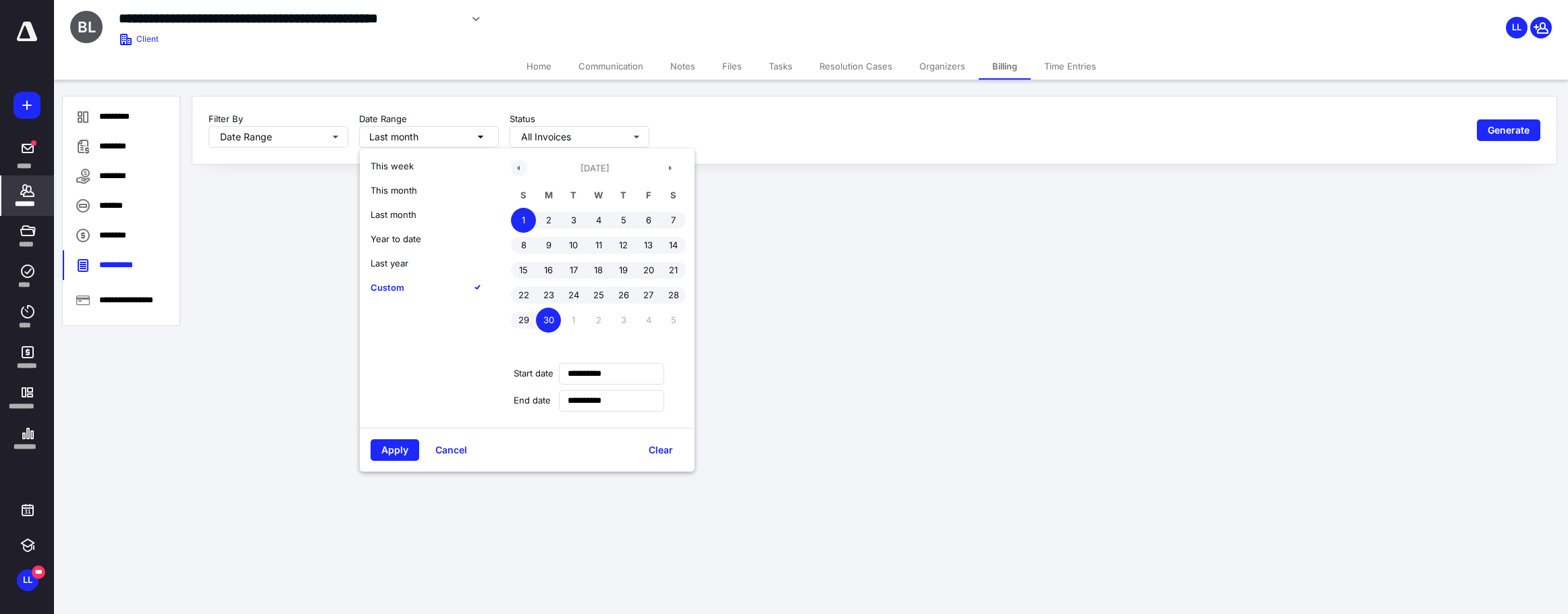 click at bounding box center [519, 168] 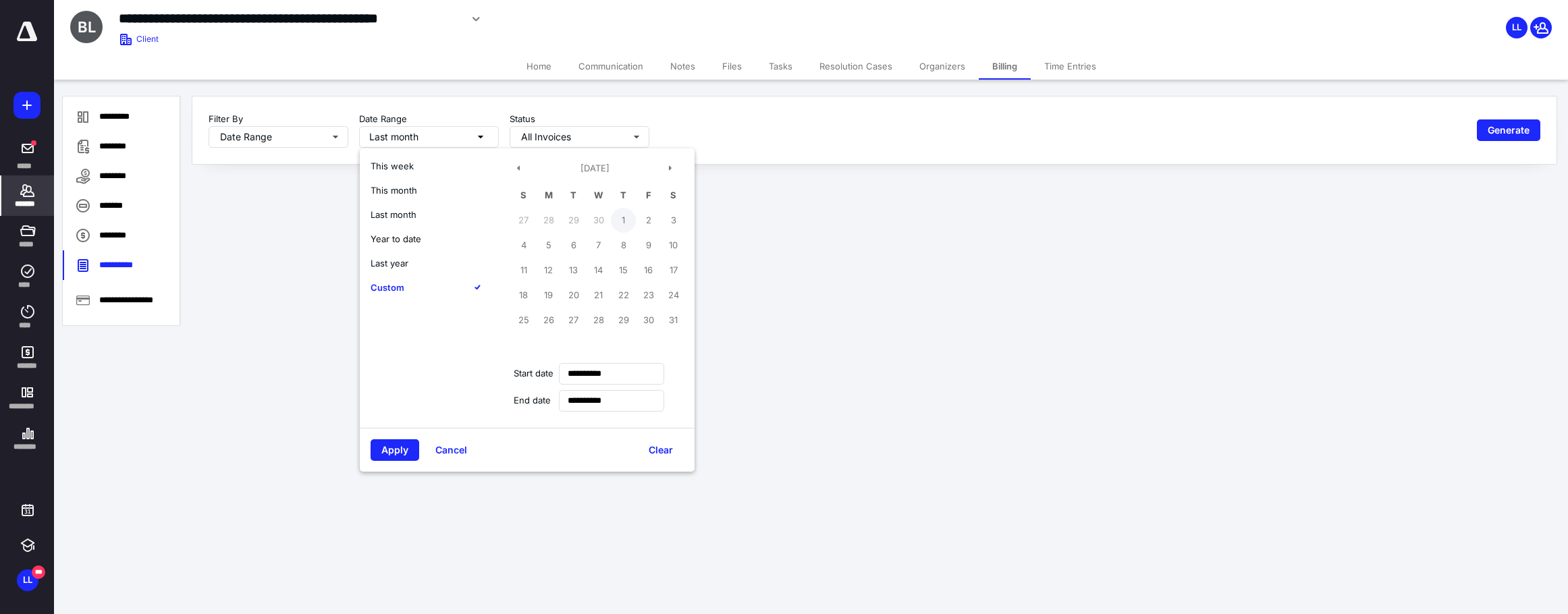 click on "1" at bounding box center [623, 220] 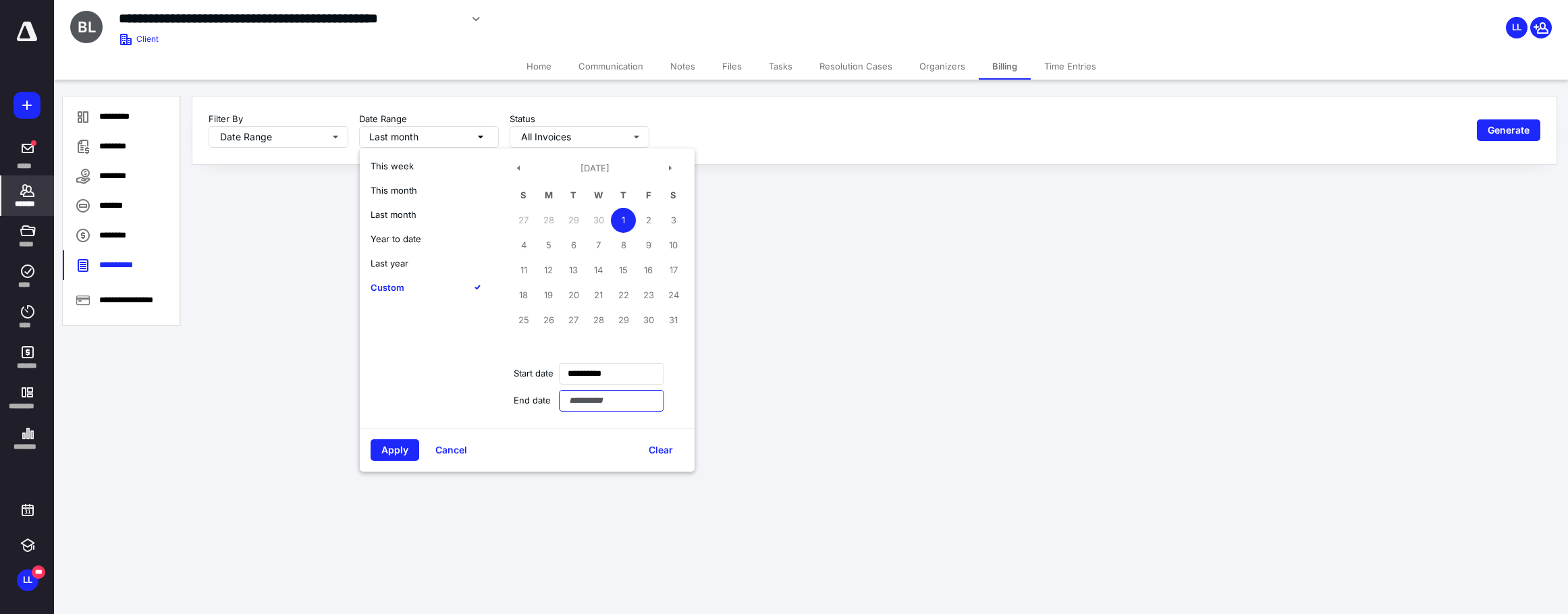 click at bounding box center (612, 401) 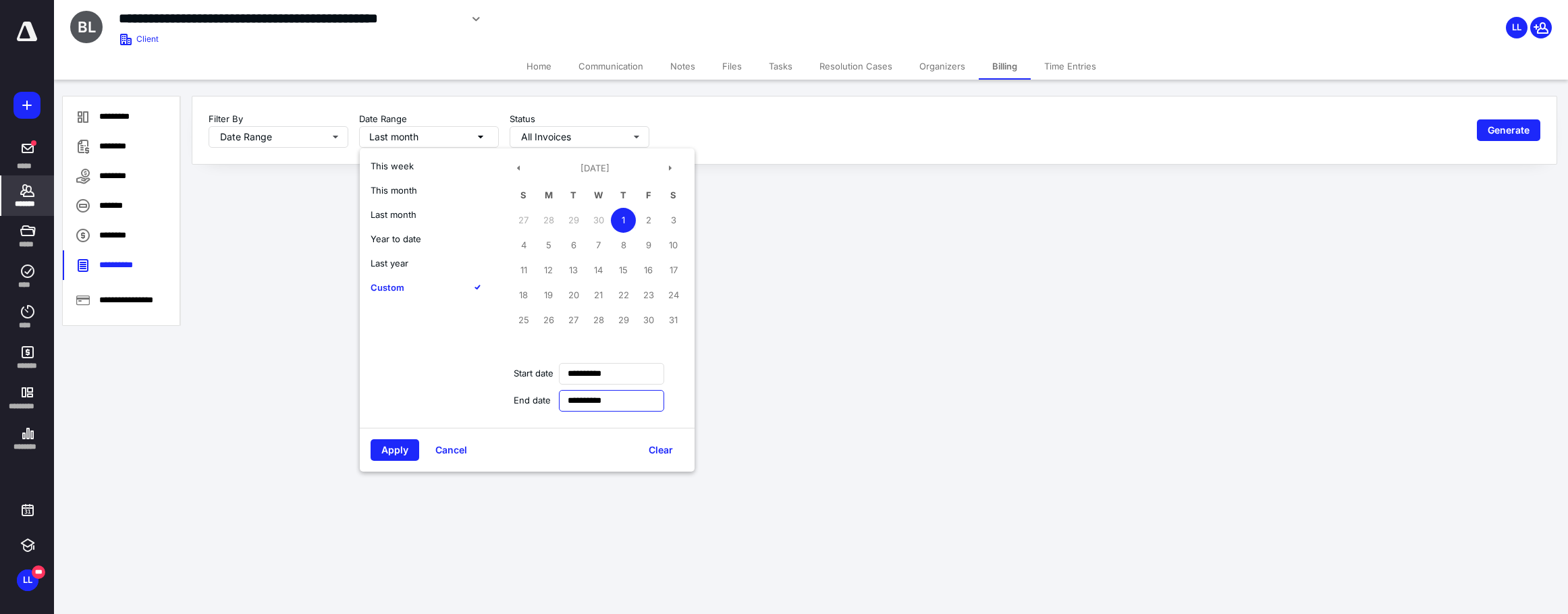type on "**********" 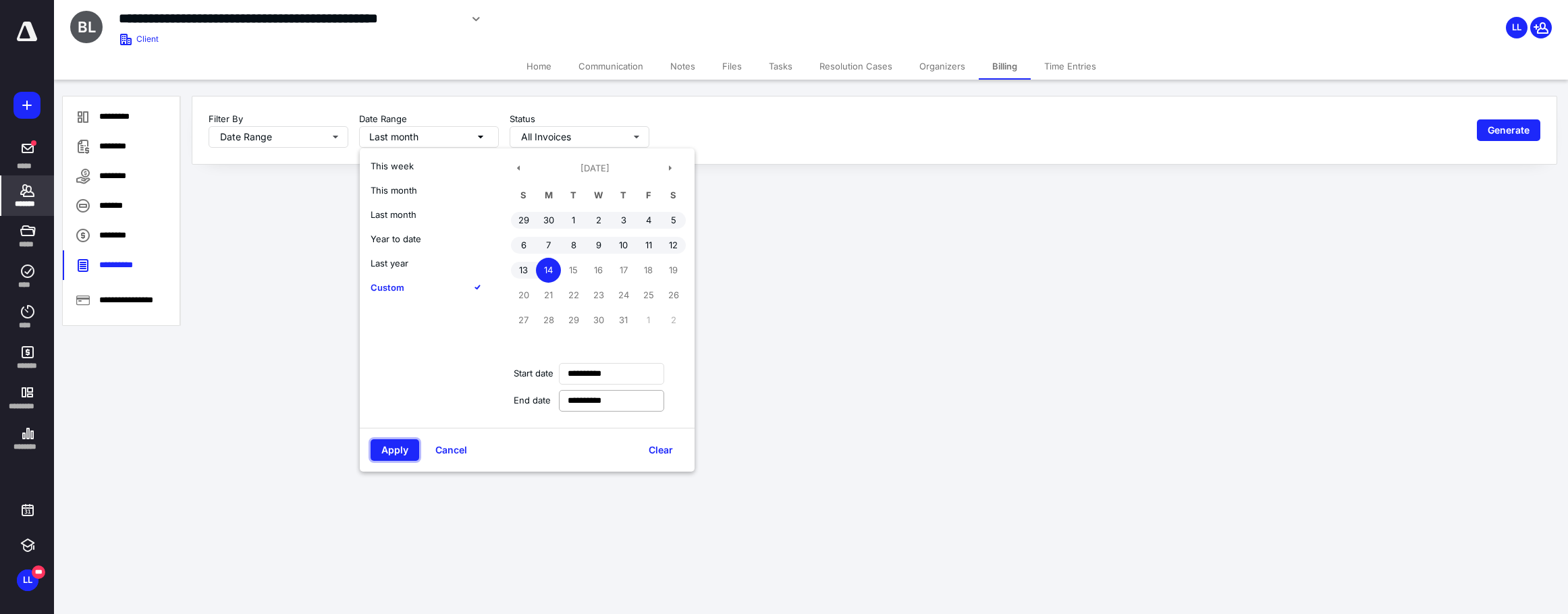 type 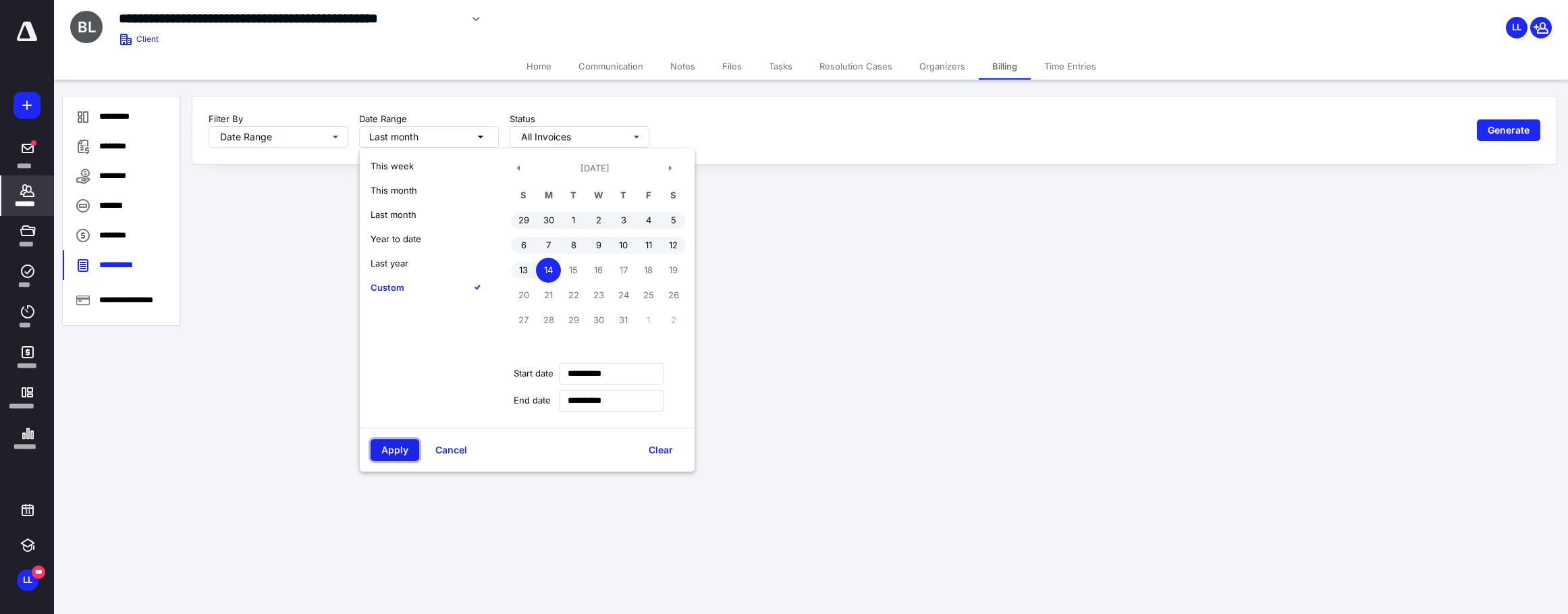 click on "Apply" at bounding box center [395, 450] 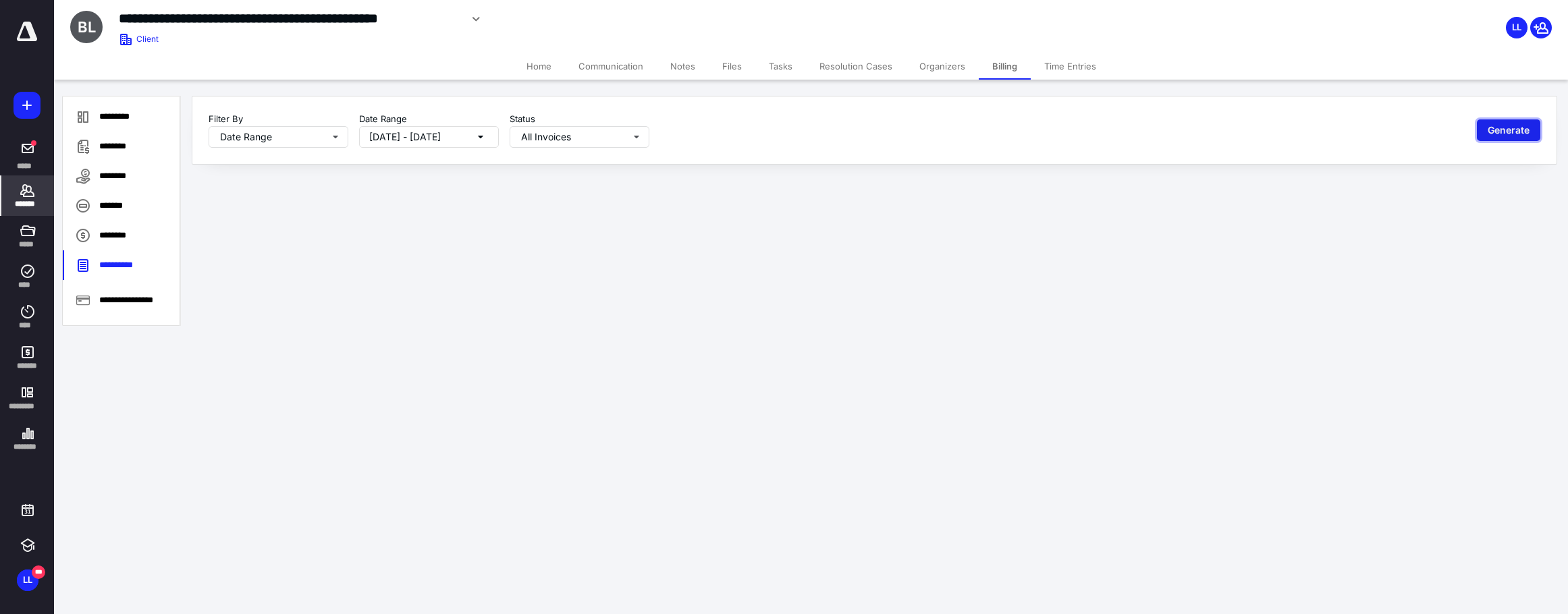 click on "Generate" at bounding box center (1509, 130) 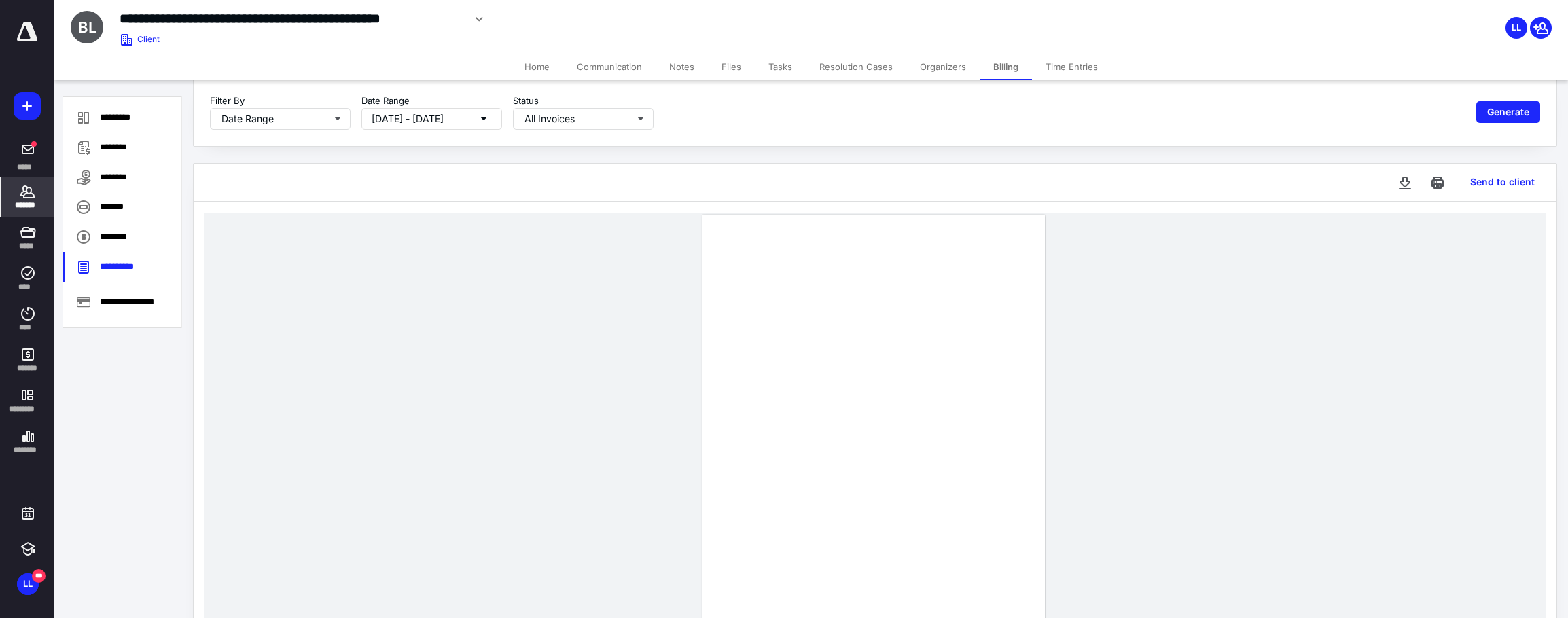 scroll, scrollTop: 0, scrollLeft: 0, axis: both 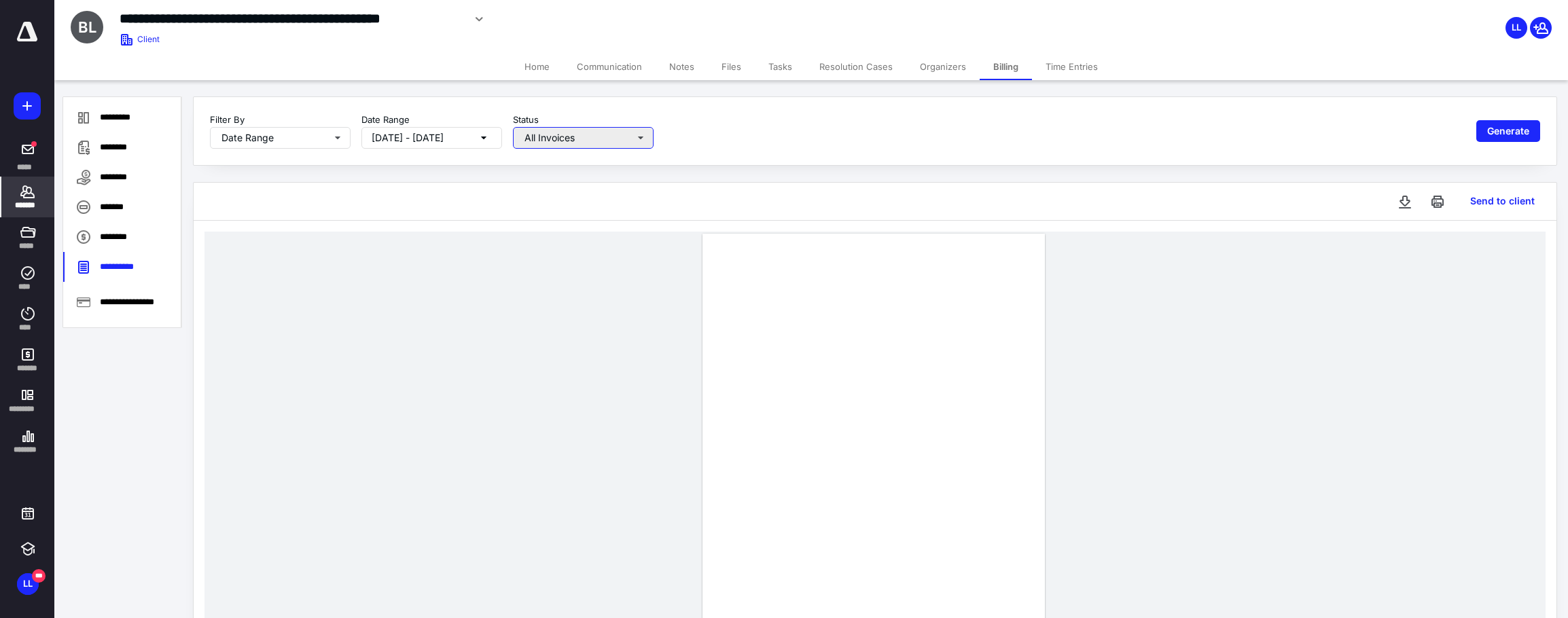 click on "All Invoices" at bounding box center (583, 138) 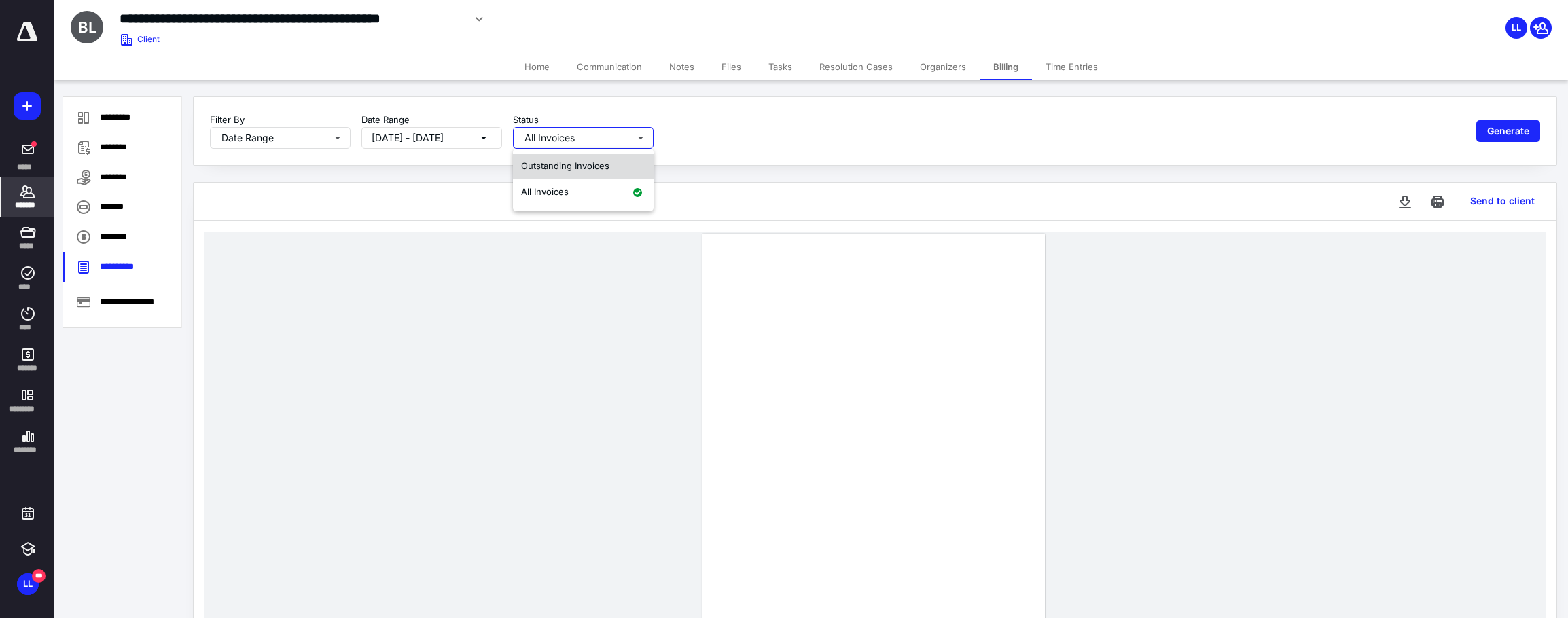 click on "Outstanding Invoices" at bounding box center [565, 166] 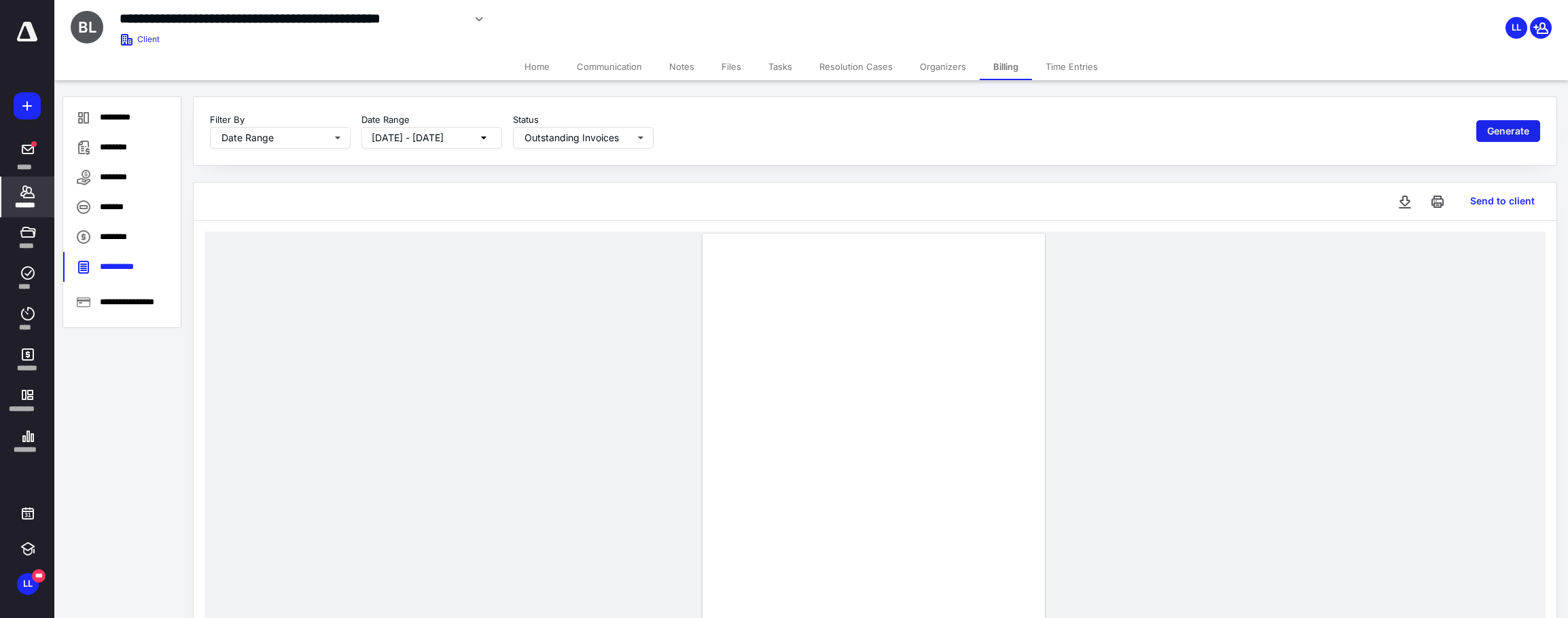 click on "Generate" at bounding box center (1508, 131) 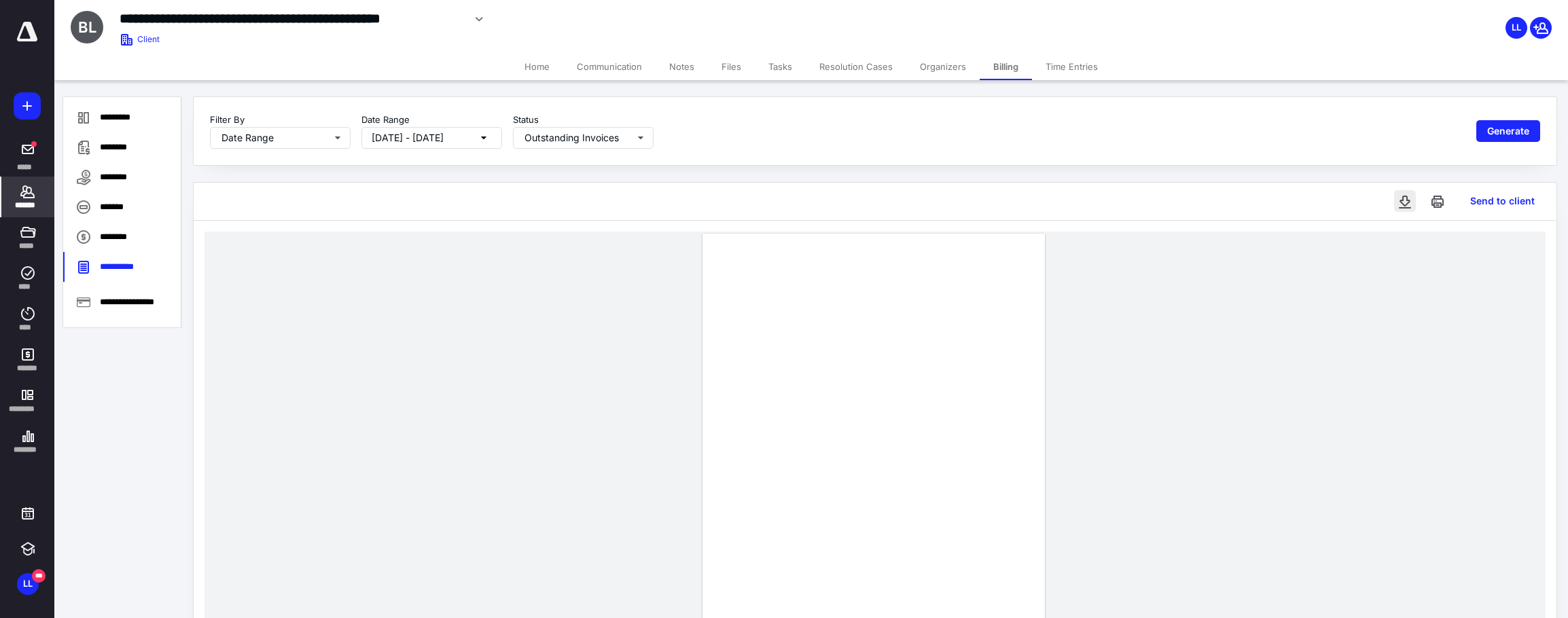 click at bounding box center [1405, 201] 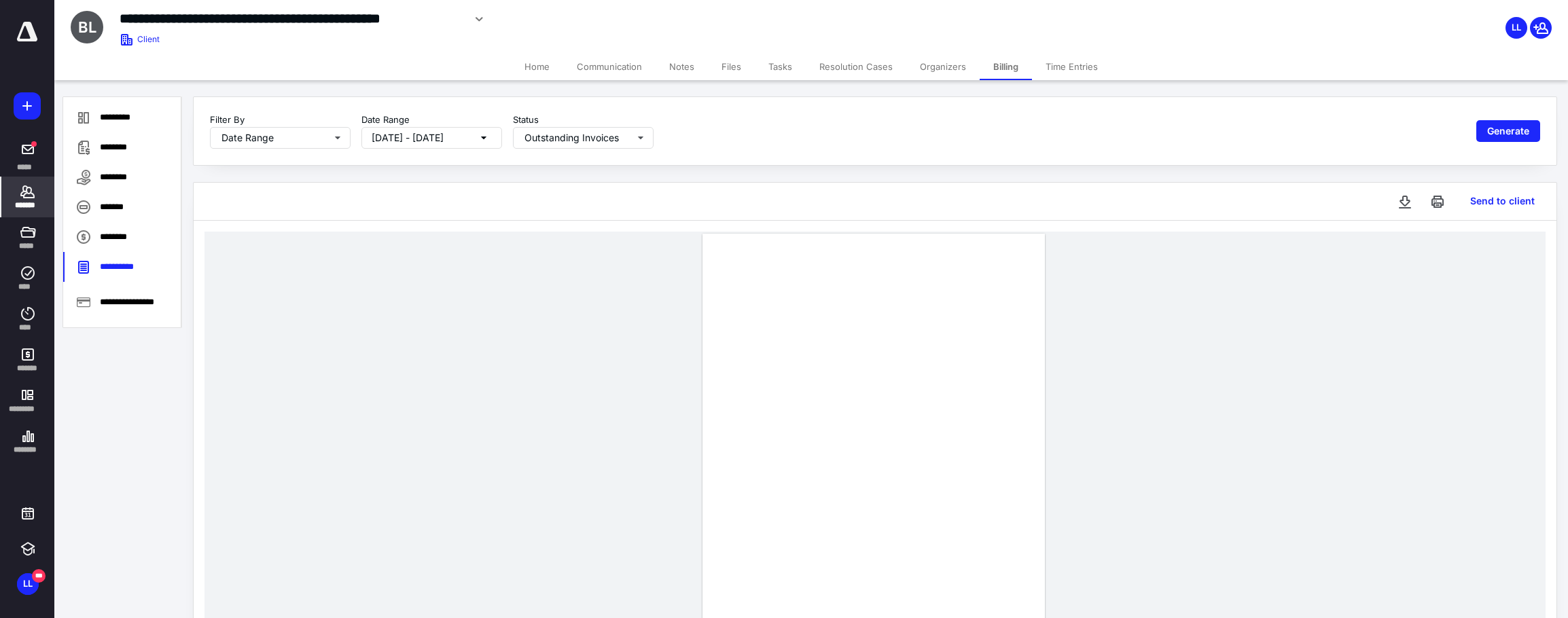 click at bounding box center [27, 106] 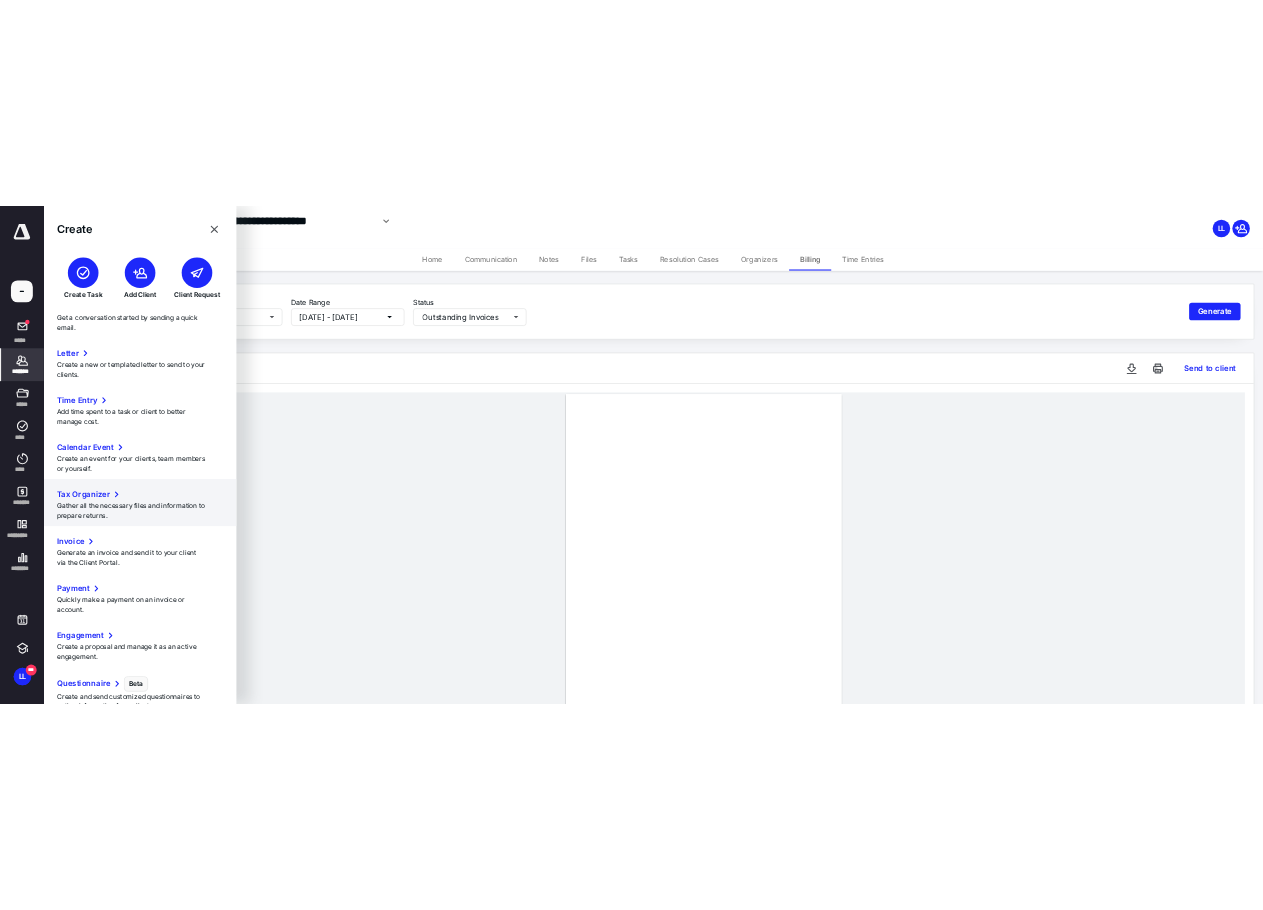 scroll, scrollTop: 58, scrollLeft: 0, axis: vertical 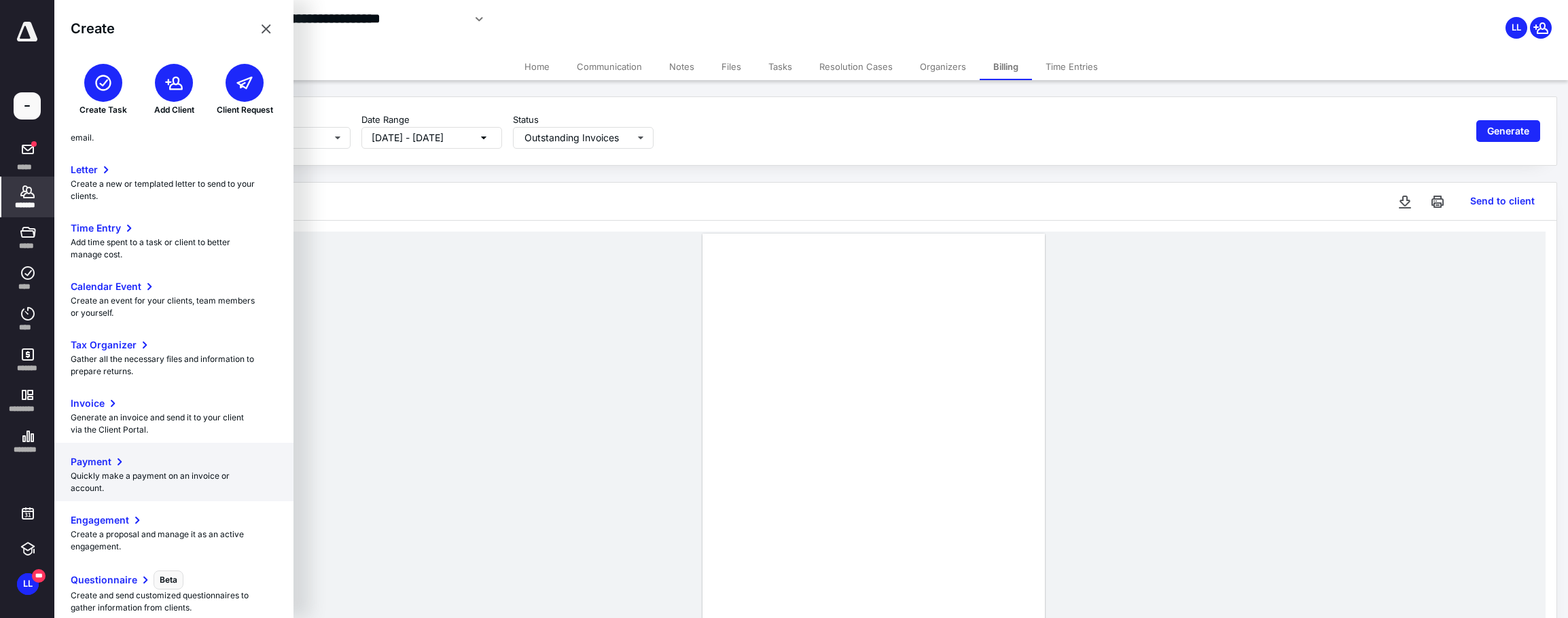 click on "Payment" at bounding box center [91, 462] 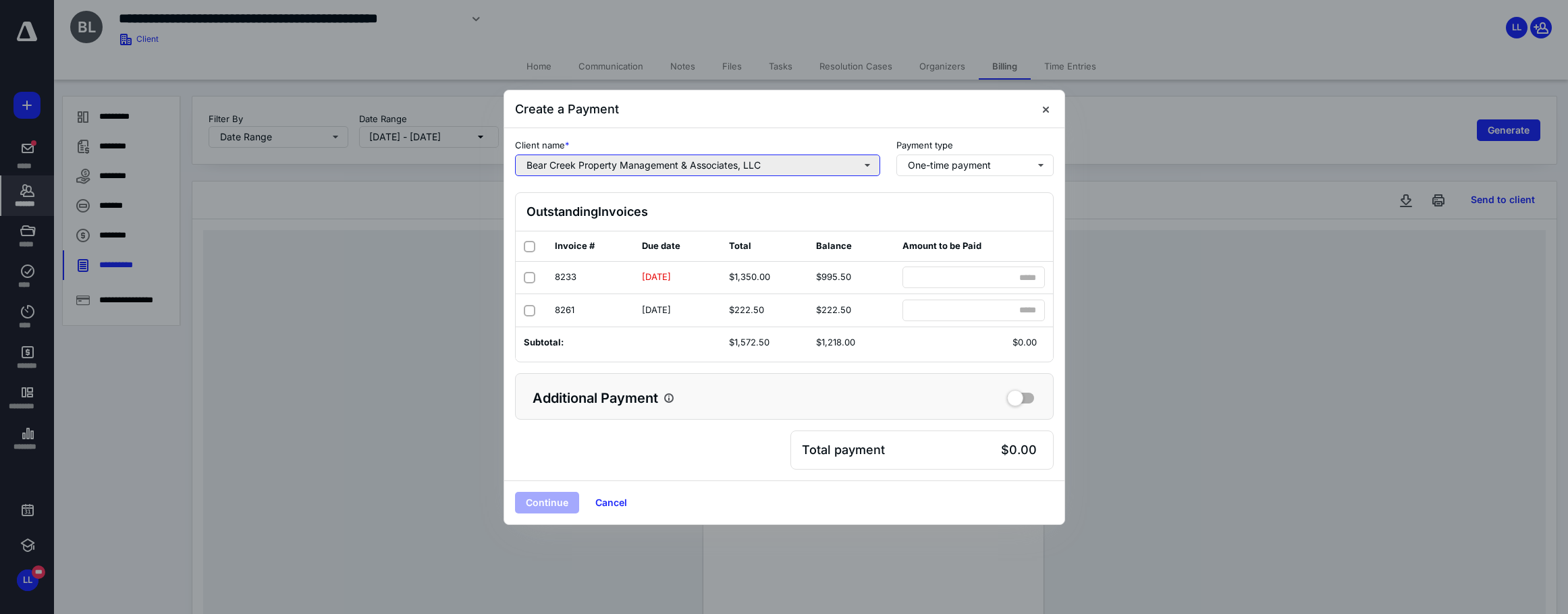 click on "Bear Creek Property Management & Associates, LLC" at bounding box center (697, 165) 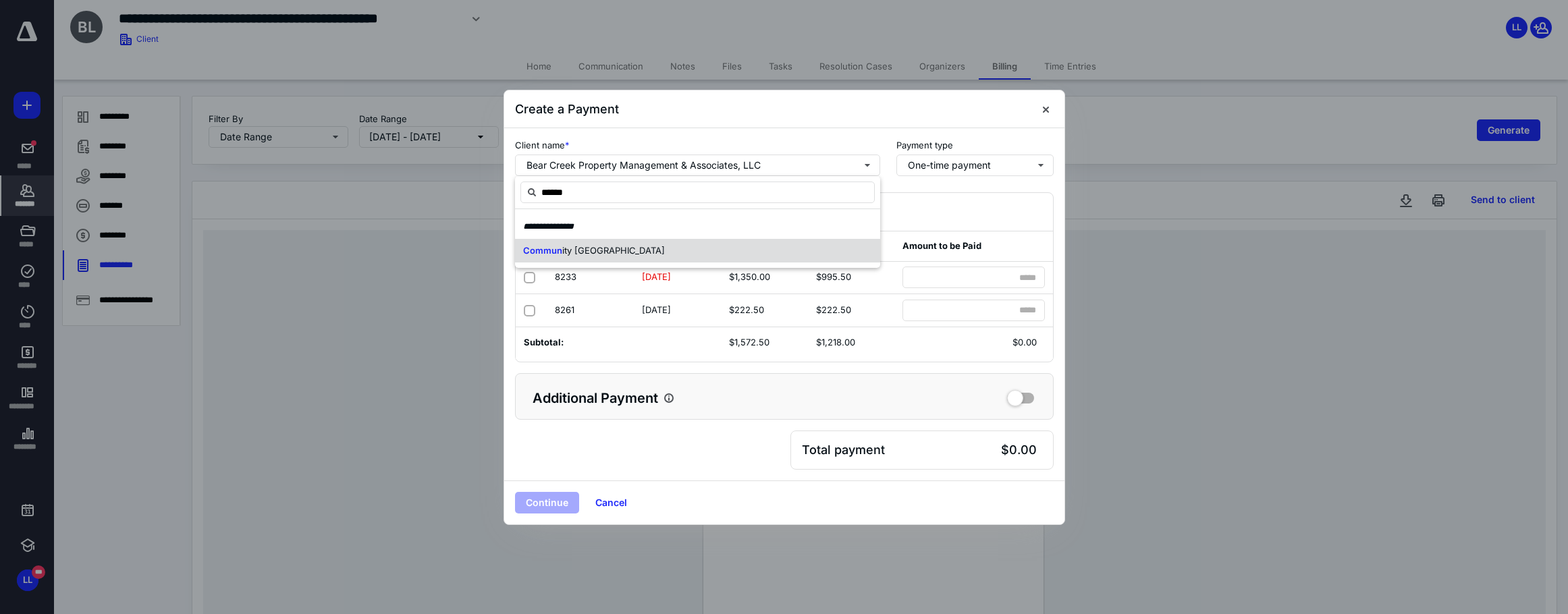 click on "ity [GEOGRAPHIC_DATA]" at bounding box center [614, 250] 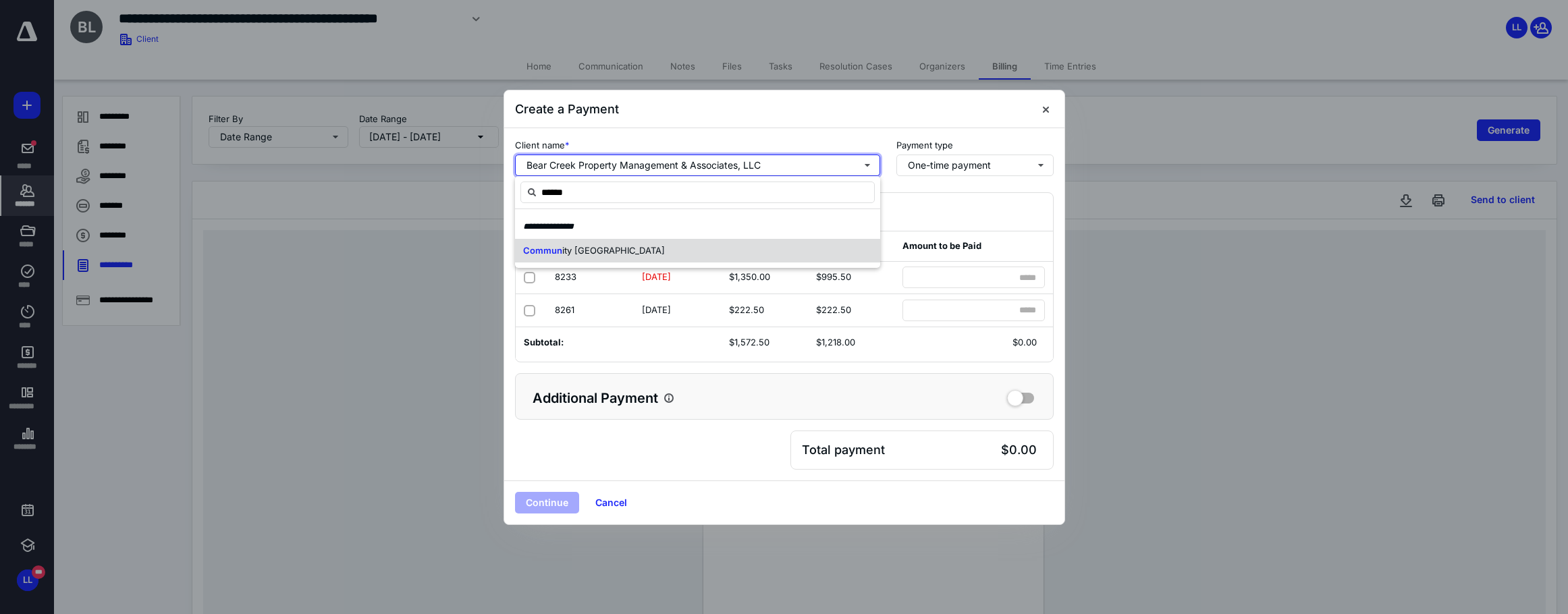 type 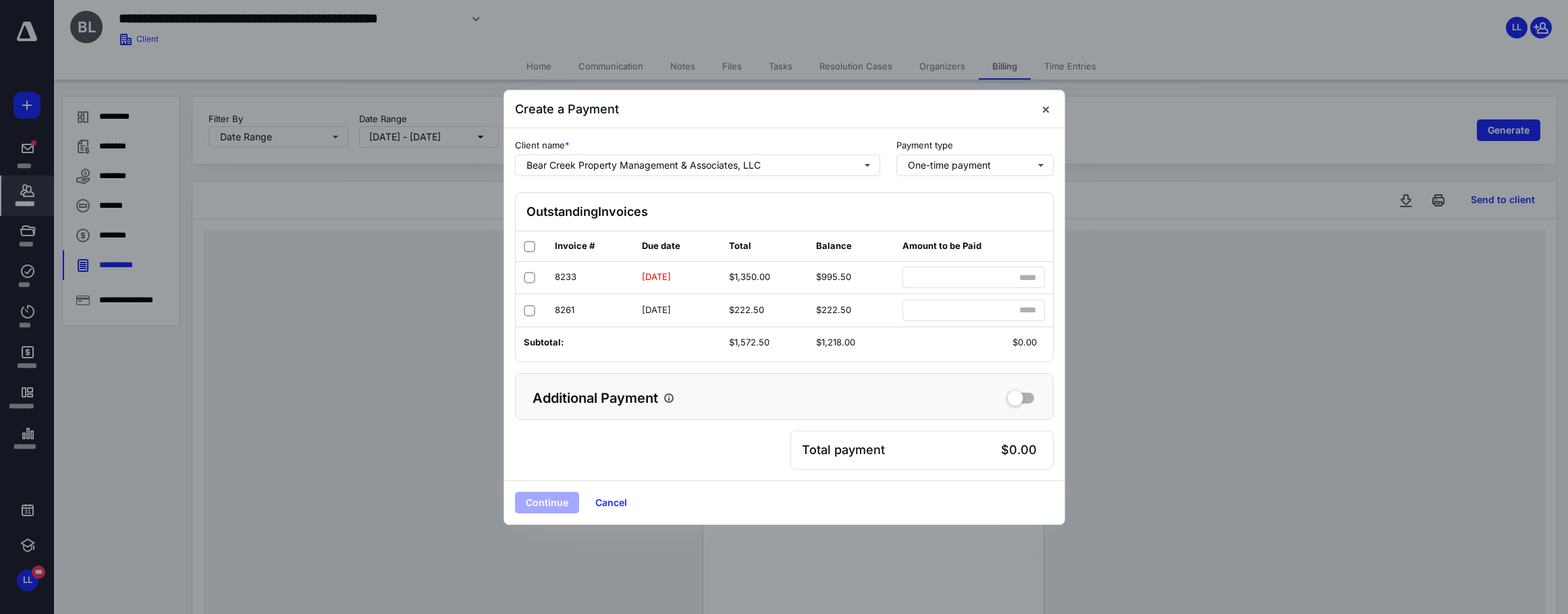 click on "Client name  Bear Creek Property Management & Associates, LLC Payment type One-time payment" at bounding box center (784, 166) 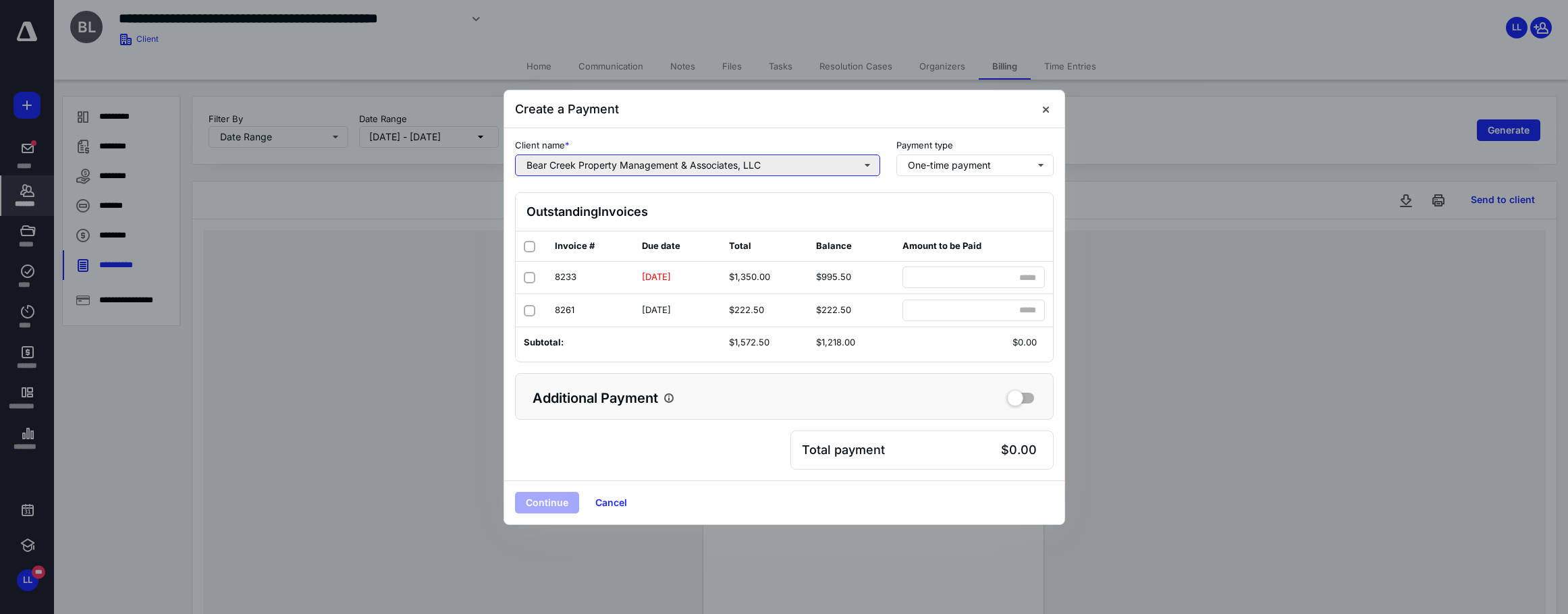 click on "Bear Creek Property Management & Associates, LLC" at bounding box center [697, 165] 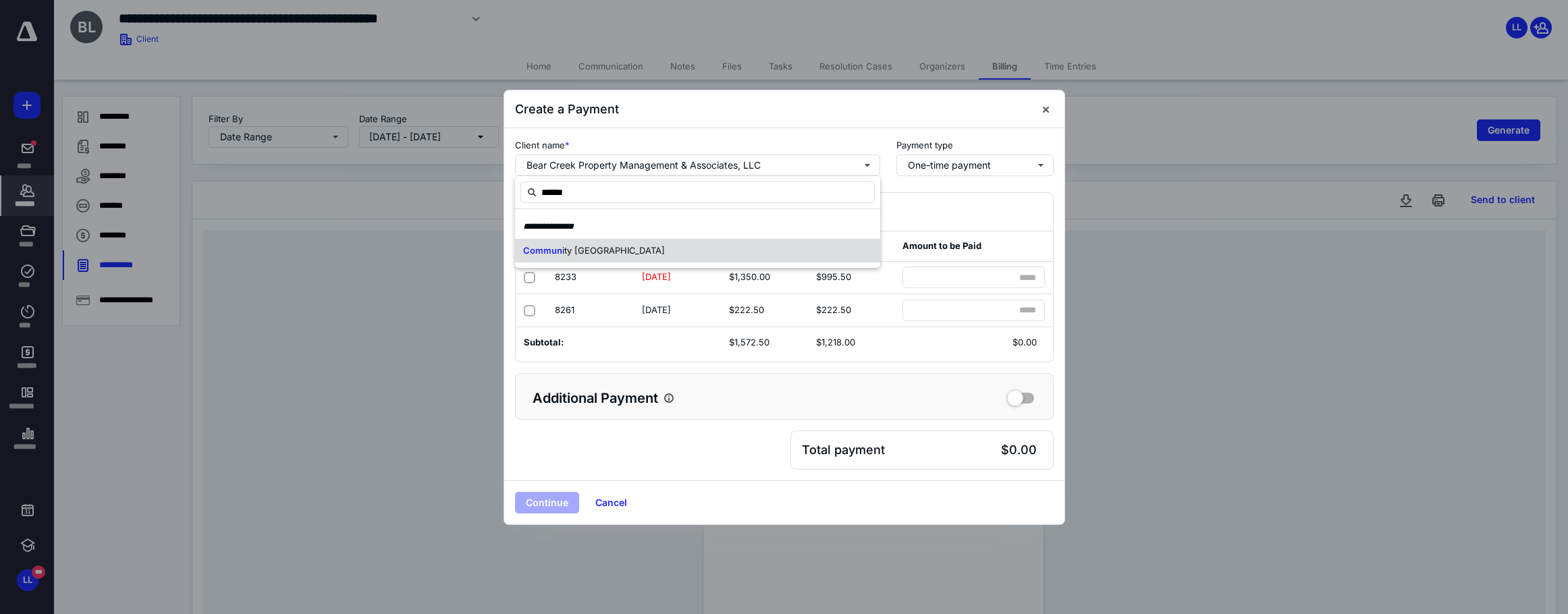 click on "ity [GEOGRAPHIC_DATA]" at bounding box center [614, 250] 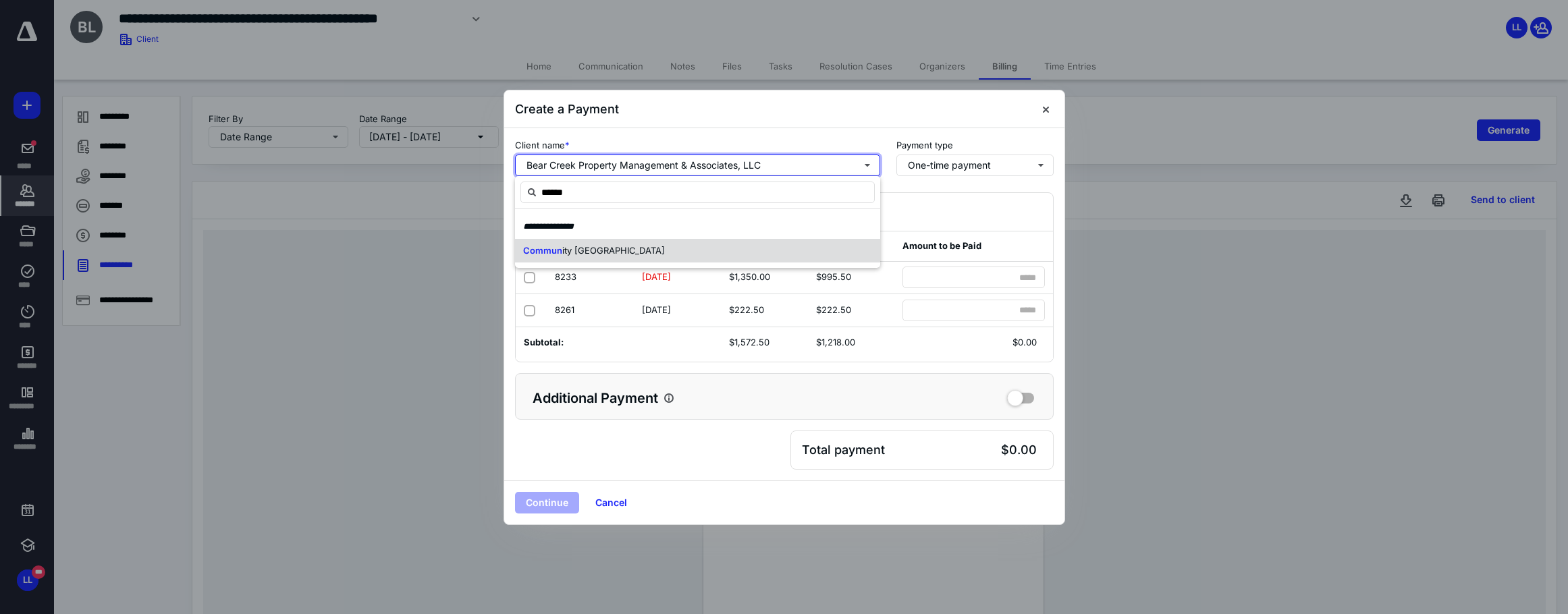 type 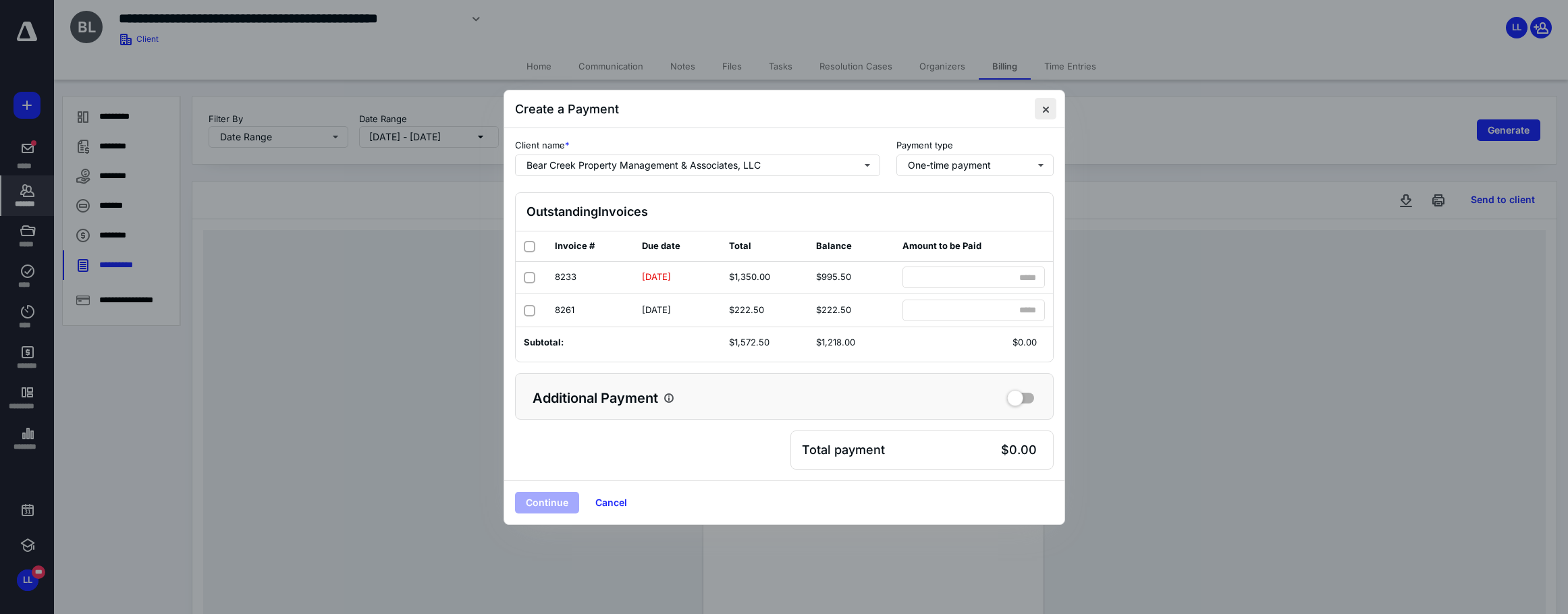 click at bounding box center [1046, 109] 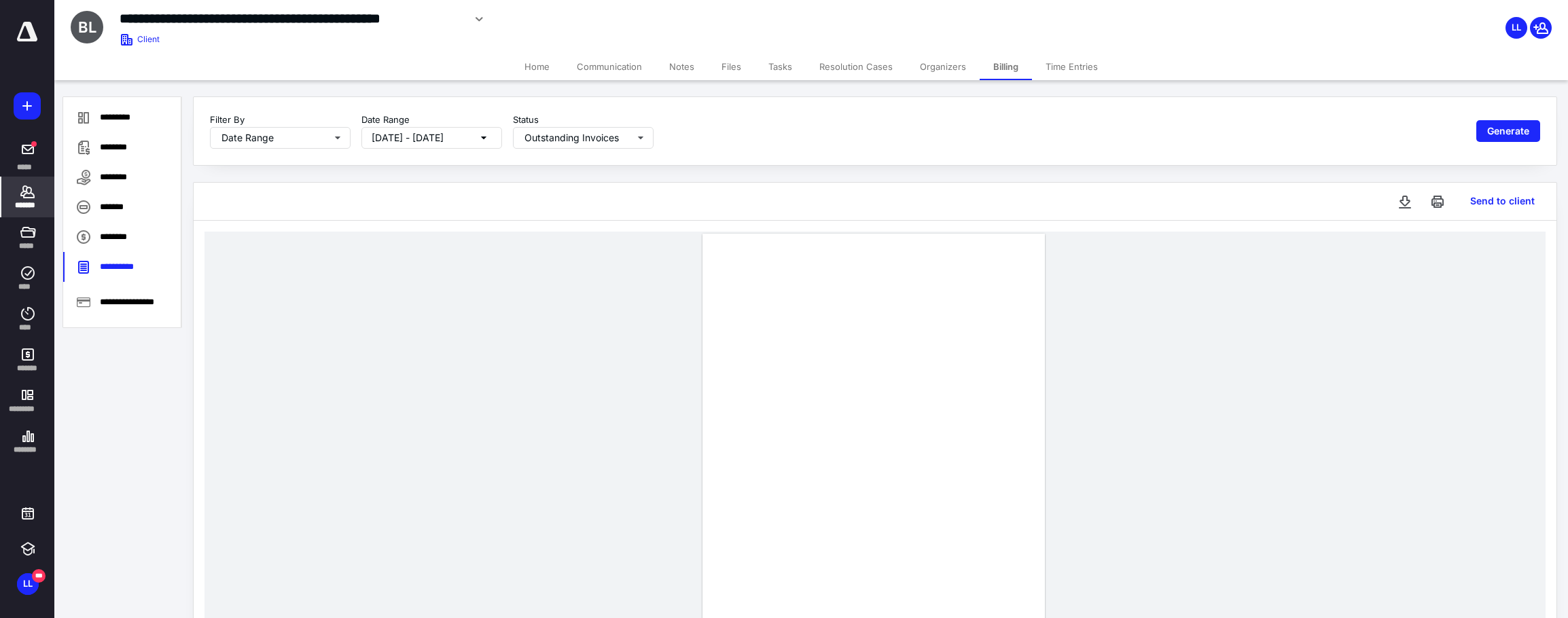 click on "*******" at bounding box center [28, 197] 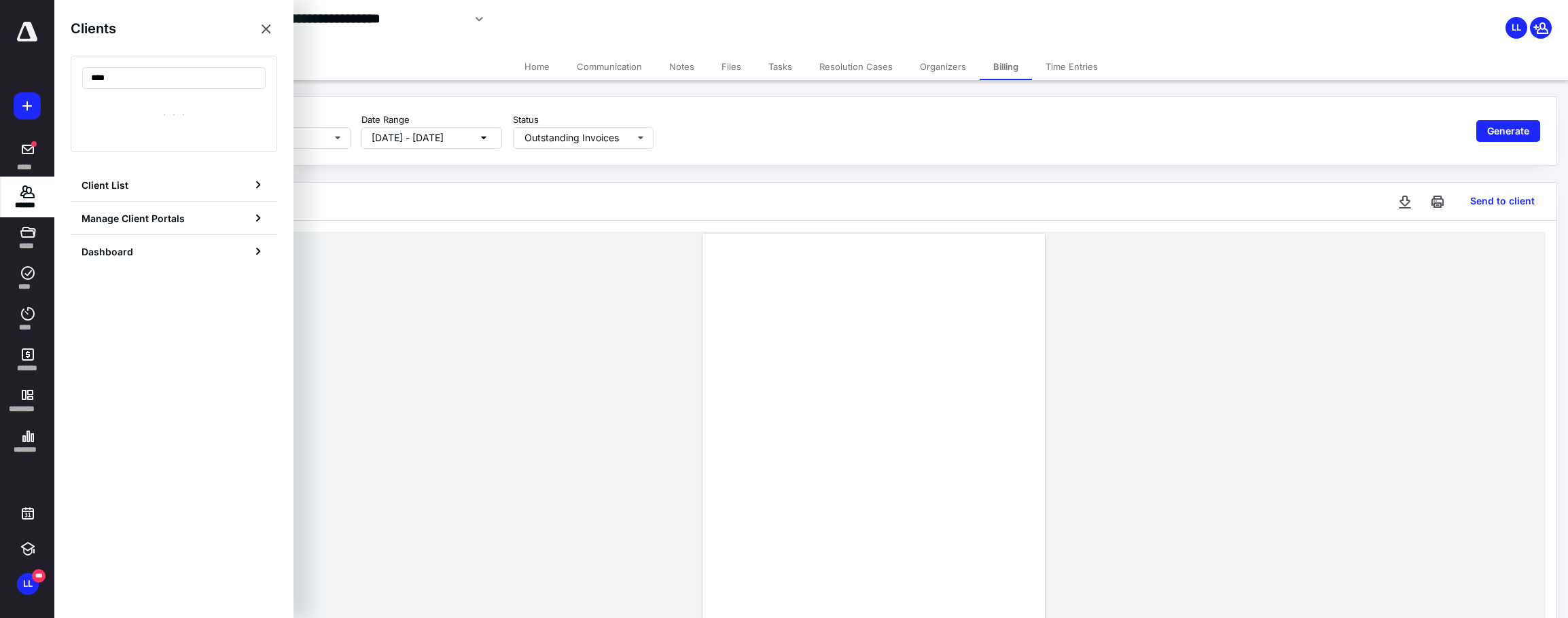 type on "*****" 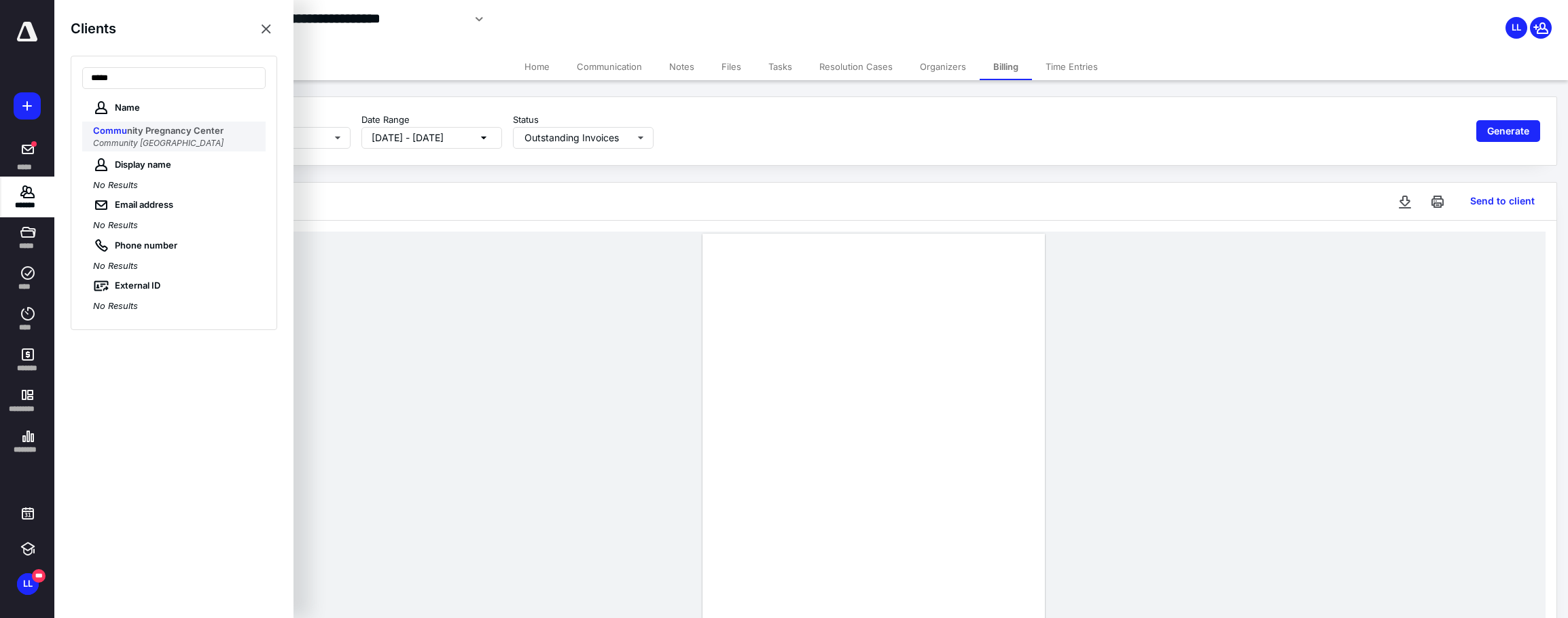 click on "nity Pregnancy Center" at bounding box center (175, 130) 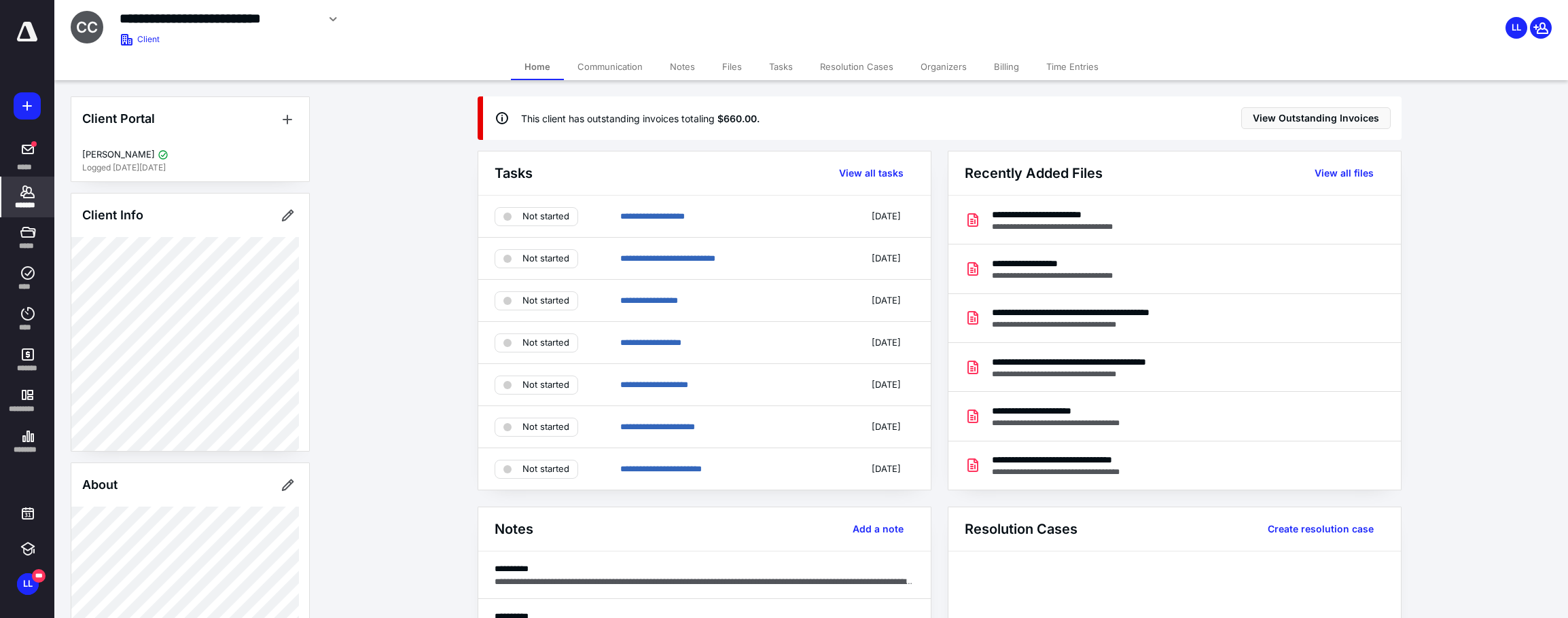 drag, startPoint x: 1016, startPoint y: 65, endPoint x: 938, endPoint y: 75, distance: 78.63841 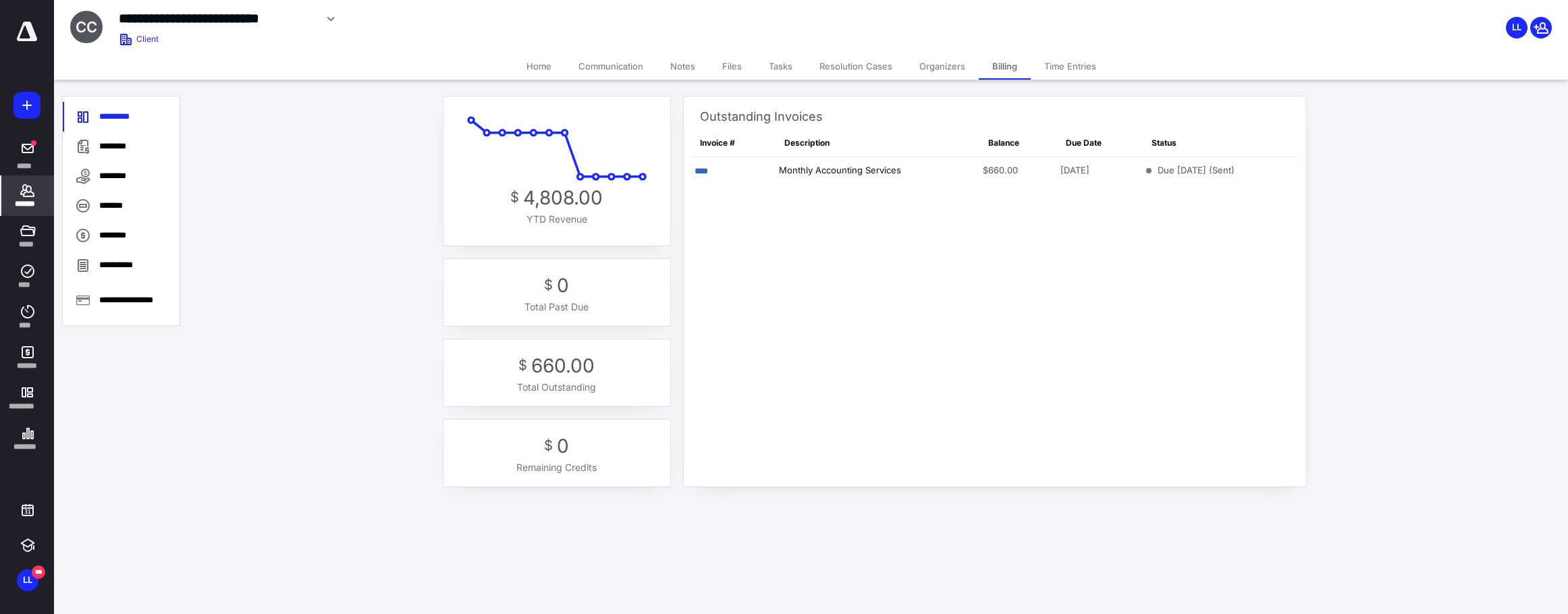click 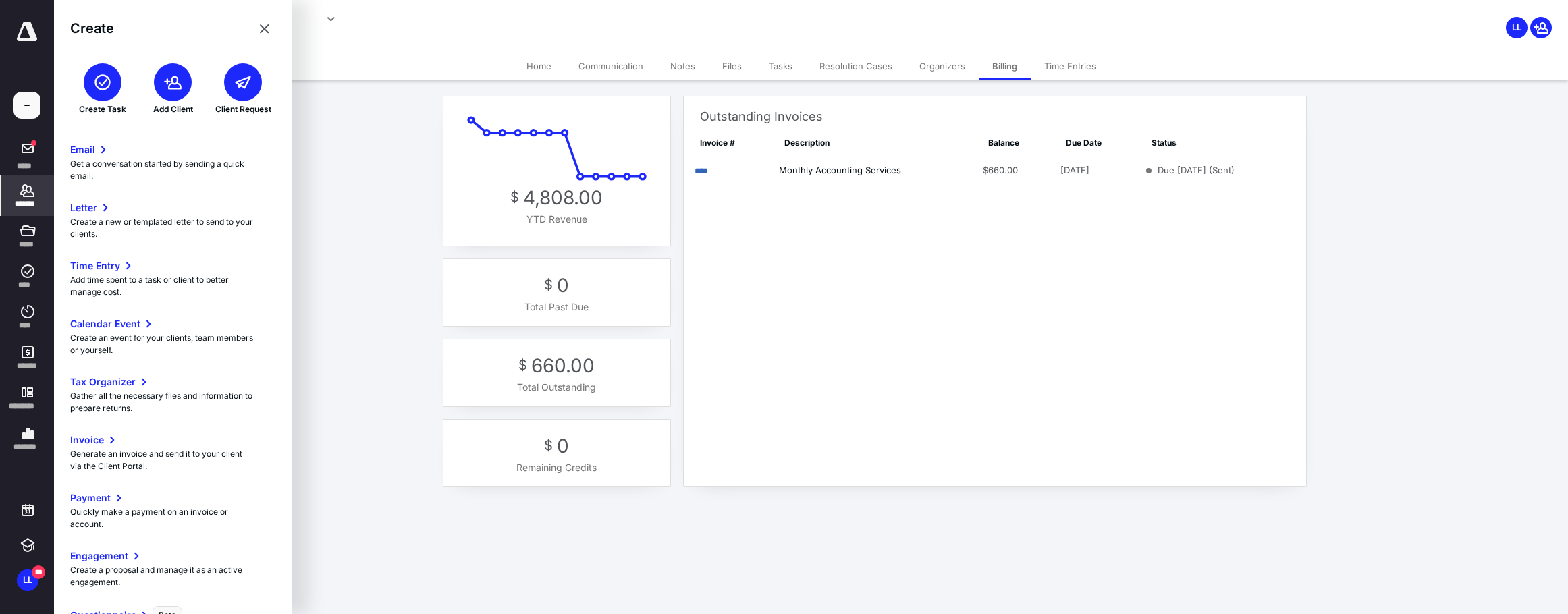 click on "$   4,808.00 YTD Revenue $   0 Total Past Due $   660.00 Total Outstanding $   0 Remaining Credits Outstanding Invoices Invoice # Description Balance Due Date Status **** Monthly Accounting Services $660.00 [DATE] Due [DATE] (Sent)" at bounding box center (874, 298) 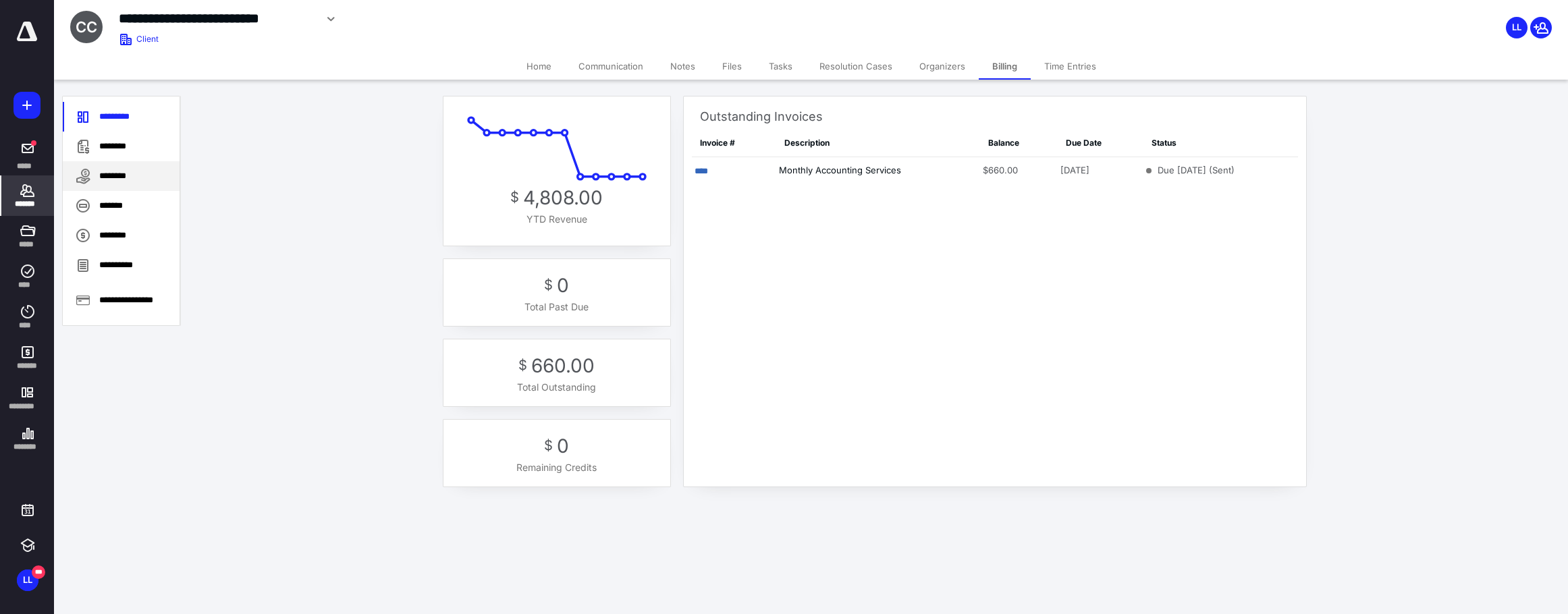 click on "********" at bounding box center (121, 176) 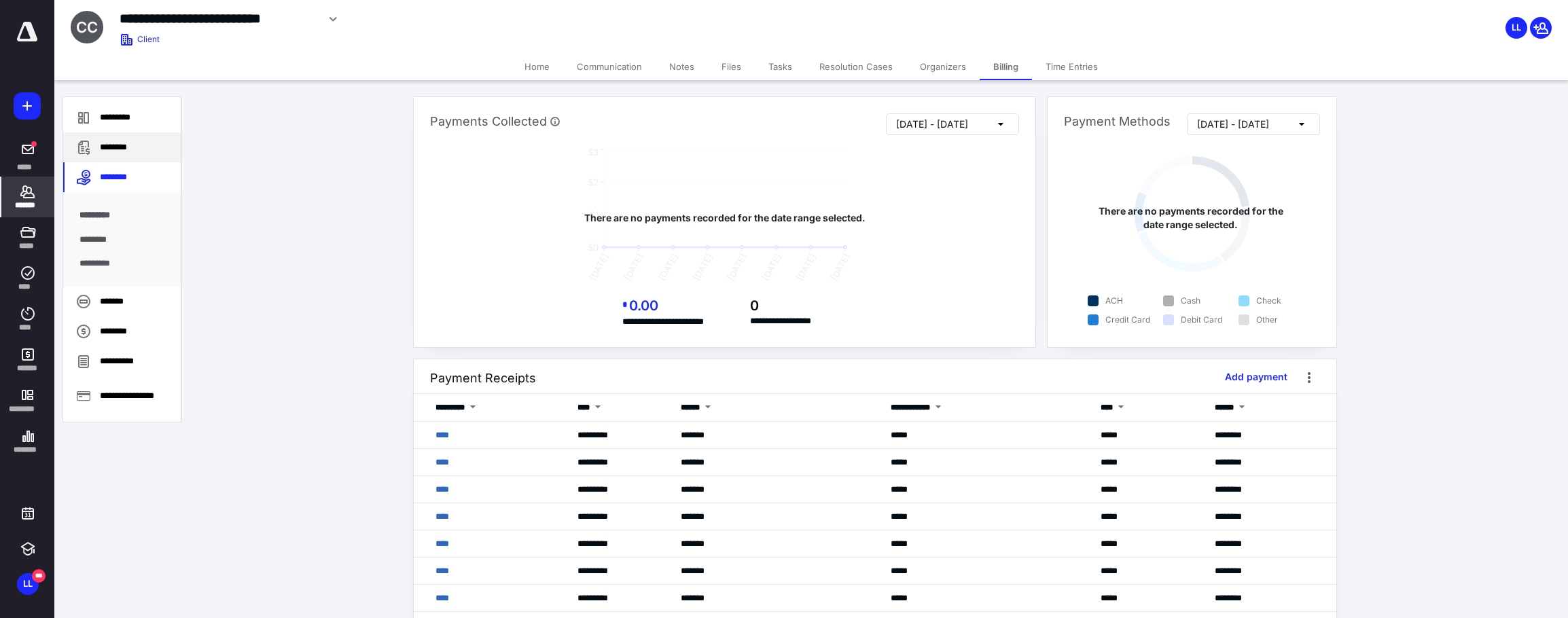 click on "********" at bounding box center [122, 147] 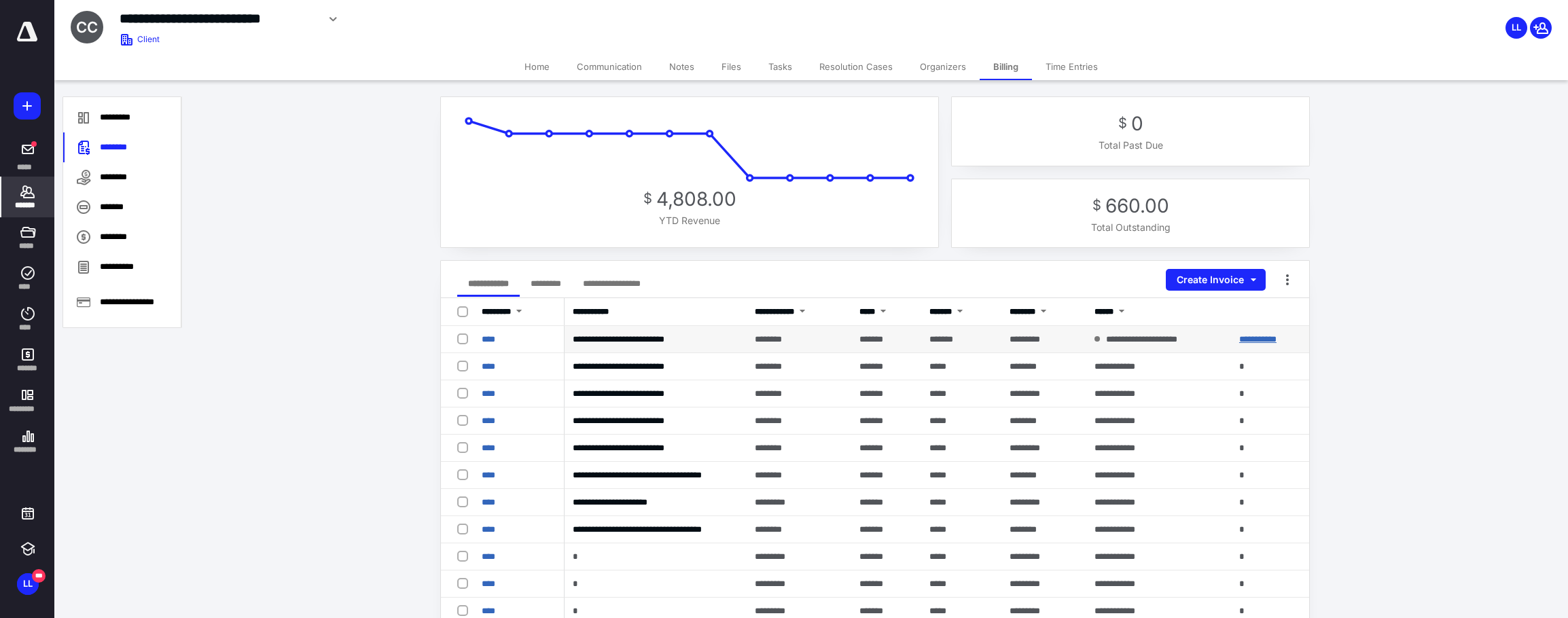 click on "**********" at bounding box center [1258, 339] 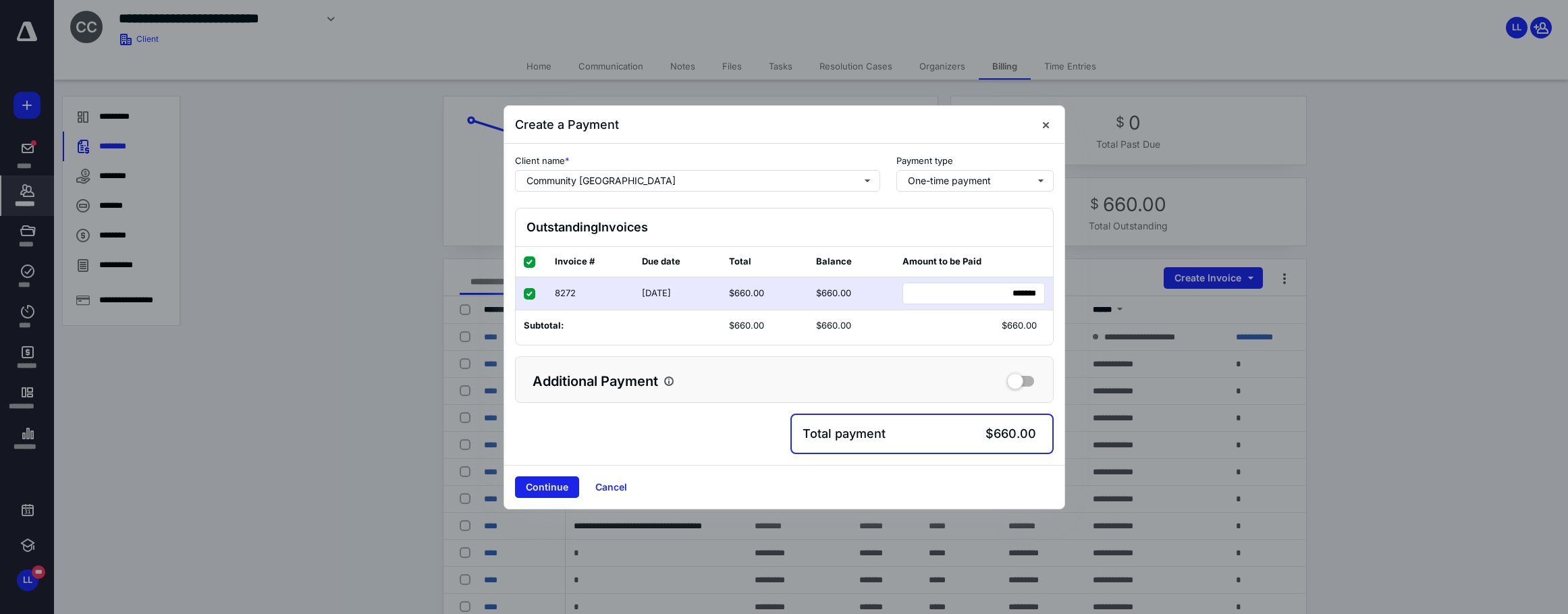 click on "Continue" at bounding box center (547, 487) 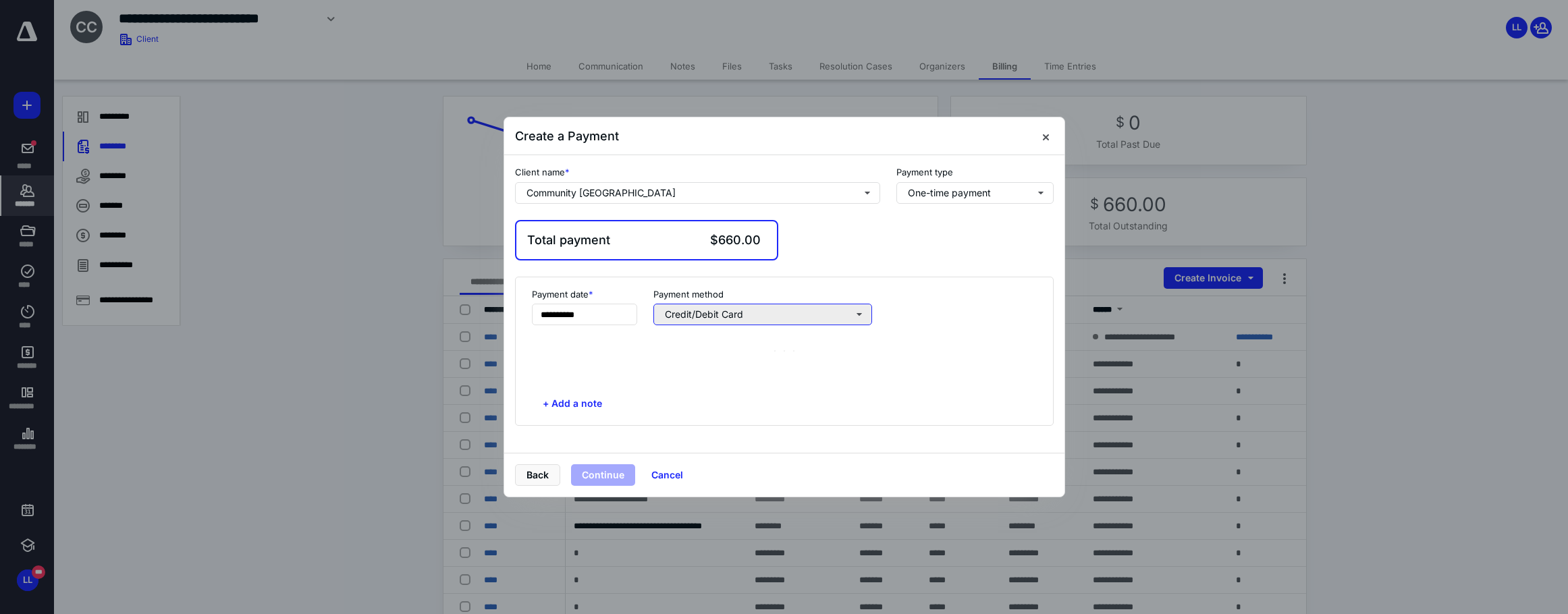 click on "Credit/Debit Card" at bounding box center [763, 314] 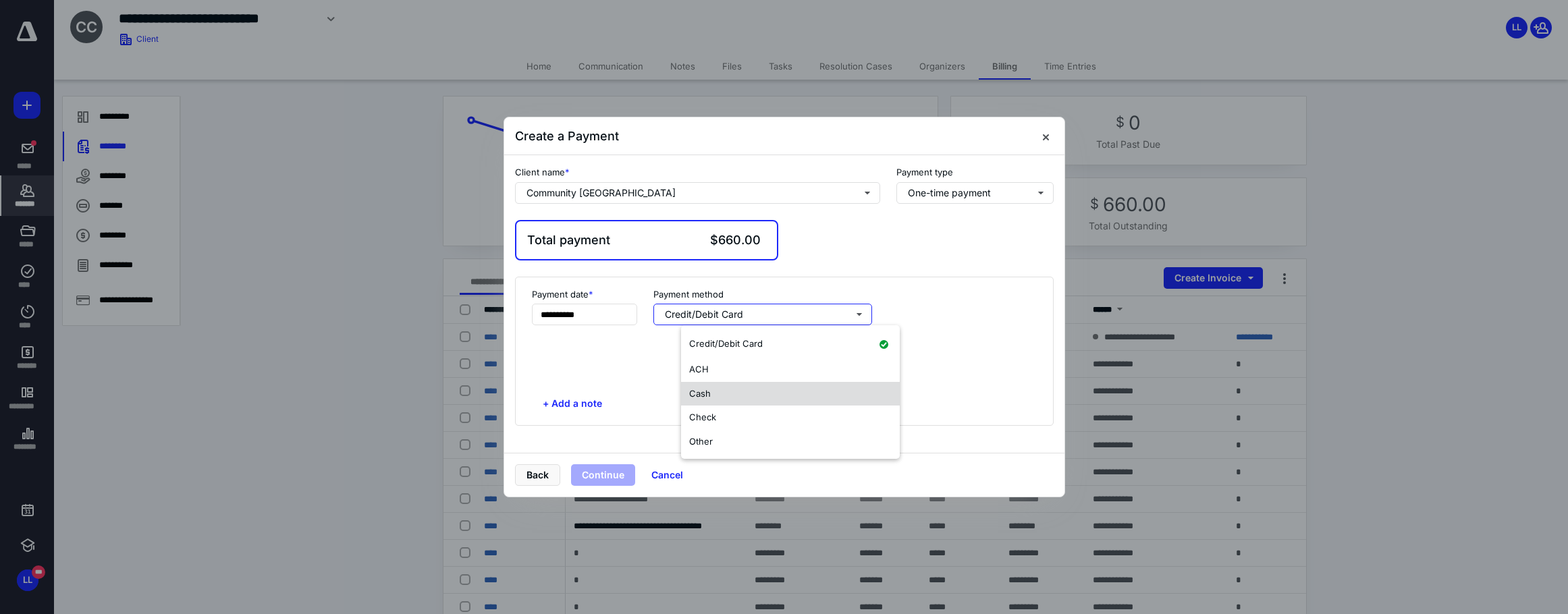 click on "Check" at bounding box center [790, 418] 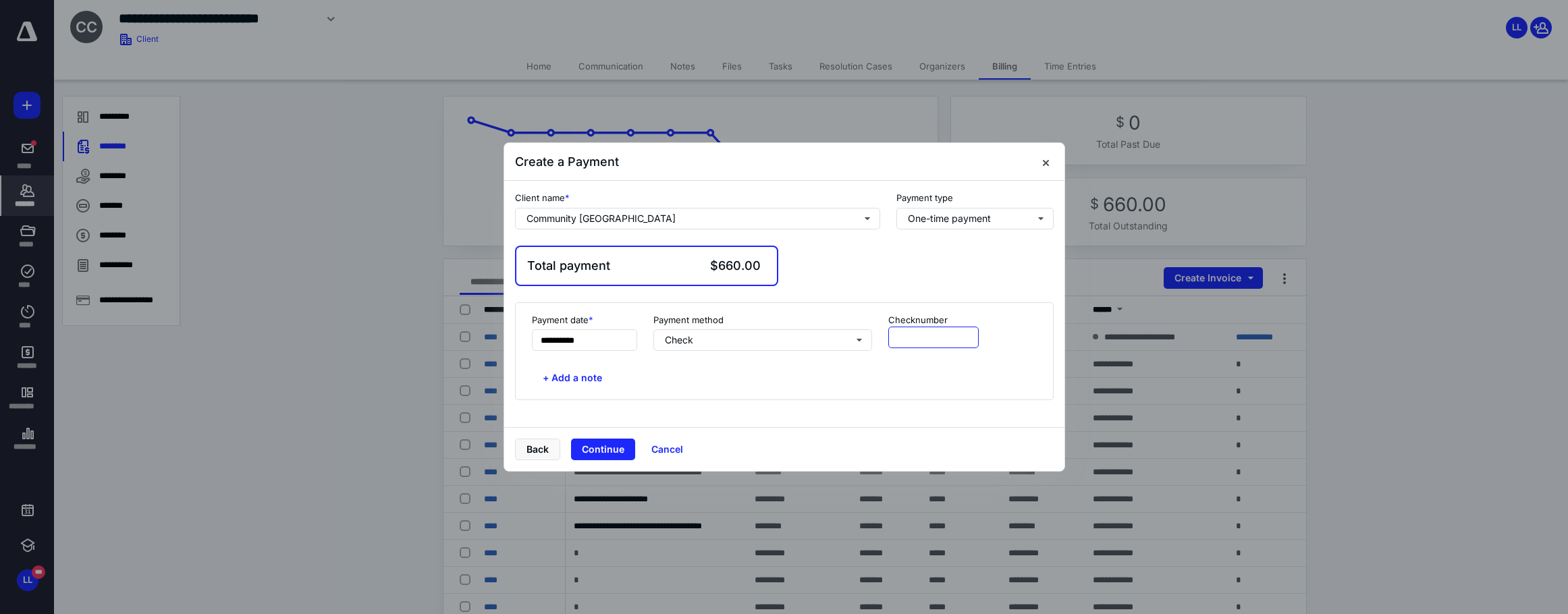 click at bounding box center (934, 337) 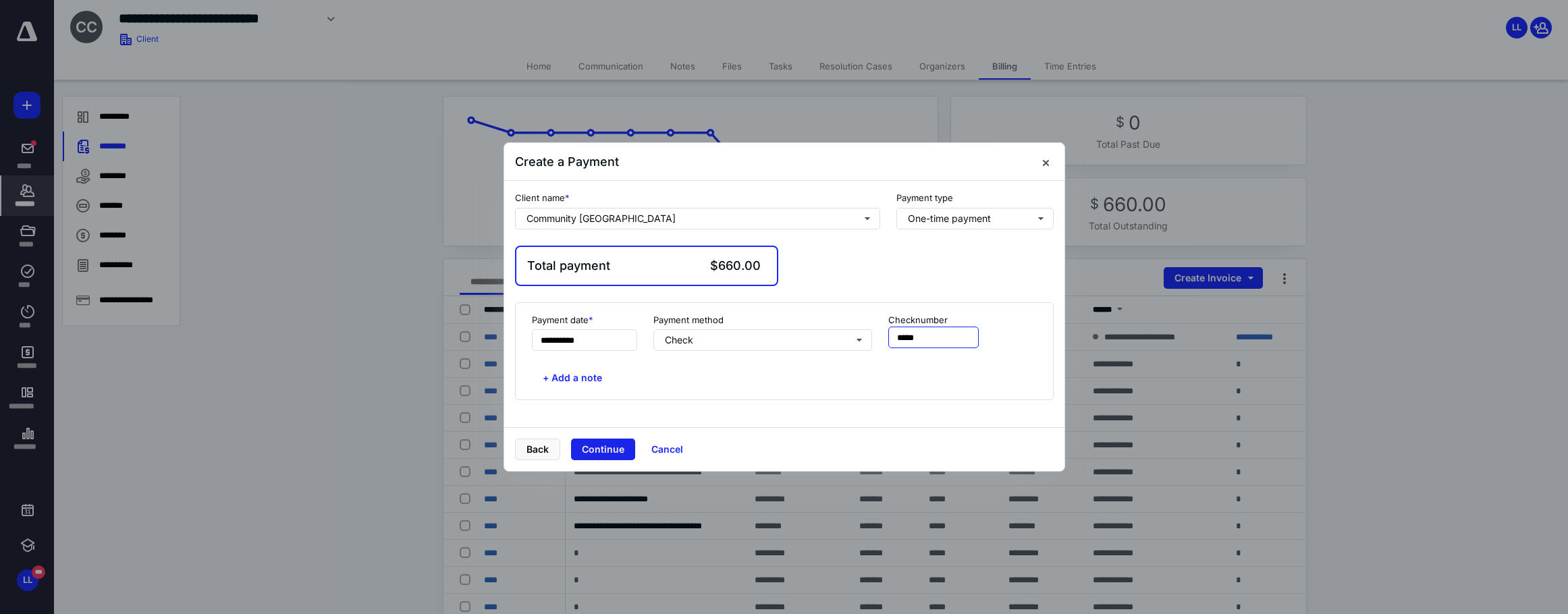 type on "*****" 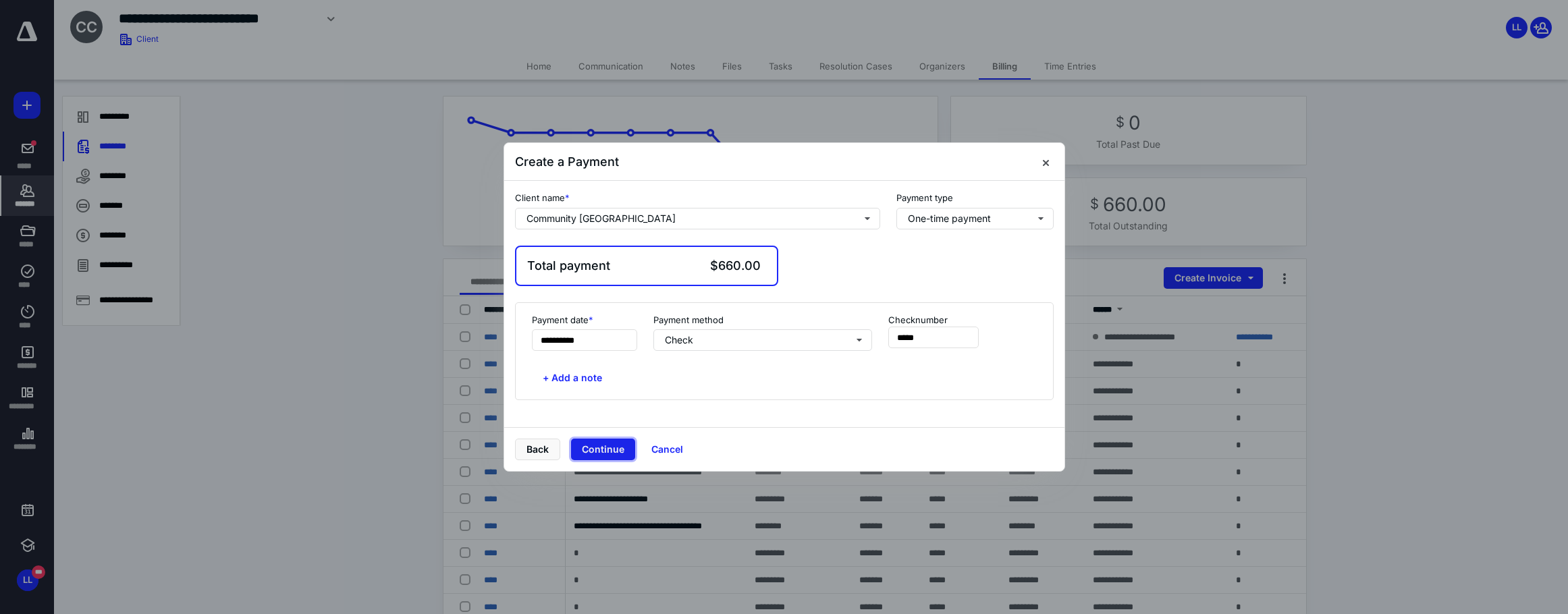 click on "Continue" at bounding box center [603, 449] 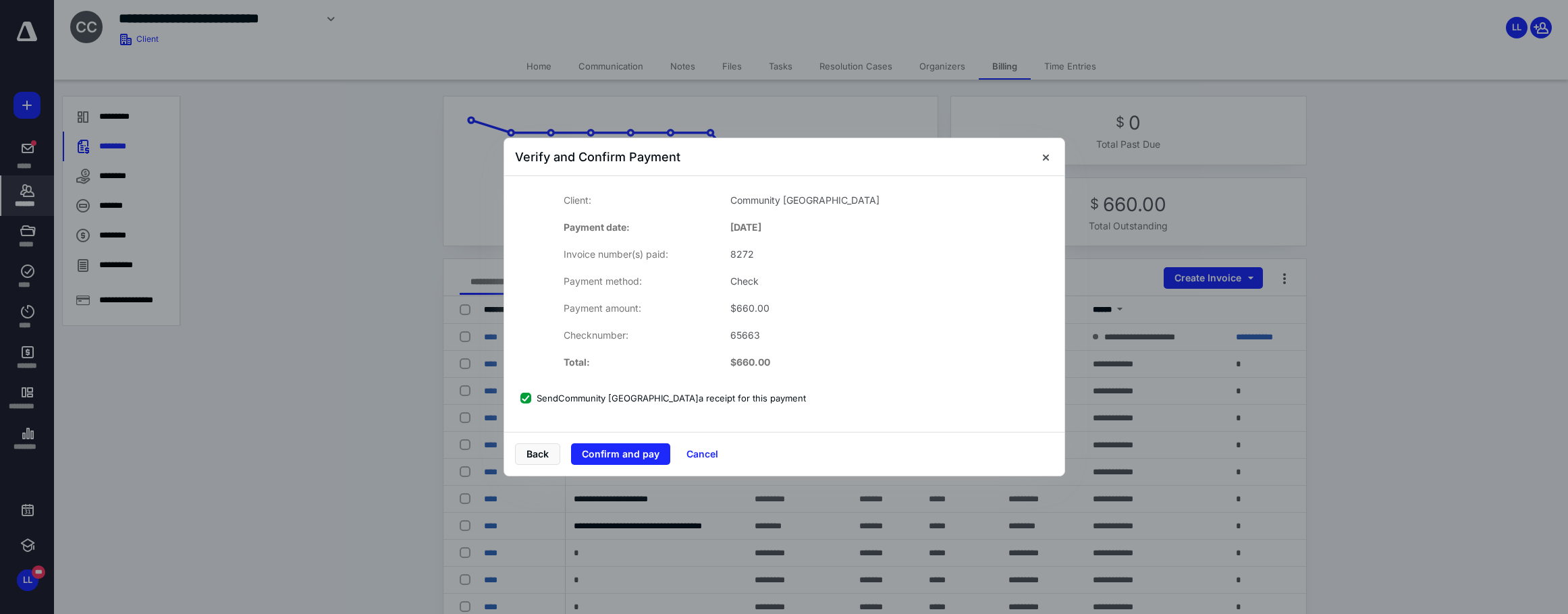 click on "Send  Community Pregnancy Center  a receipt for this payment" at bounding box center [663, 398] 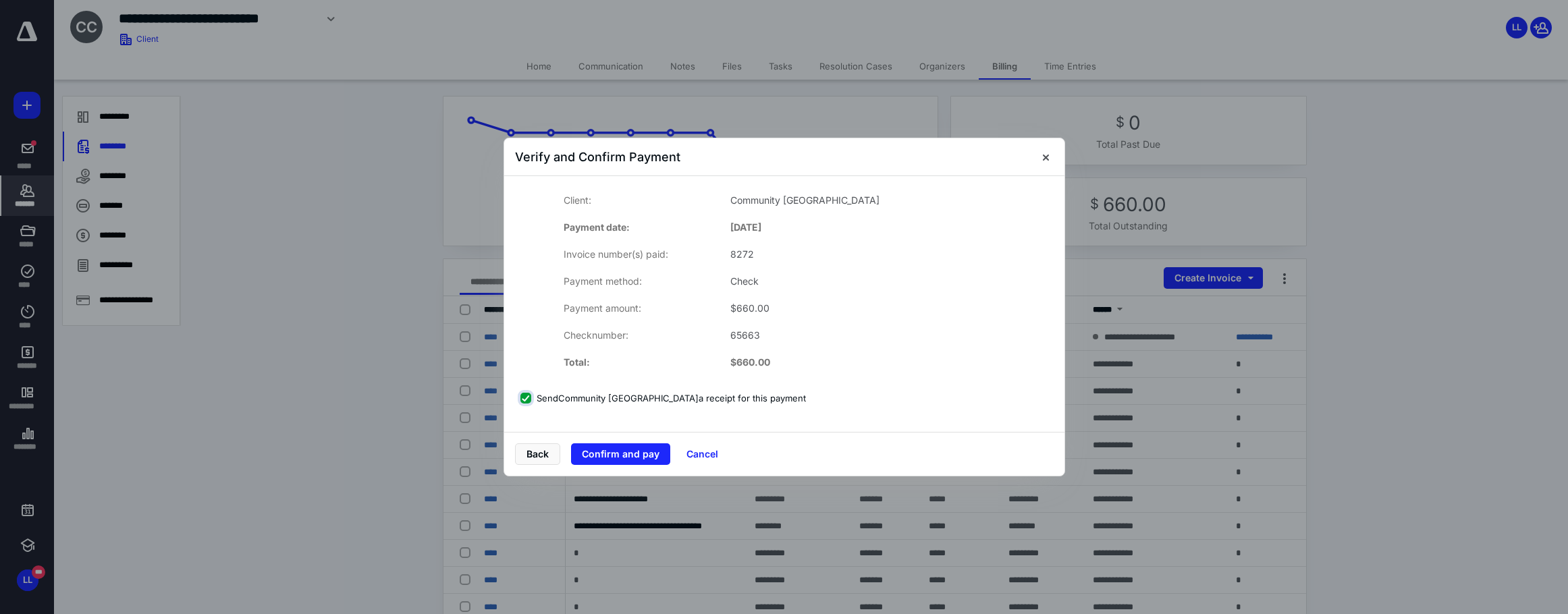 click on "Send  Community Pregnancy Center  a receipt for this payment" at bounding box center (527, 398) 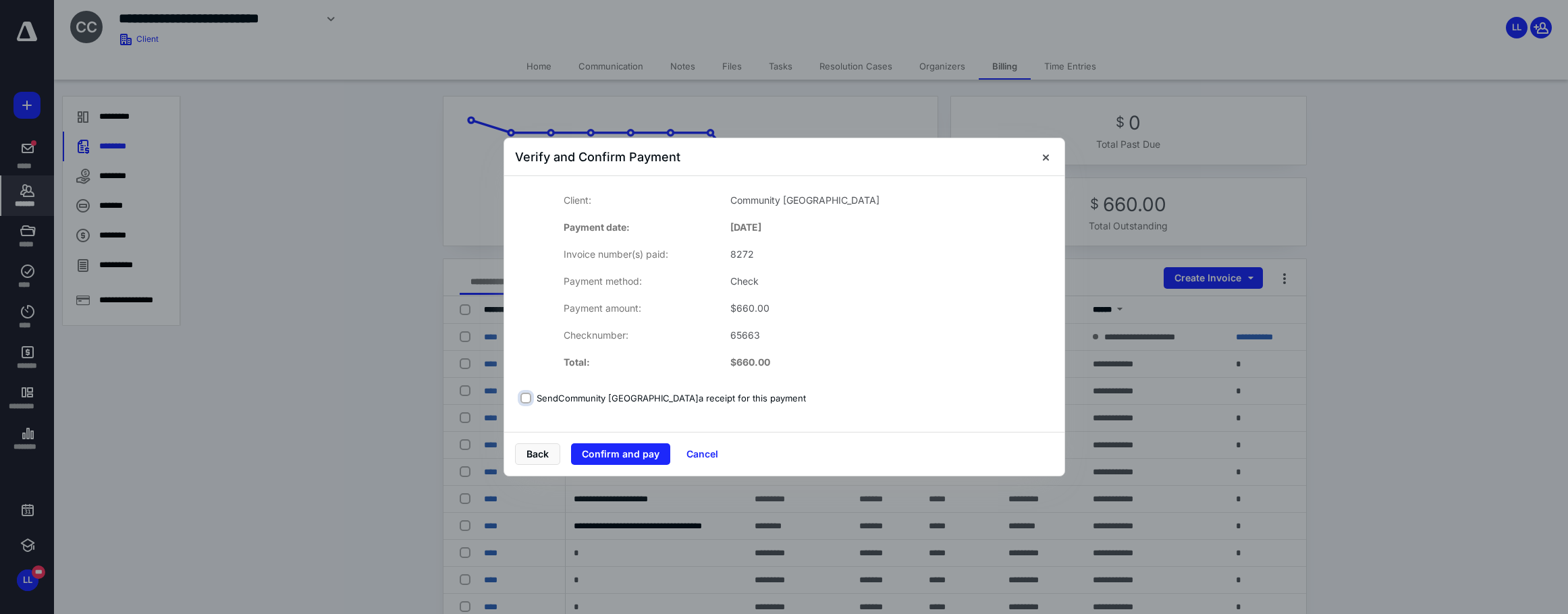checkbox on "false" 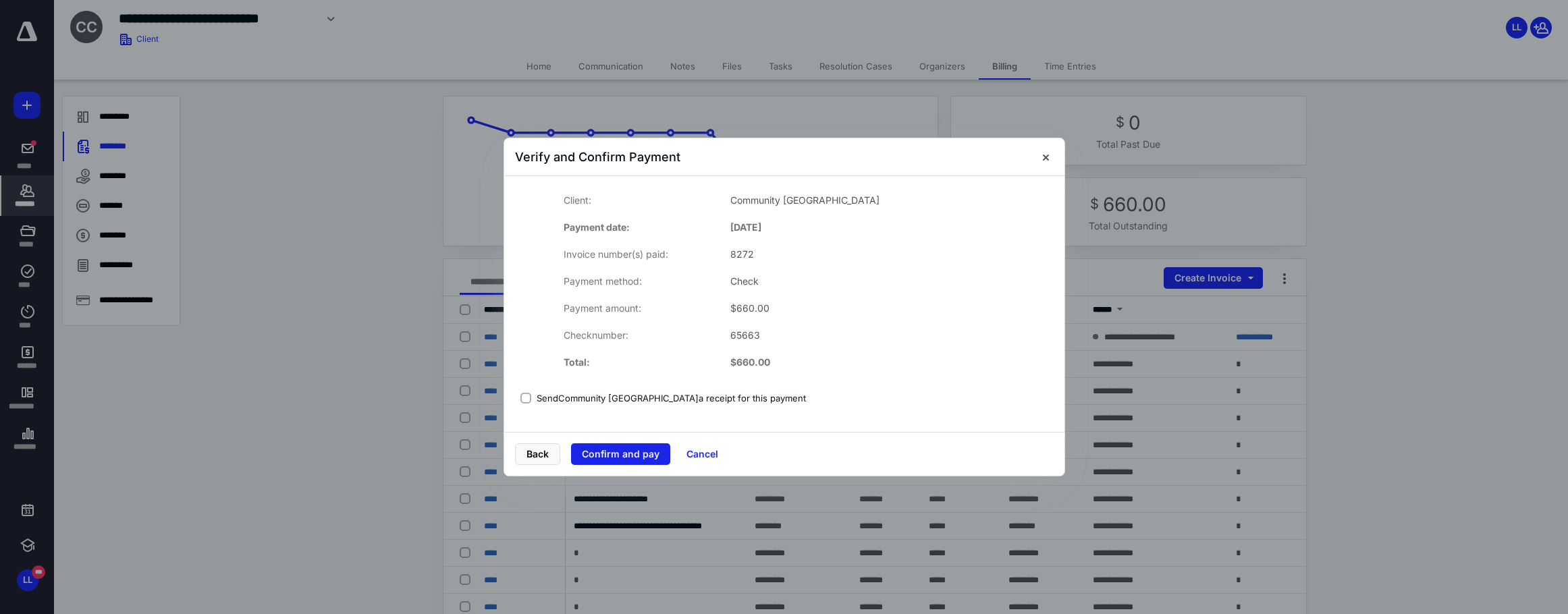 click on "Confirm and pay" at bounding box center (620, 454) 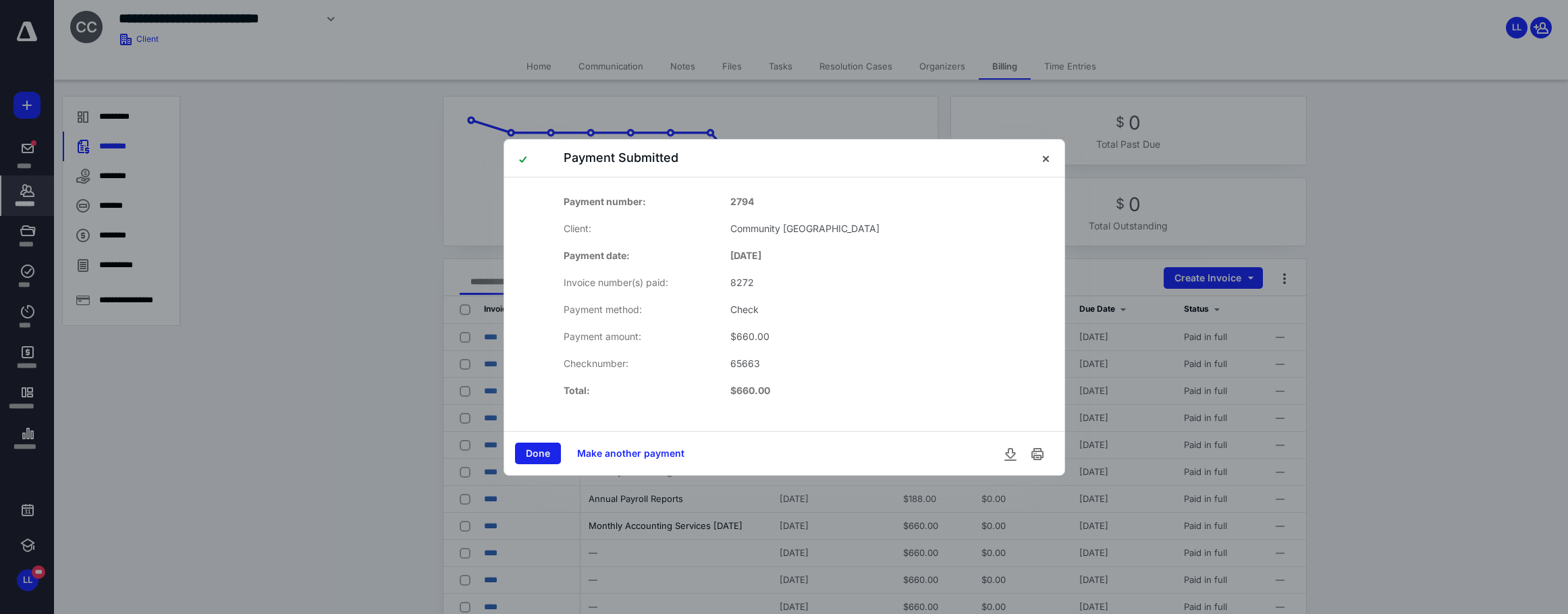 click on "Done" at bounding box center [538, 453] 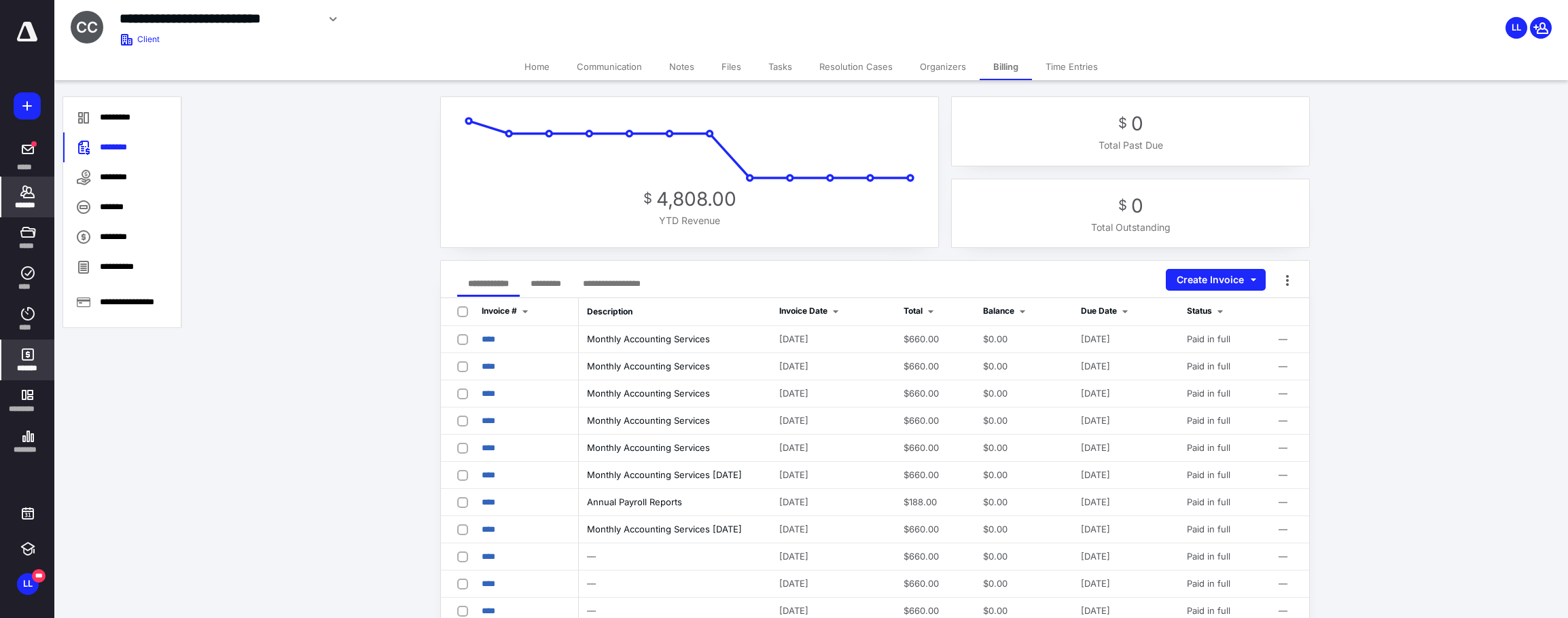 click 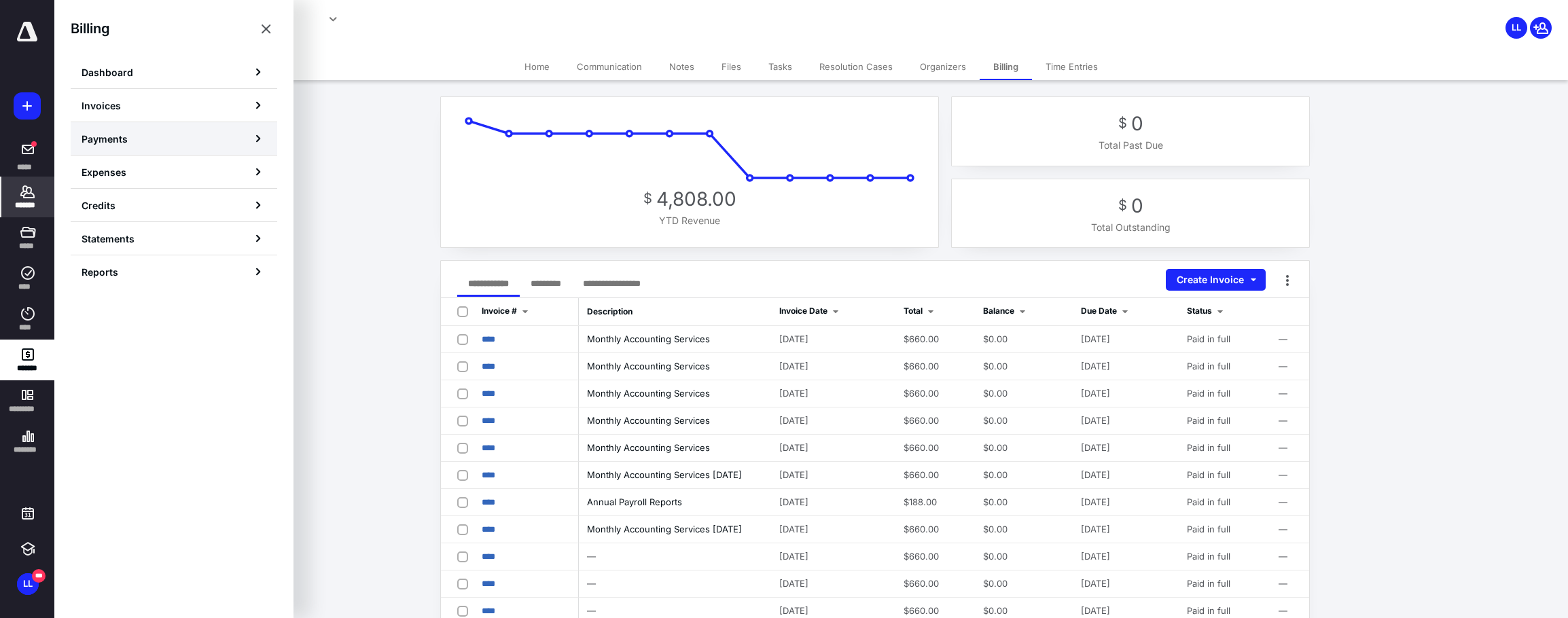 click on "Payments" at bounding box center (105, 139) 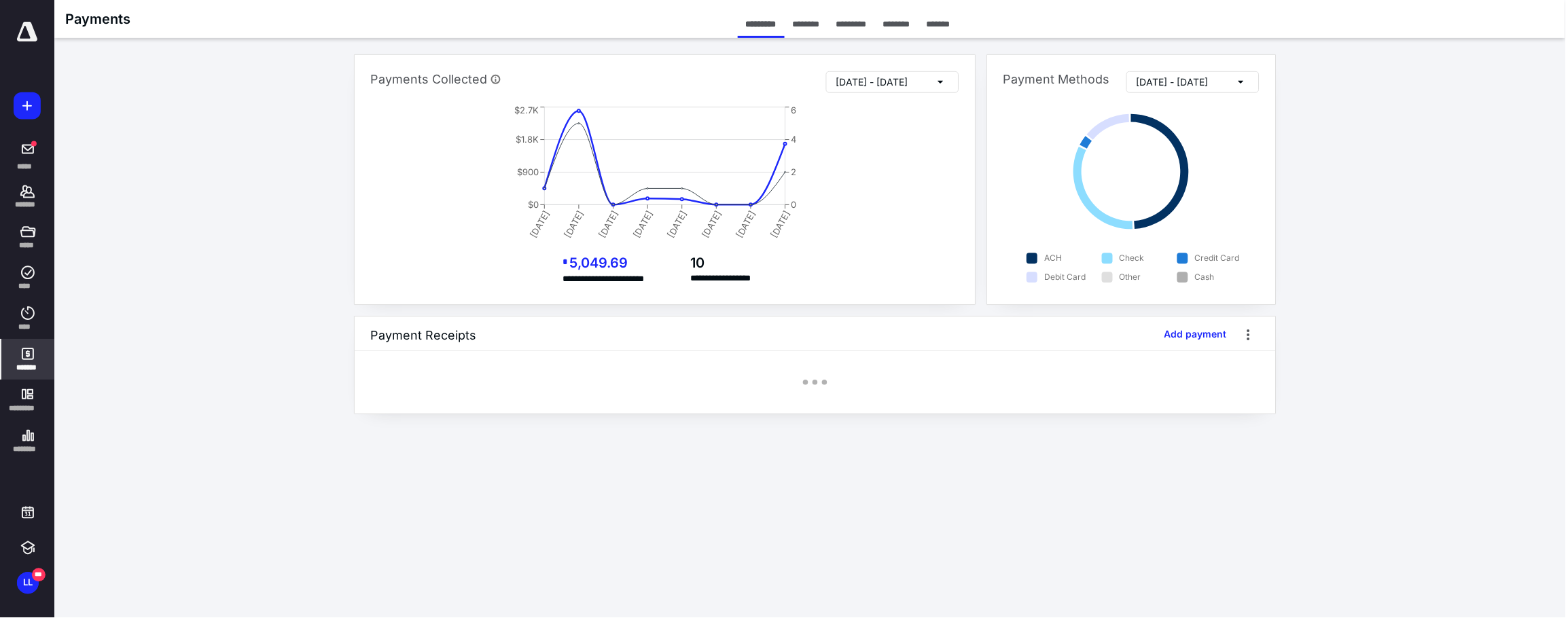 click on "********" at bounding box center (898, 24) 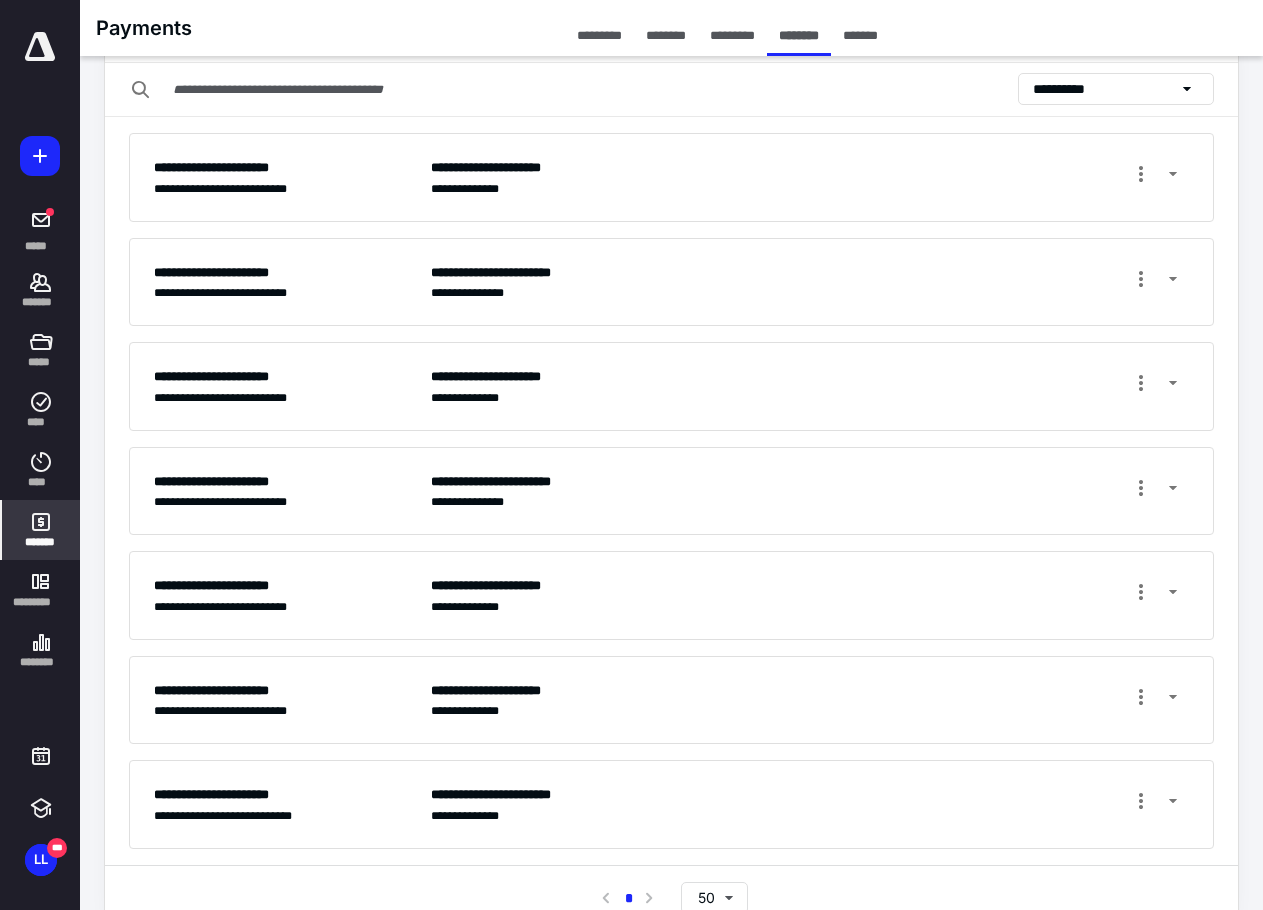 scroll, scrollTop: 133, scrollLeft: 0, axis: vertical 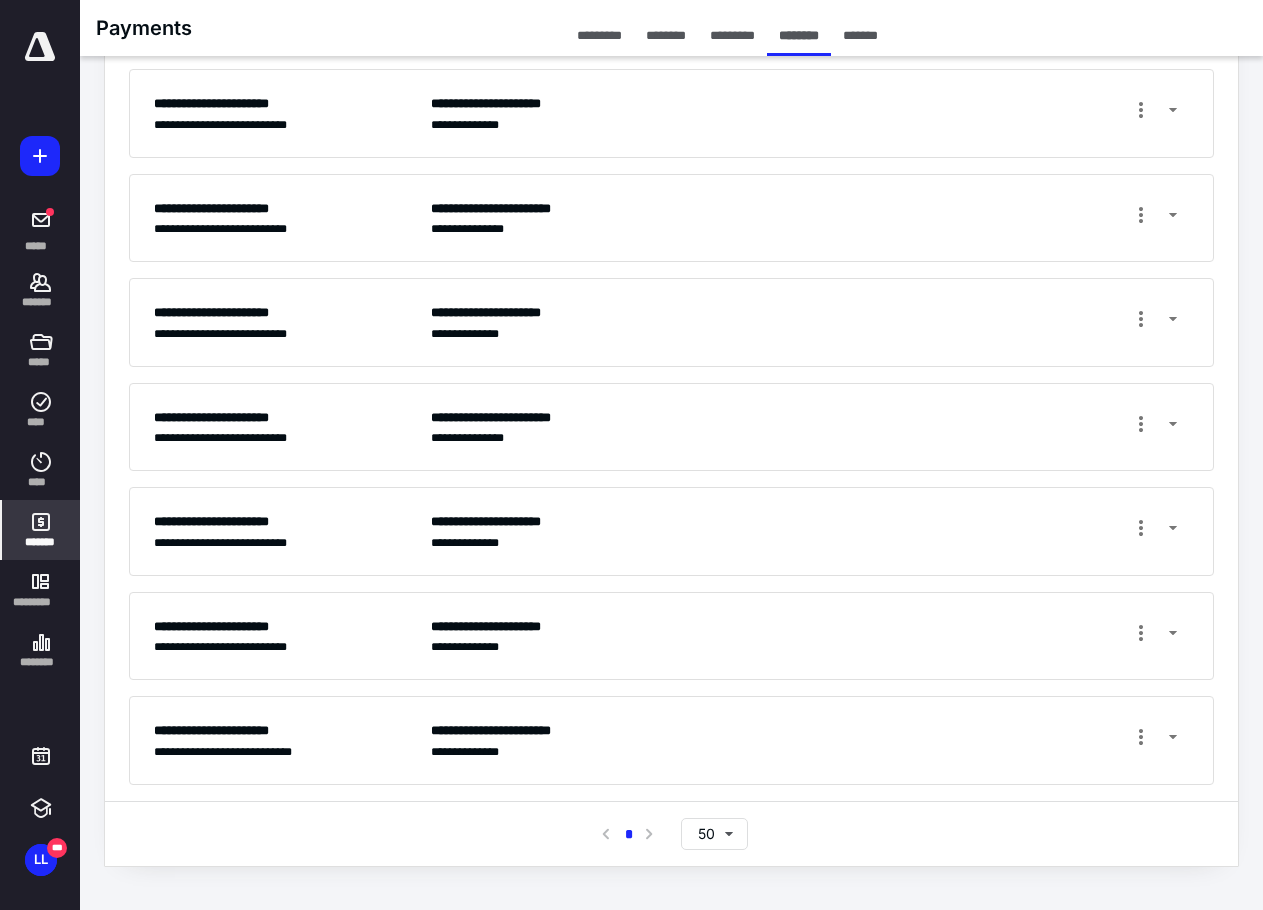 click on "**********" at bounding box center [671, 636] 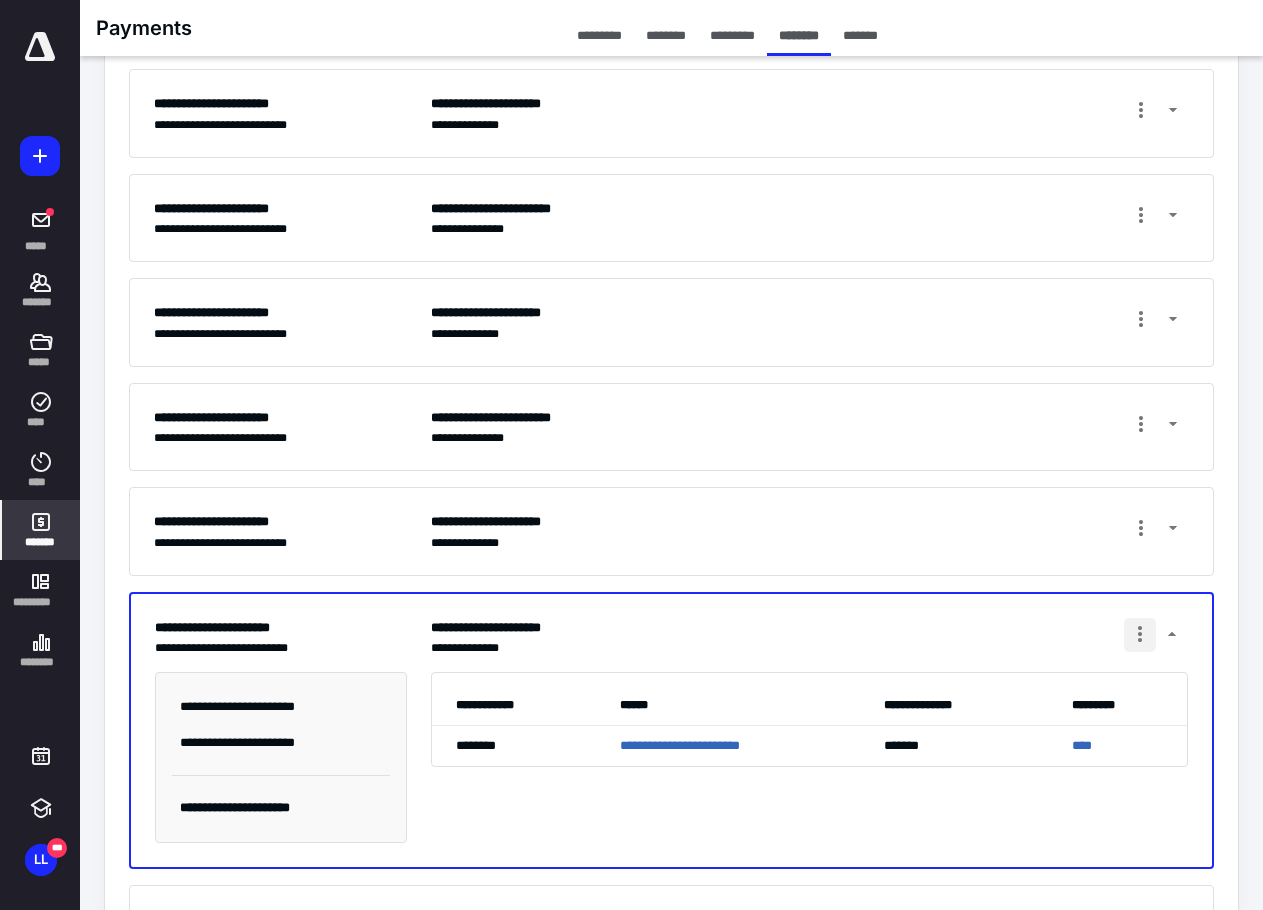 drag, startPoint x: 1171, startPoint y: 640, endPoint x: 1133, endPoint y: 642, distance: 38.052597 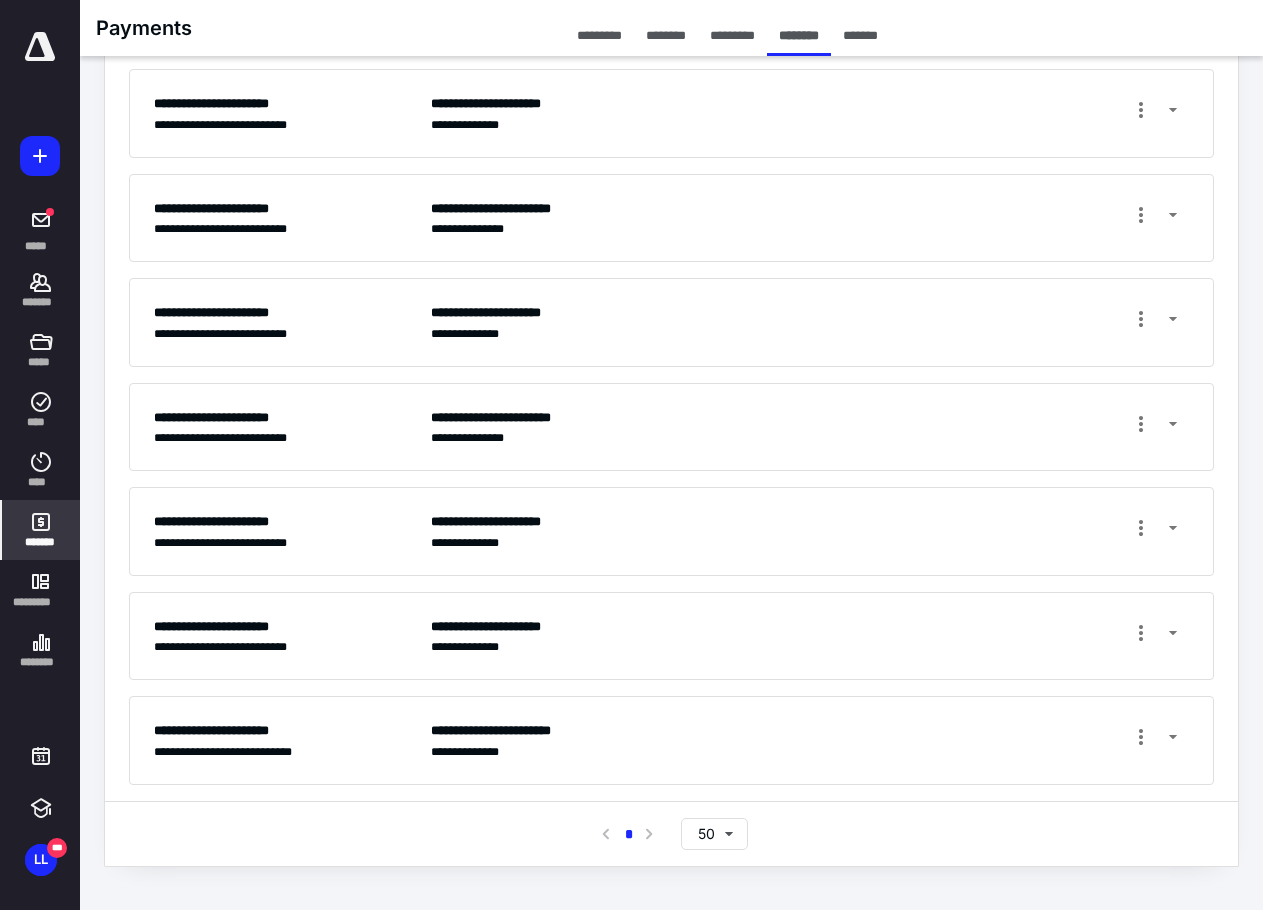 click on "**********" at bounding box center [810, 740] 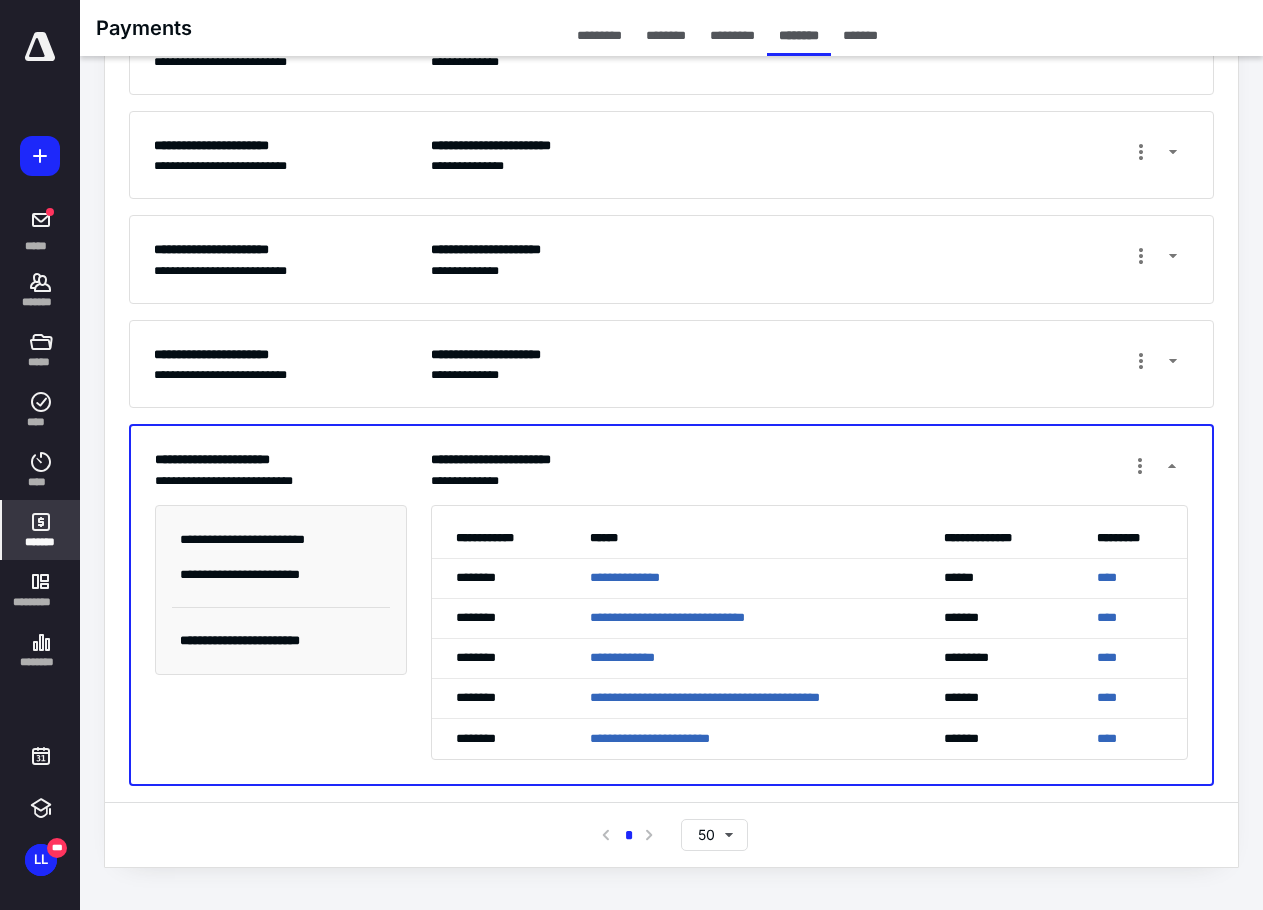 scroll, scrollTop: 406, scrollLeft: 0, axis: vertical 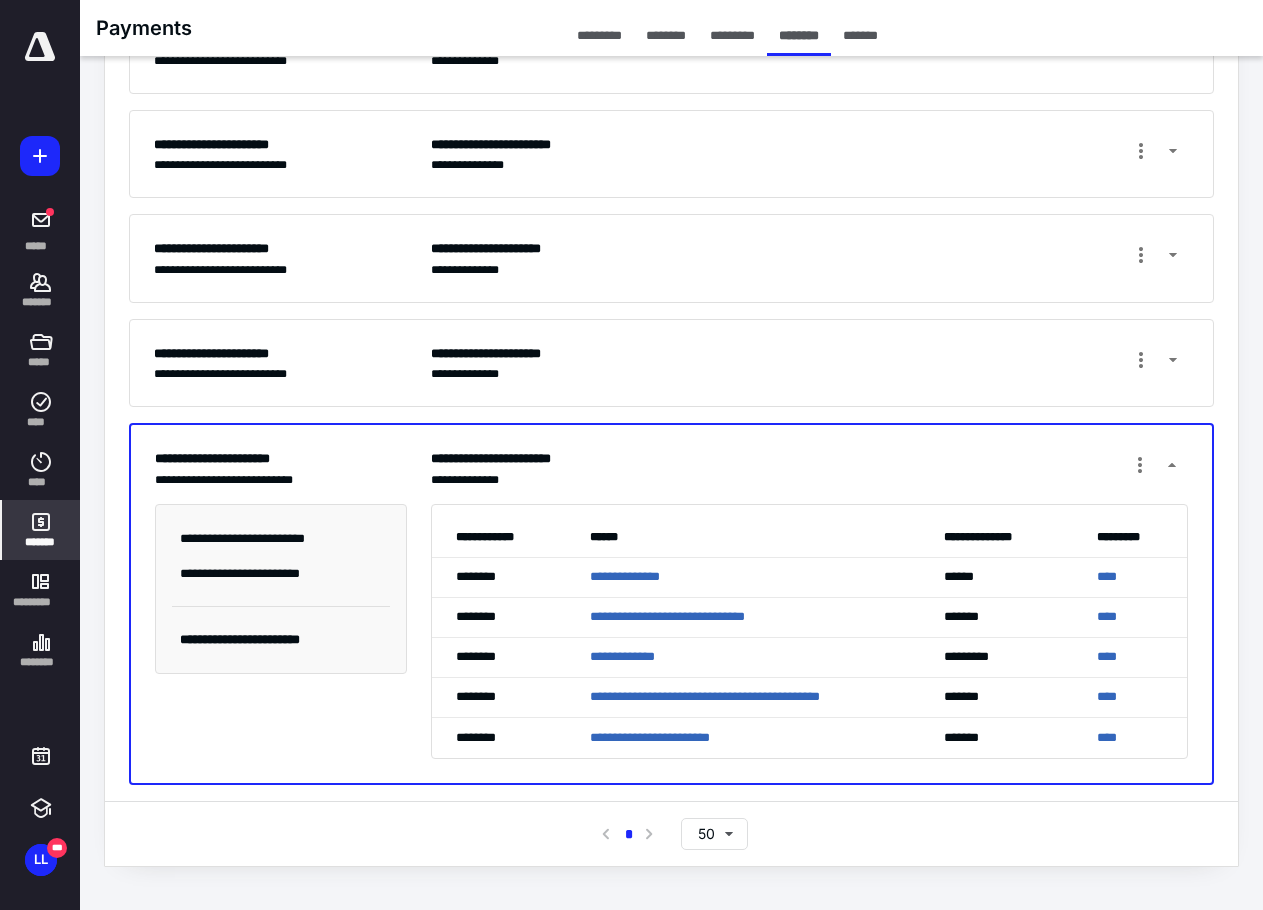 click at bounding box center [1172, 466] 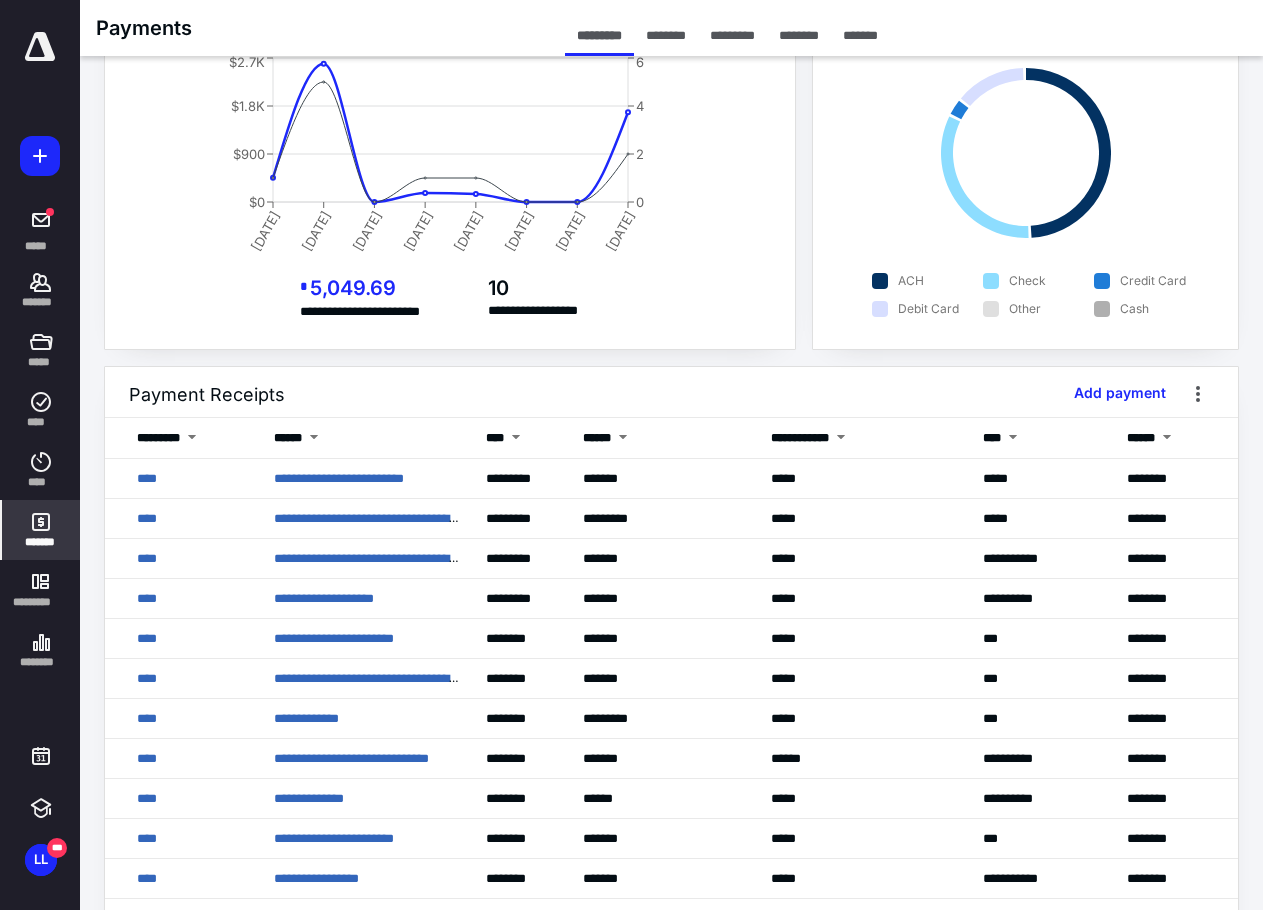 scroll, scrollTop: 0, scrollLeft: 0, axis: both 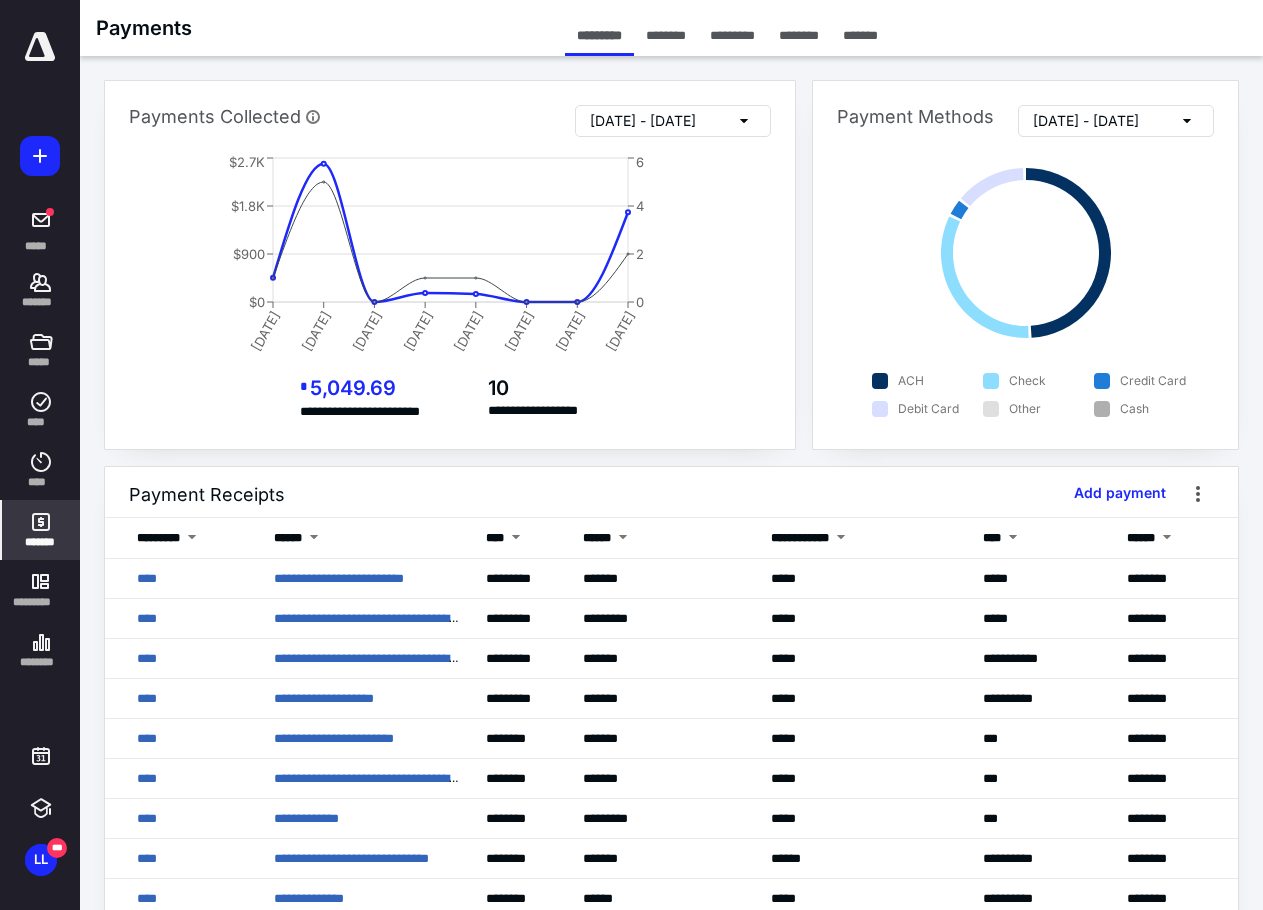 click on "*******" at bounding box center [41, 530] 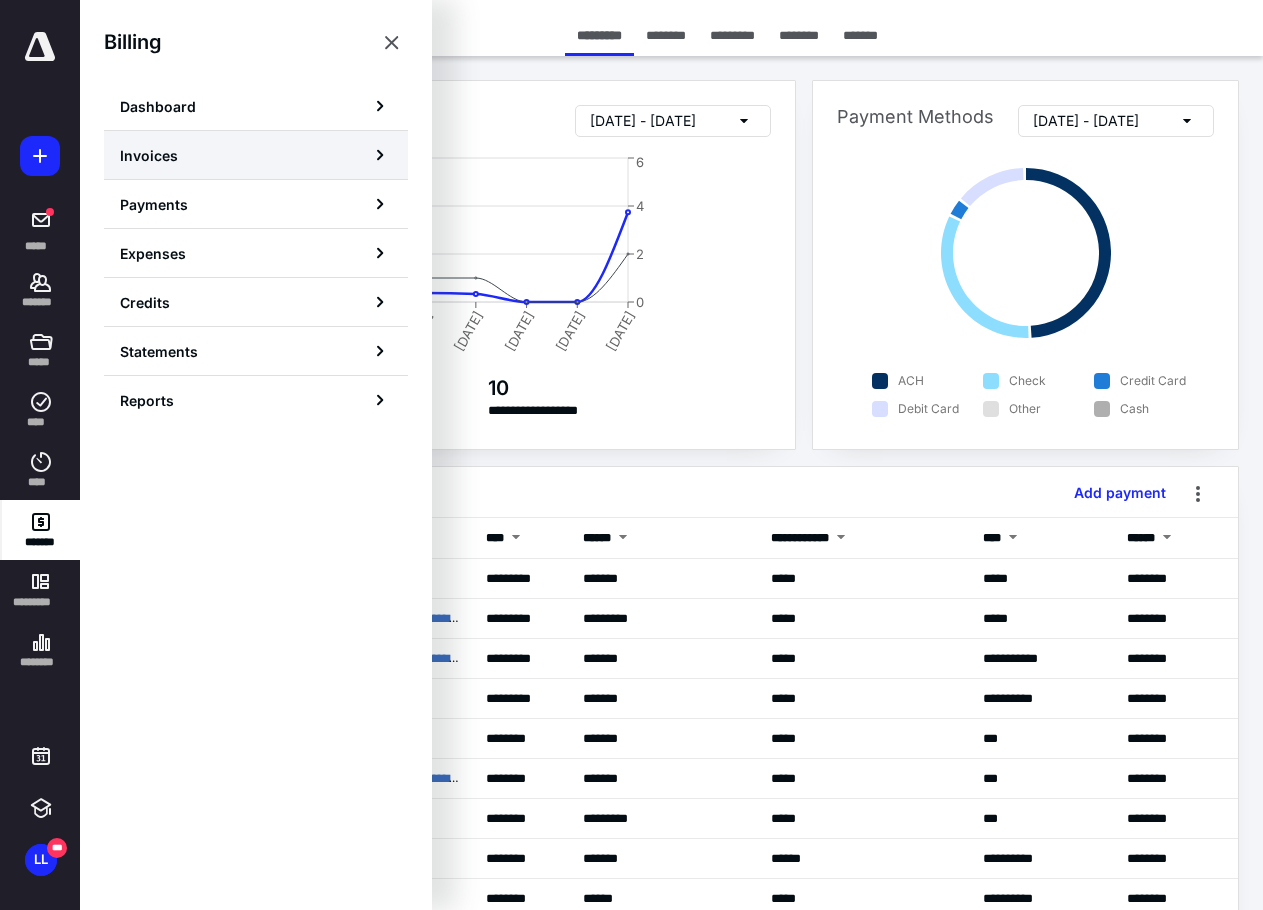 click on "Invoices" at bounding box center [256, 155] 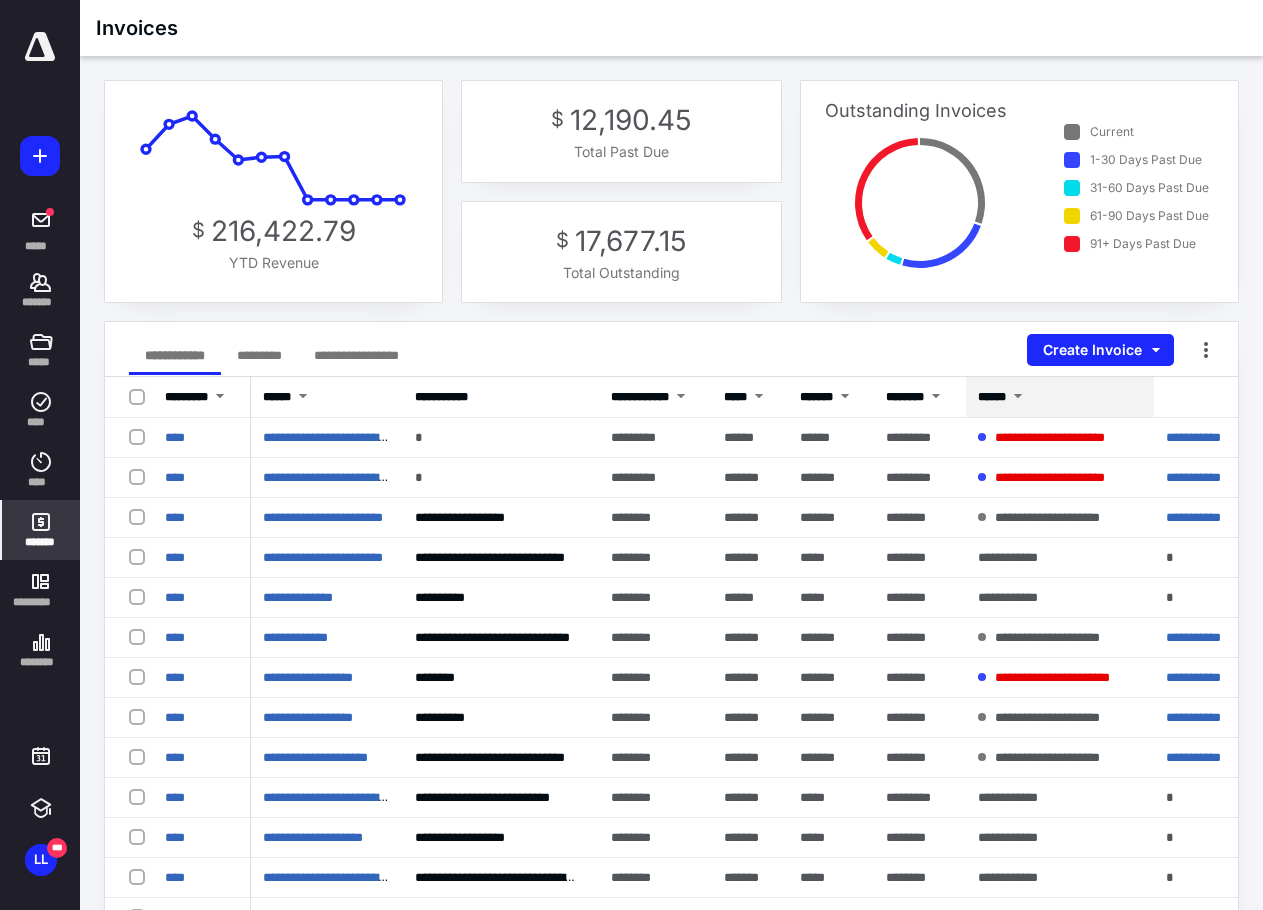 click at bounding box center [1018, 398] 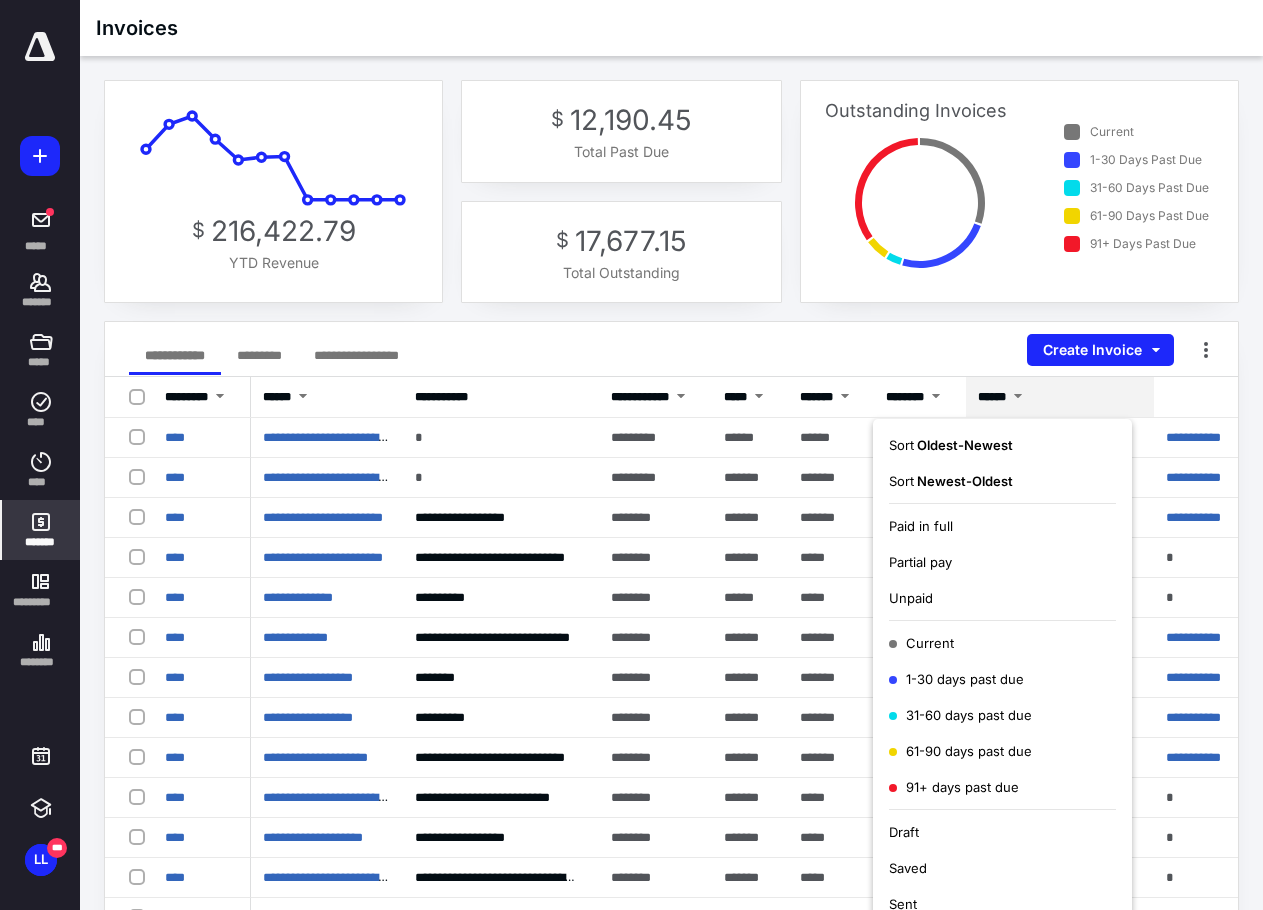 click on "Unpaid" at bounding box center (911, 598) 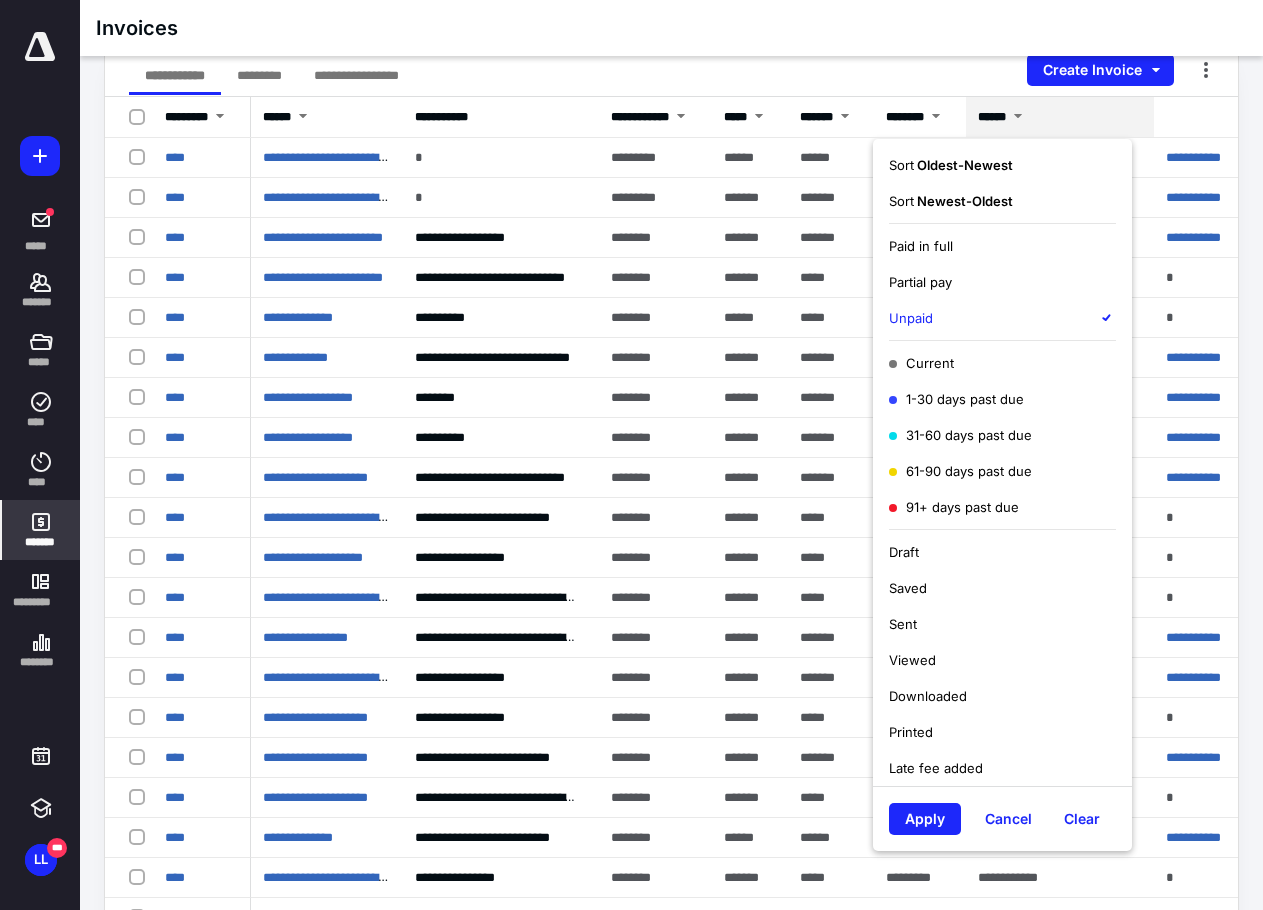 scroll, scrollTop: 500, scrollLeft: 0, axis: vertical 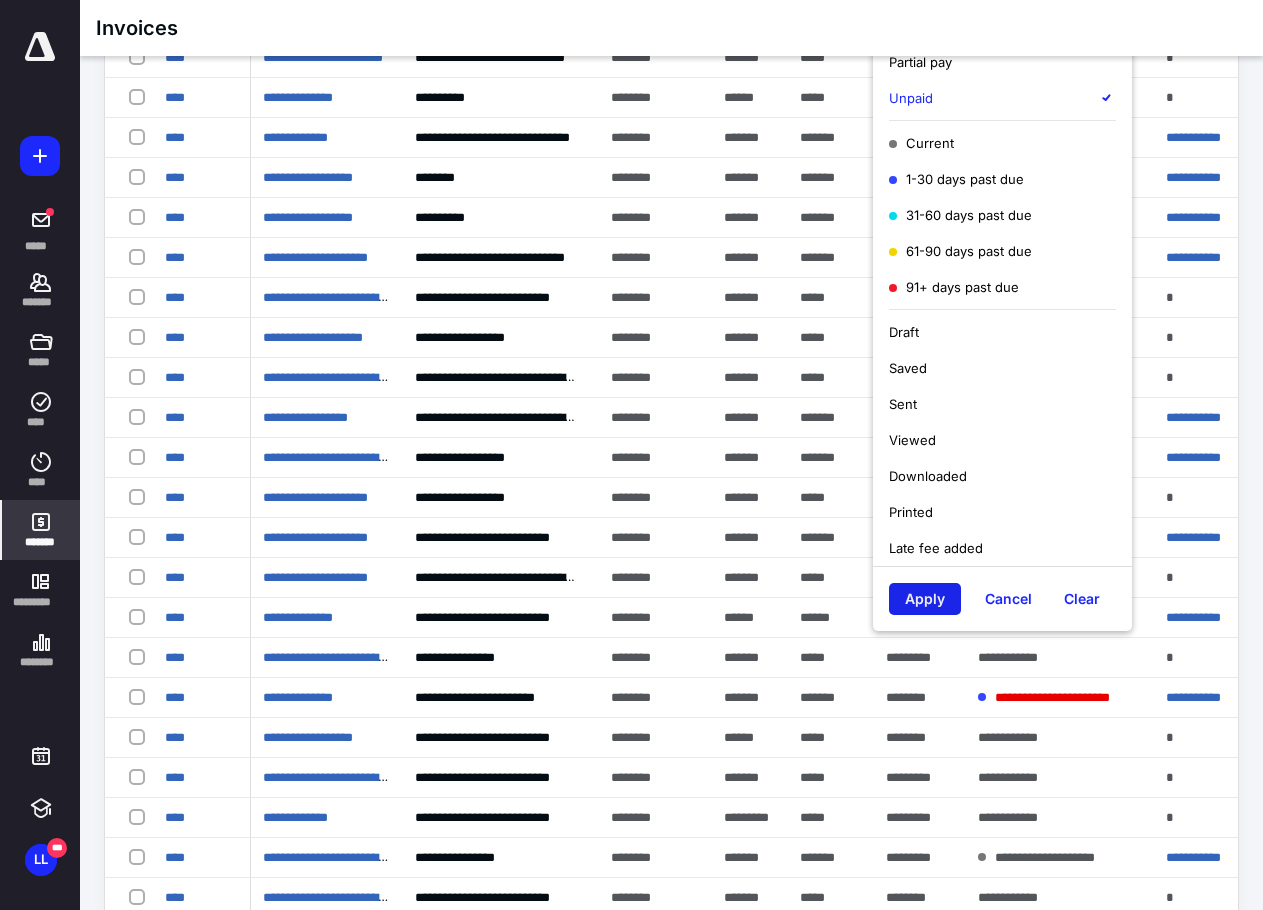 click on "Apply" at bounding box center (925, 599) 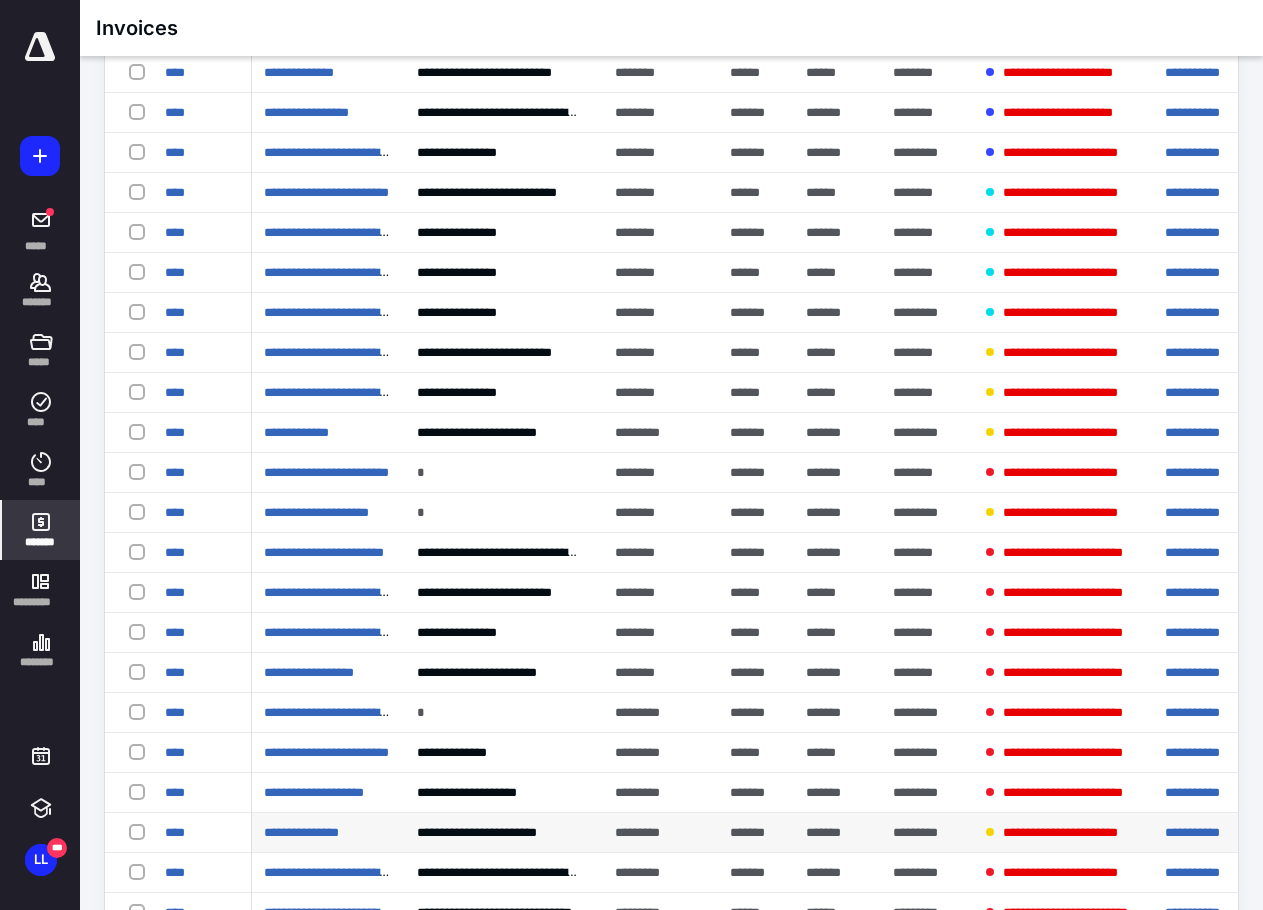 scroll, scrollTop: 1500, scrollLeft: 0, axis: vertical 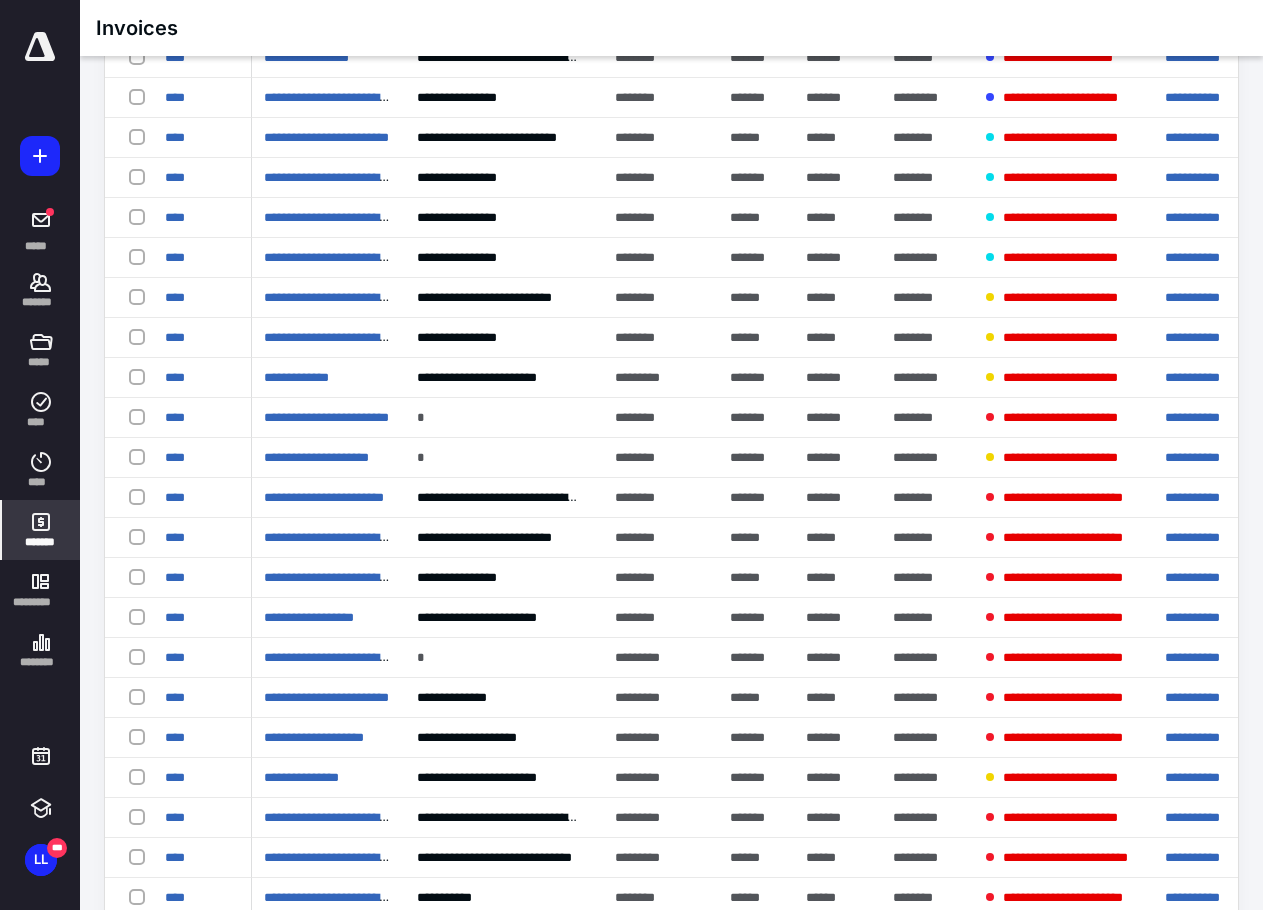 click on "**********" at bounding box center [671, -227] 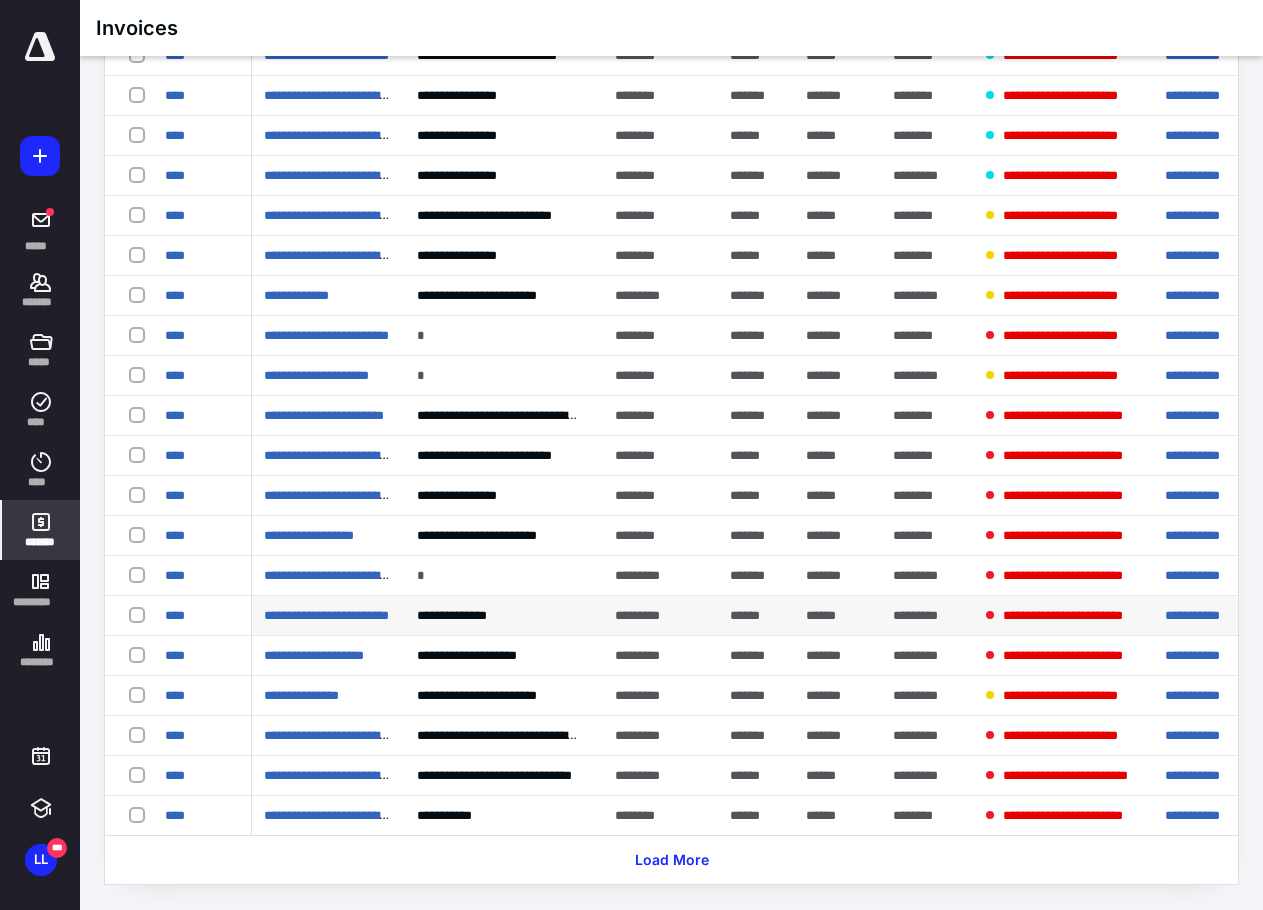 scroll, scrollTop: 1600, scrollLeft: 0, axis: vertical 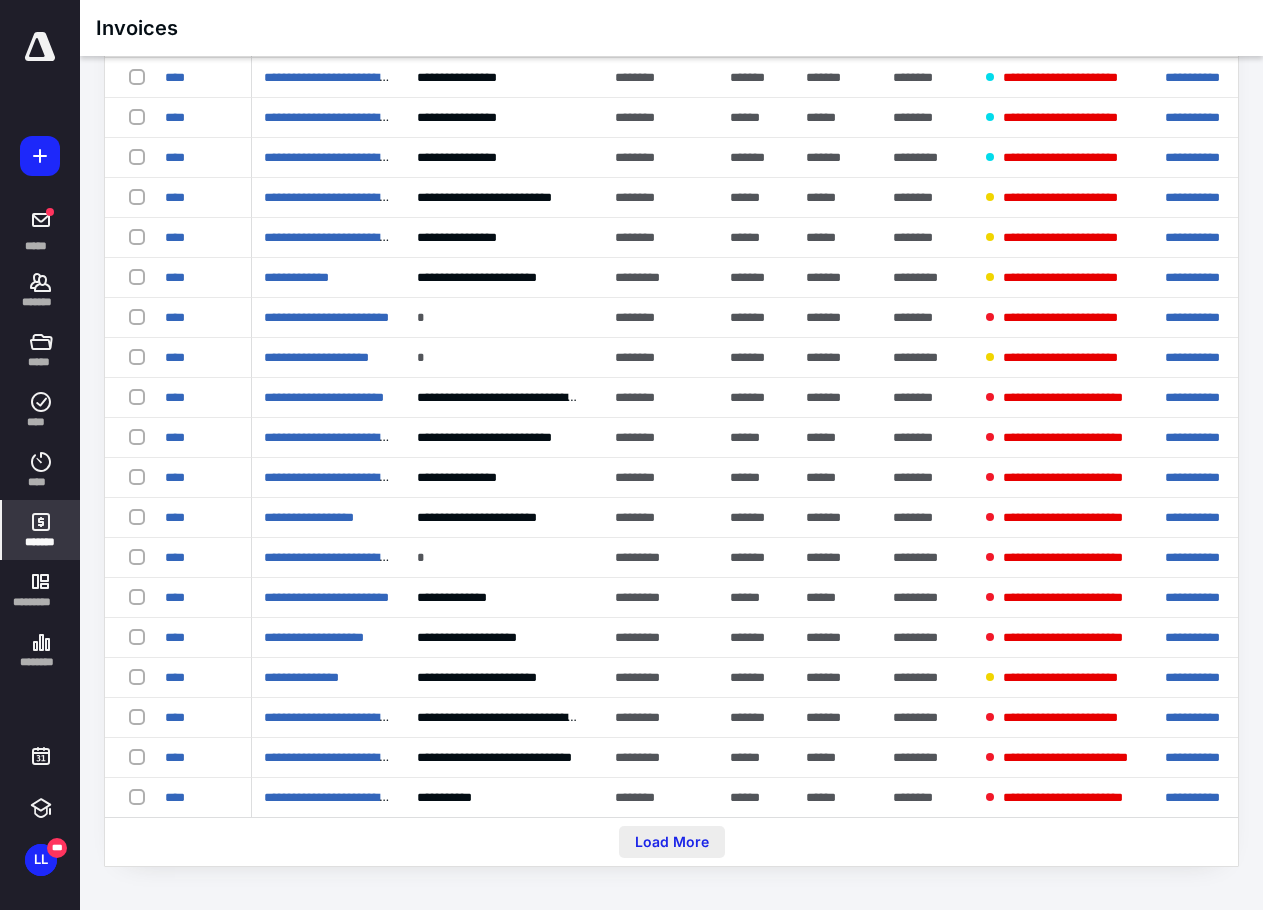 click on "Load More" at bounding box center (672, 842) 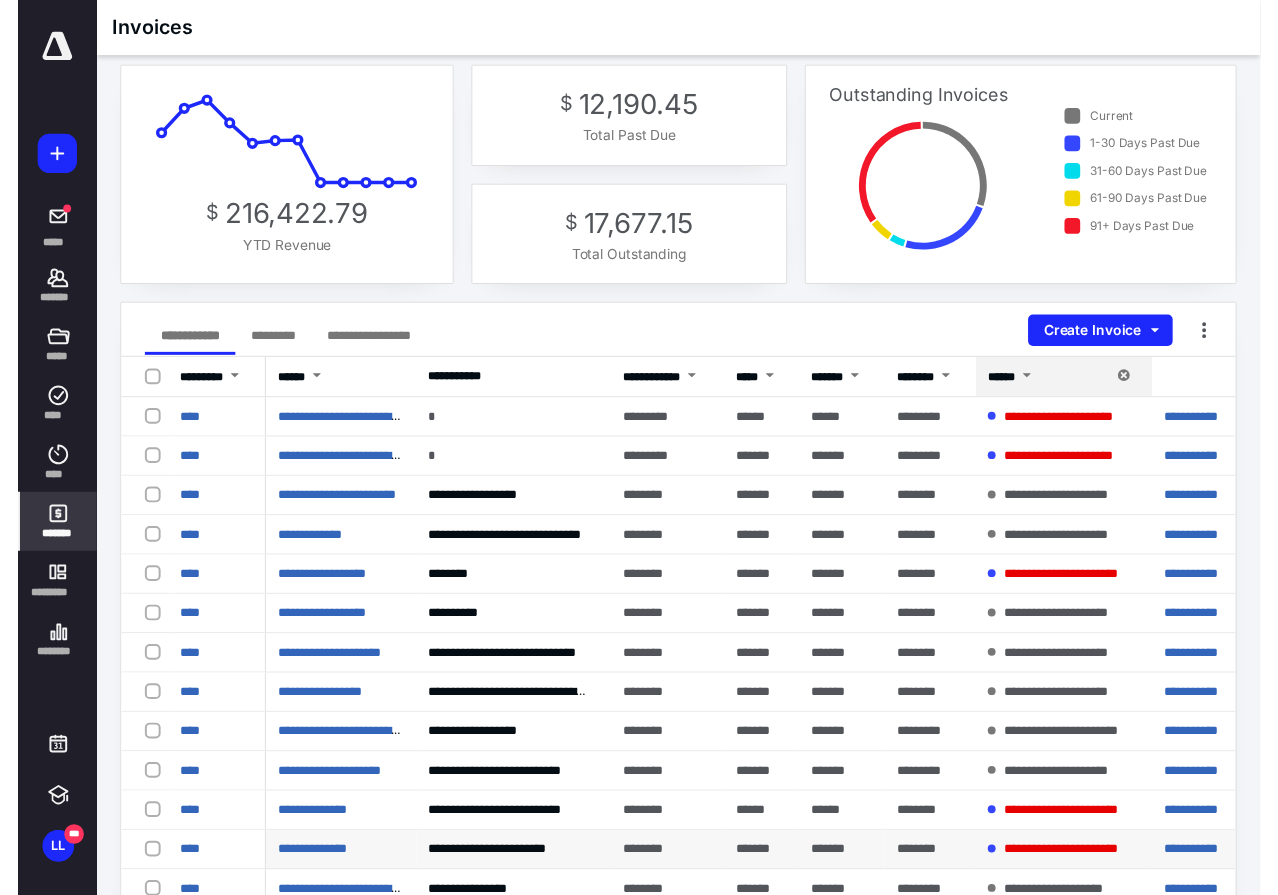 scroll, scrollTop: 0, scrollLeft: 0, axis: both 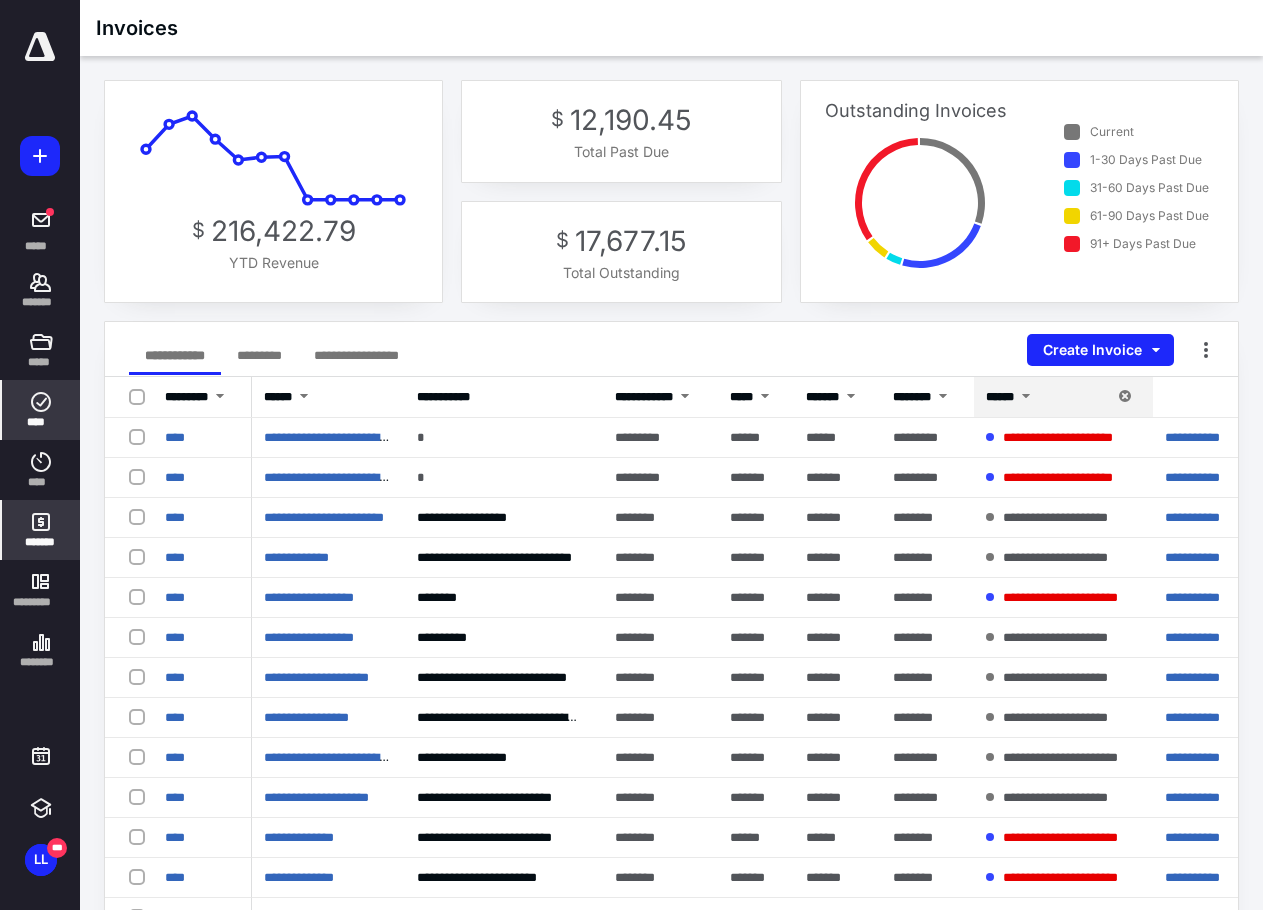 click 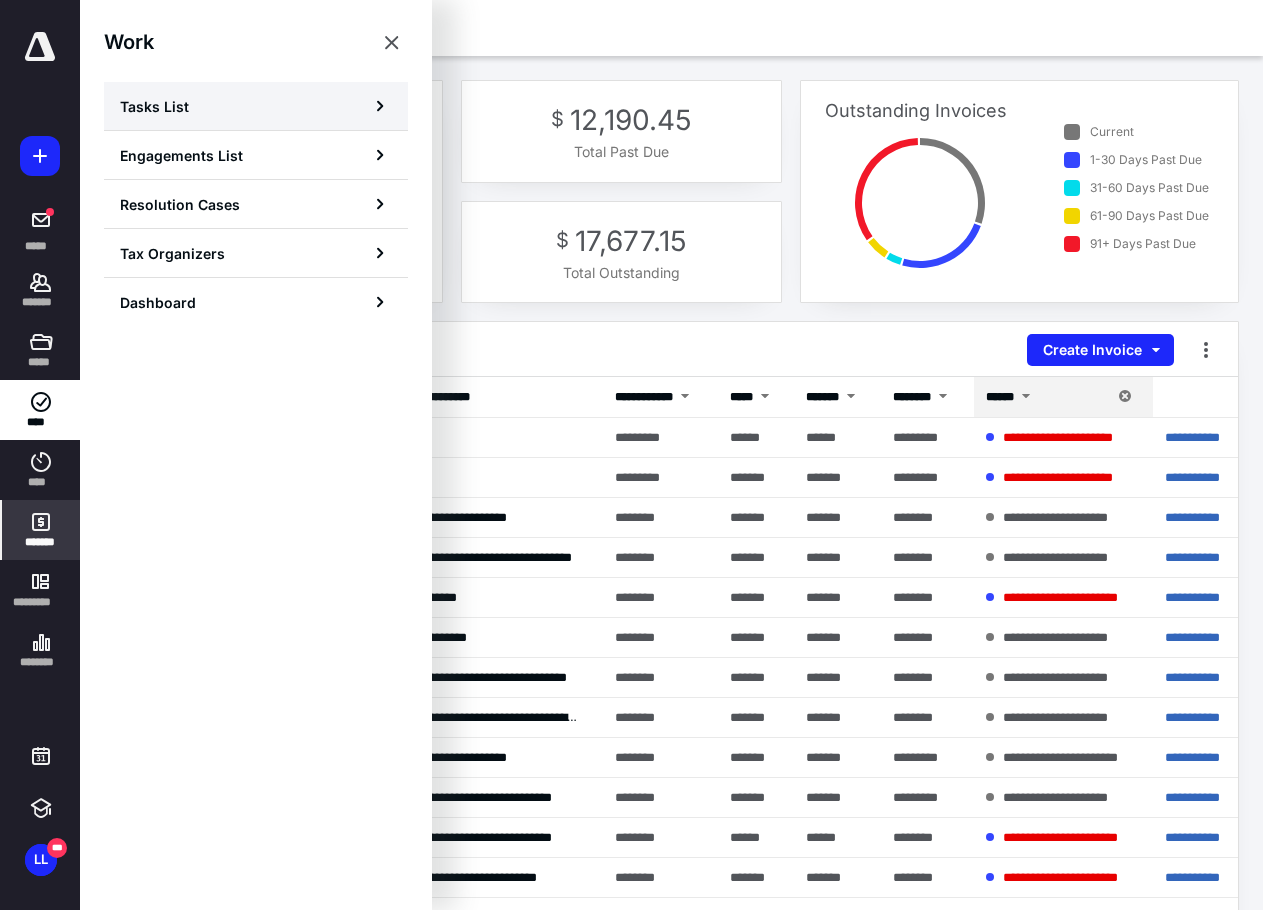 click on "Tasks List" at bounding box center [256, 106] 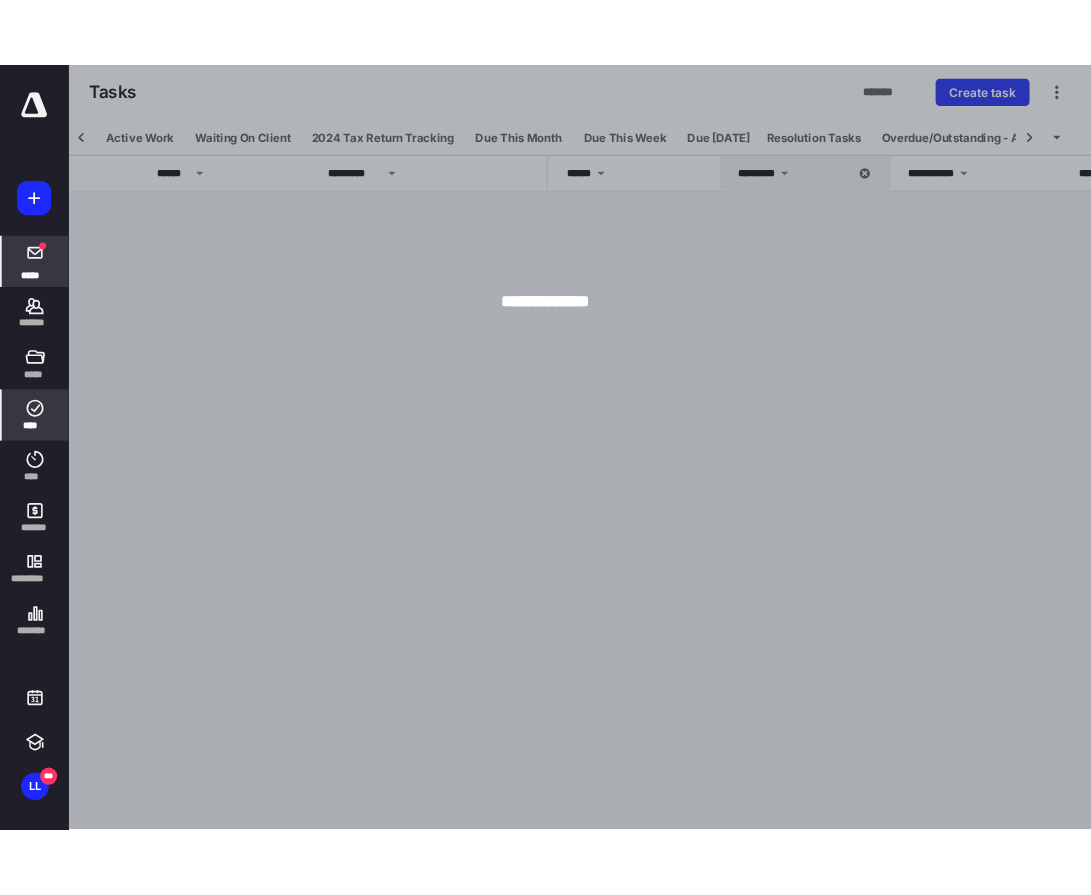 scroll, scrollTop: 0, scrollLeft: 442, axis: horizontal 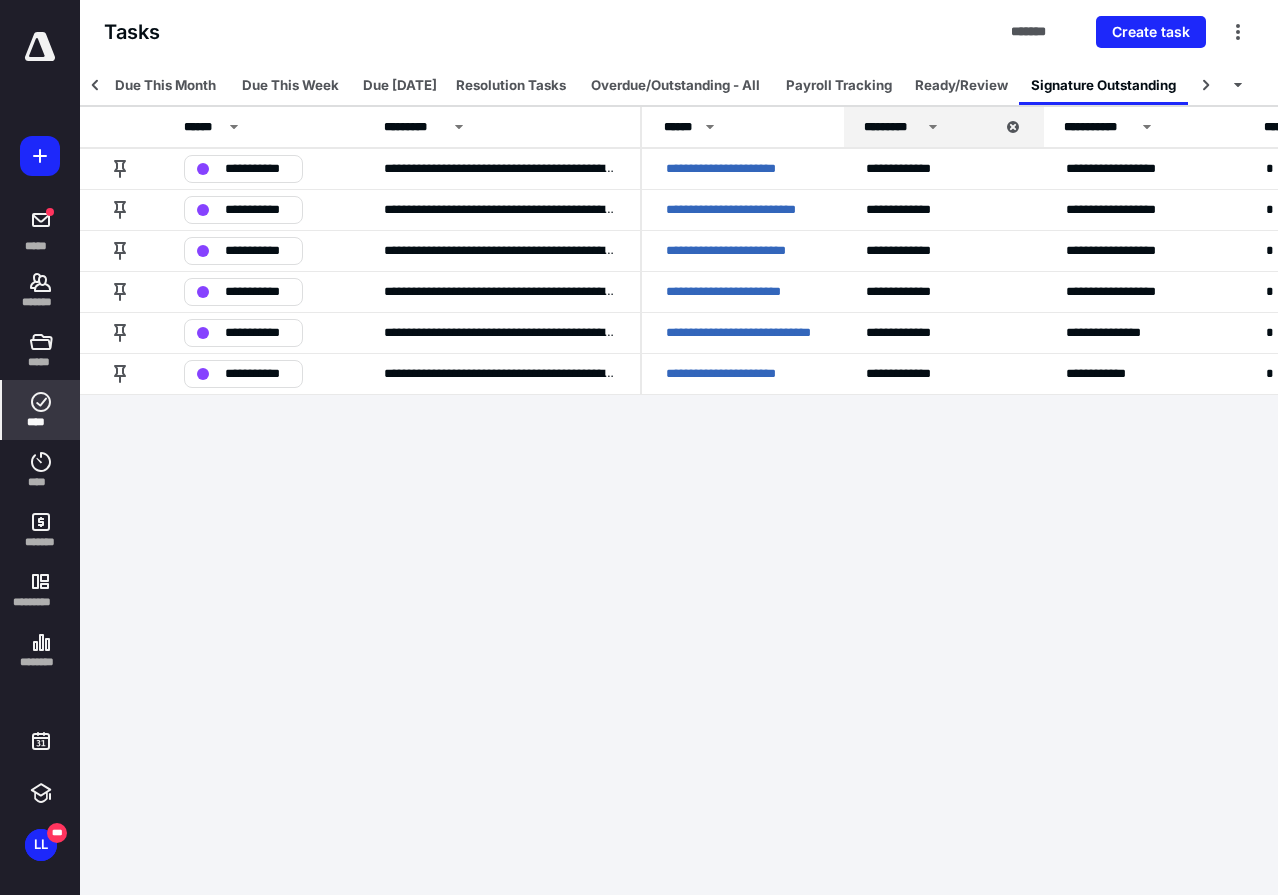 drag, startPoint x: 446, startPoint y: 473, endPoint x: 445, endPoint y: 491, distance: 18.027756 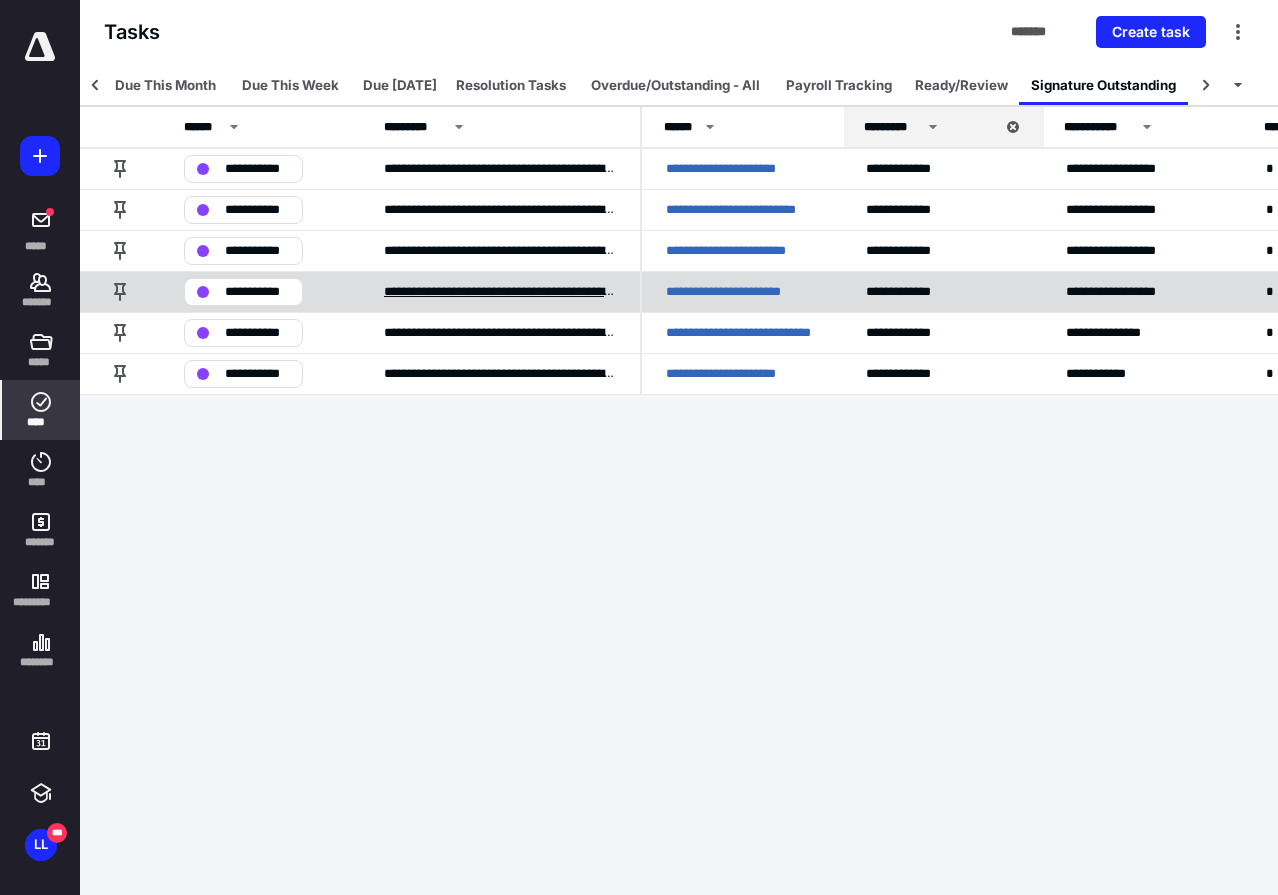 click on "**********" at bounding box center [500, 292] 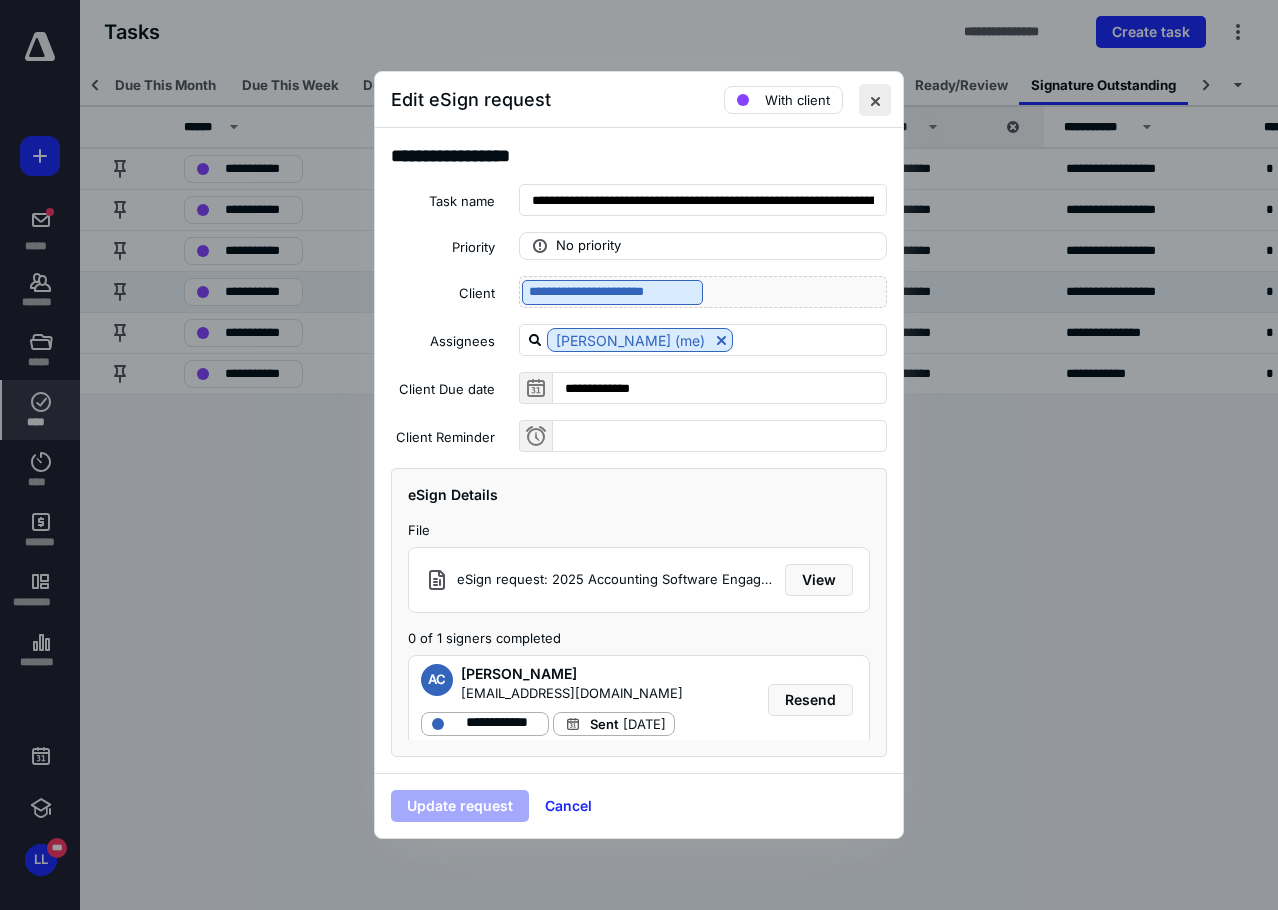 click at bounding box center [875, 100] 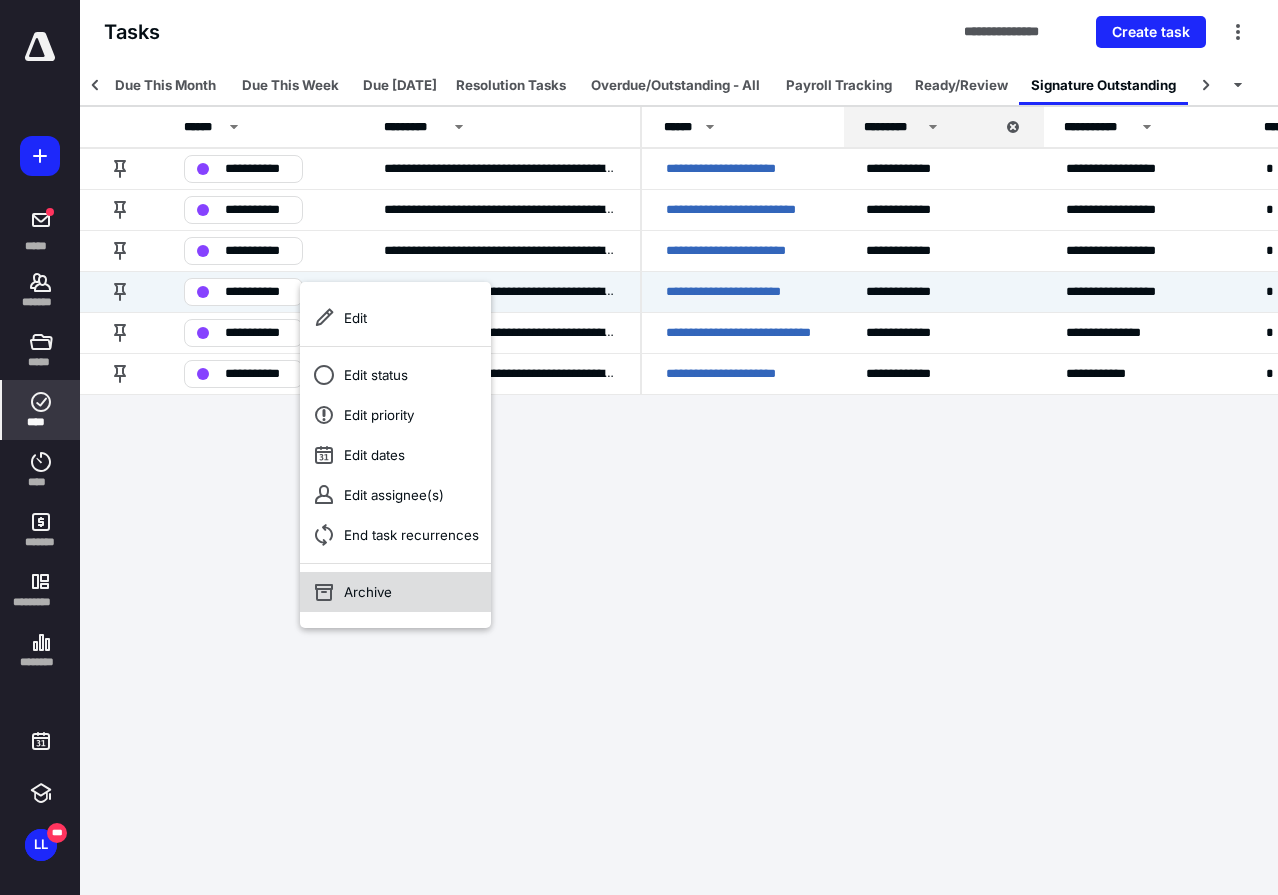 click on "Archive" at bounding box center [395, 592] 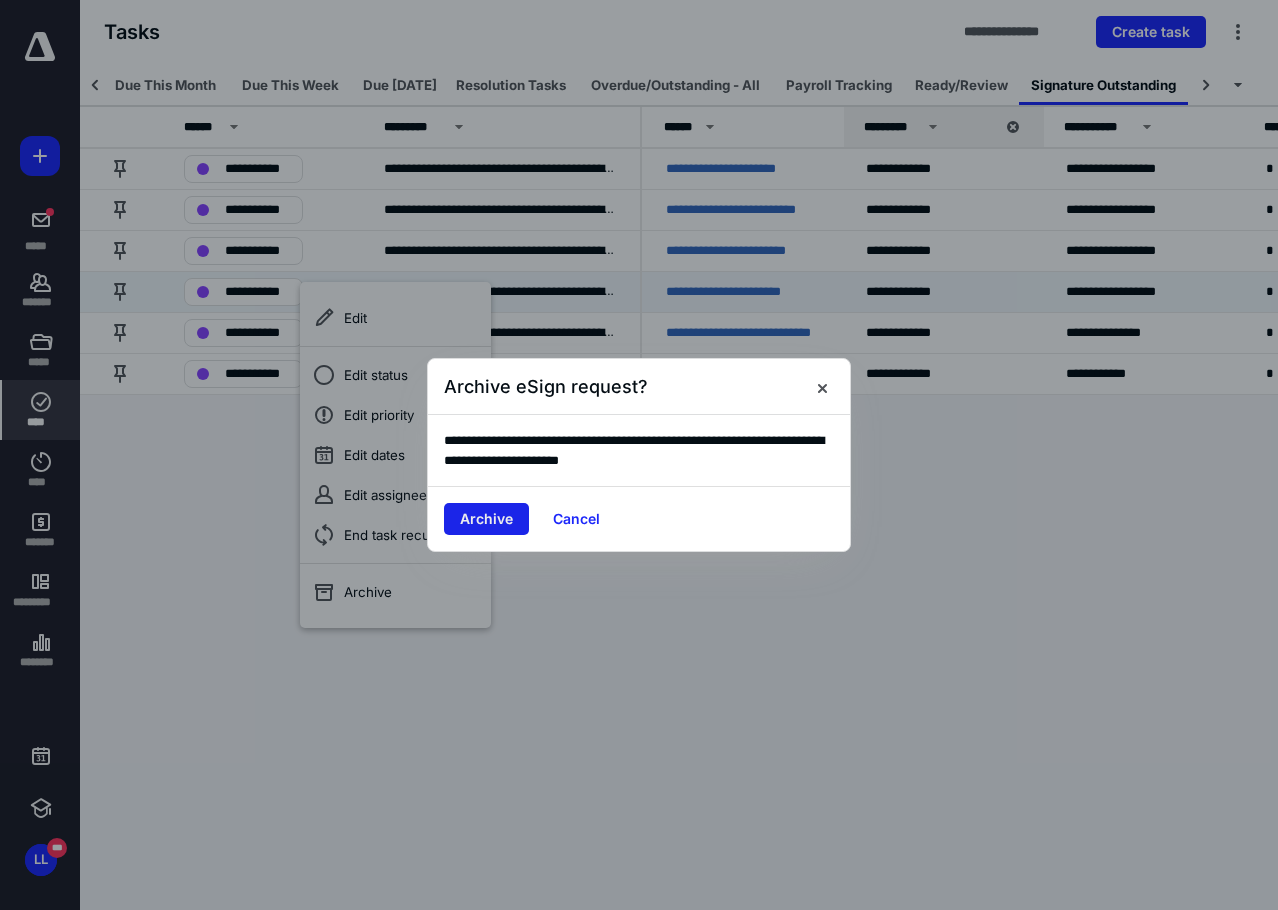 click on "Archive" at bounding box center [486, 519] 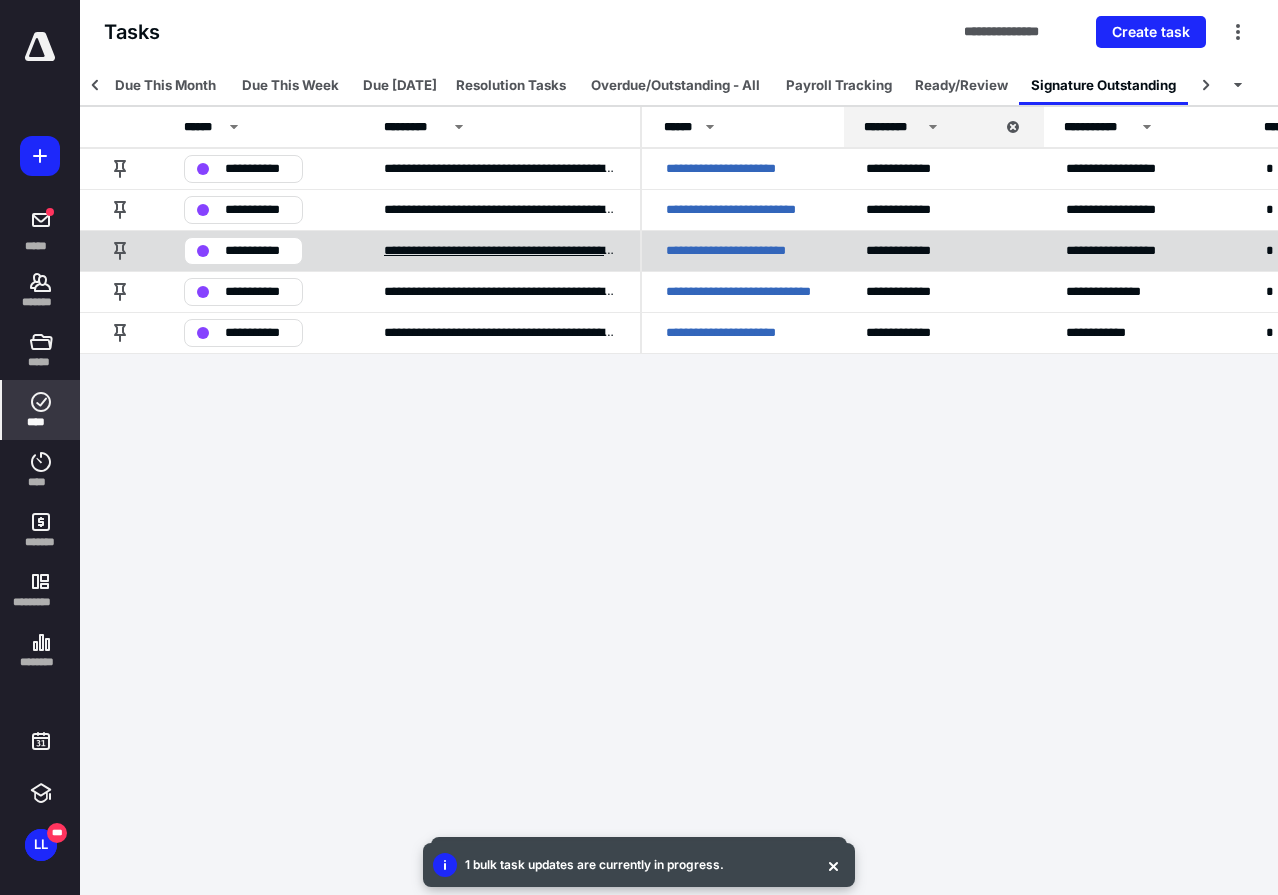 click on "**********" at bounding box center (500, 251) 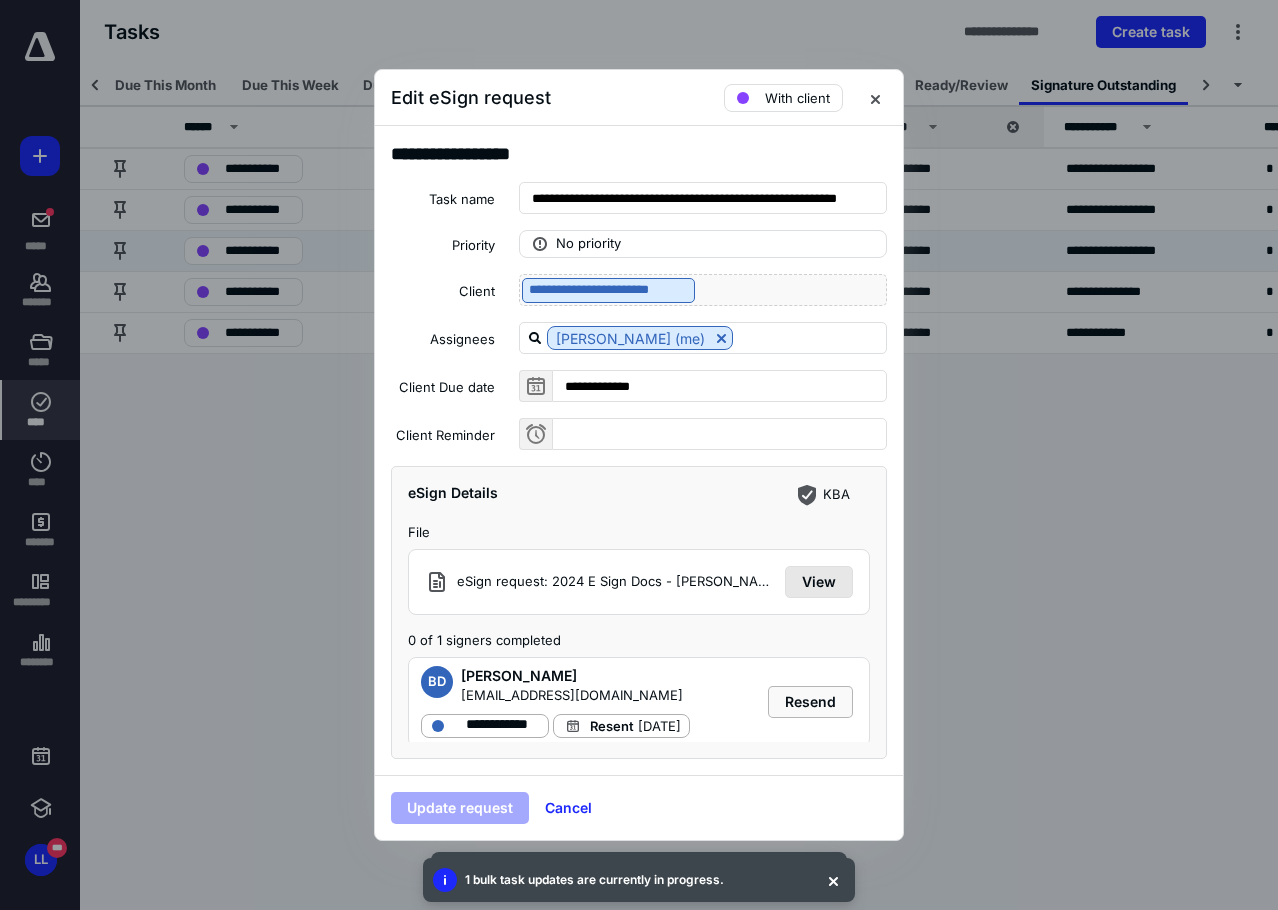 drag, startPoint x: 819, startPoint y: 704, endPoint x: 823, endPoint y: 591, distance: 113.07078 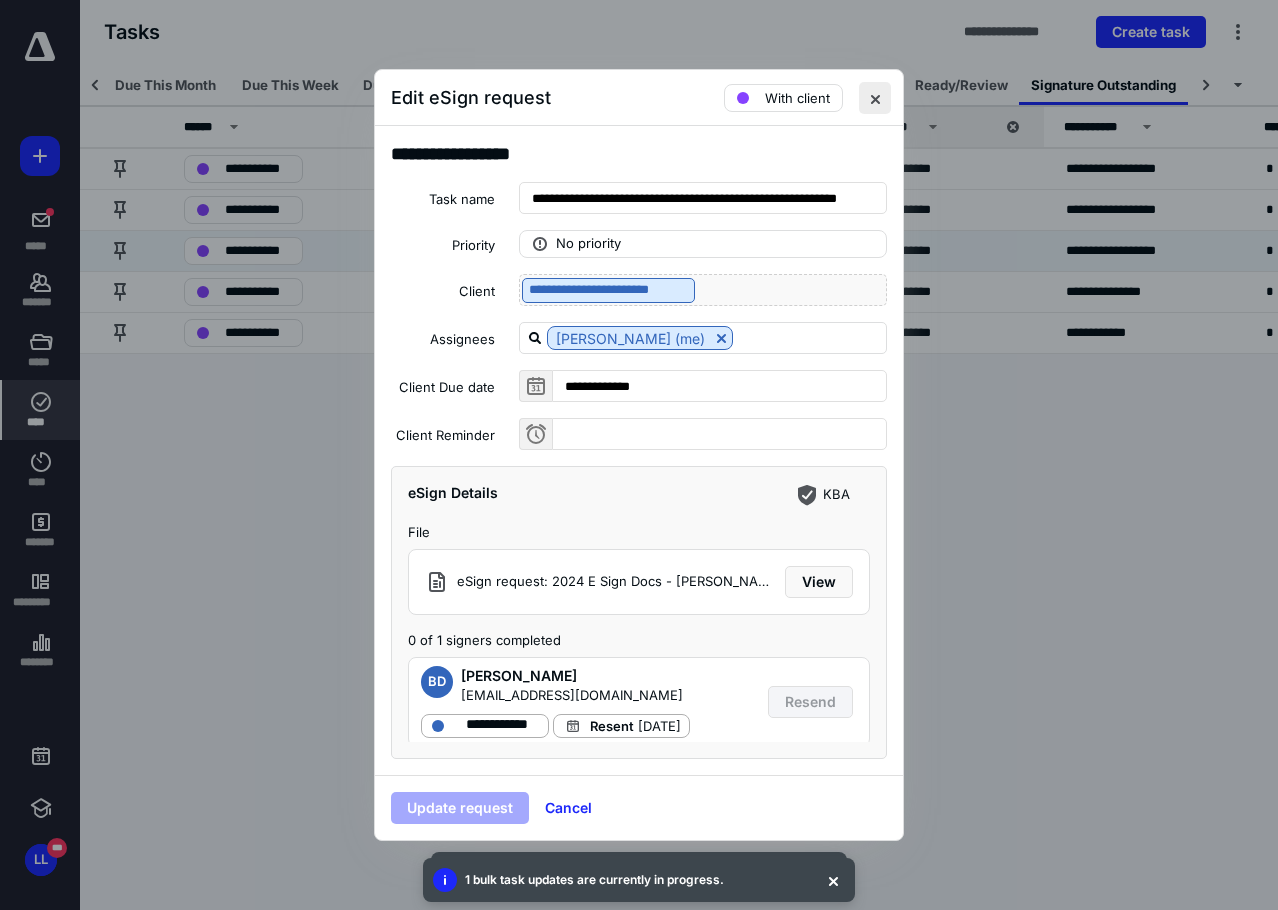 click at bounding box center (875, 98) 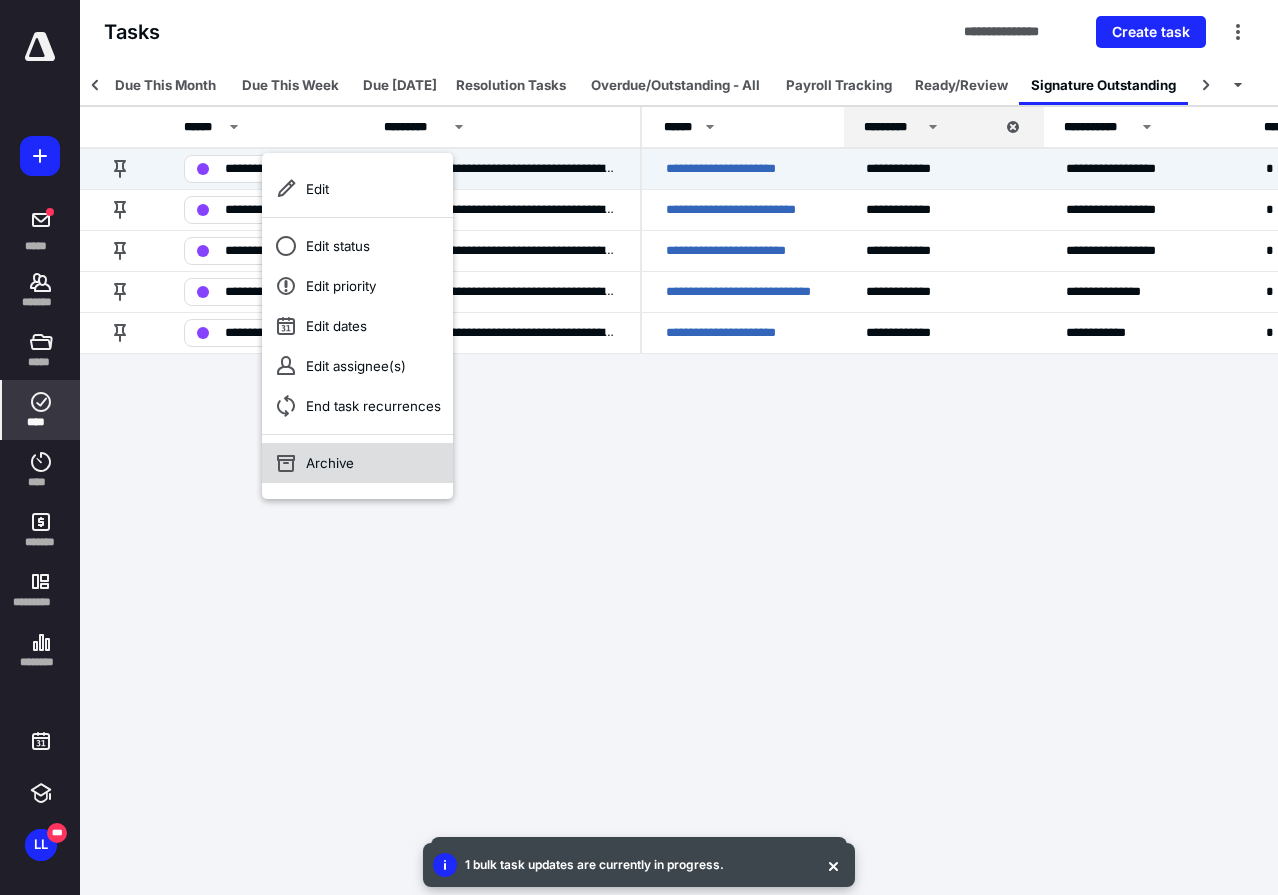 click on "Archive" at bounding box center [357, 463] 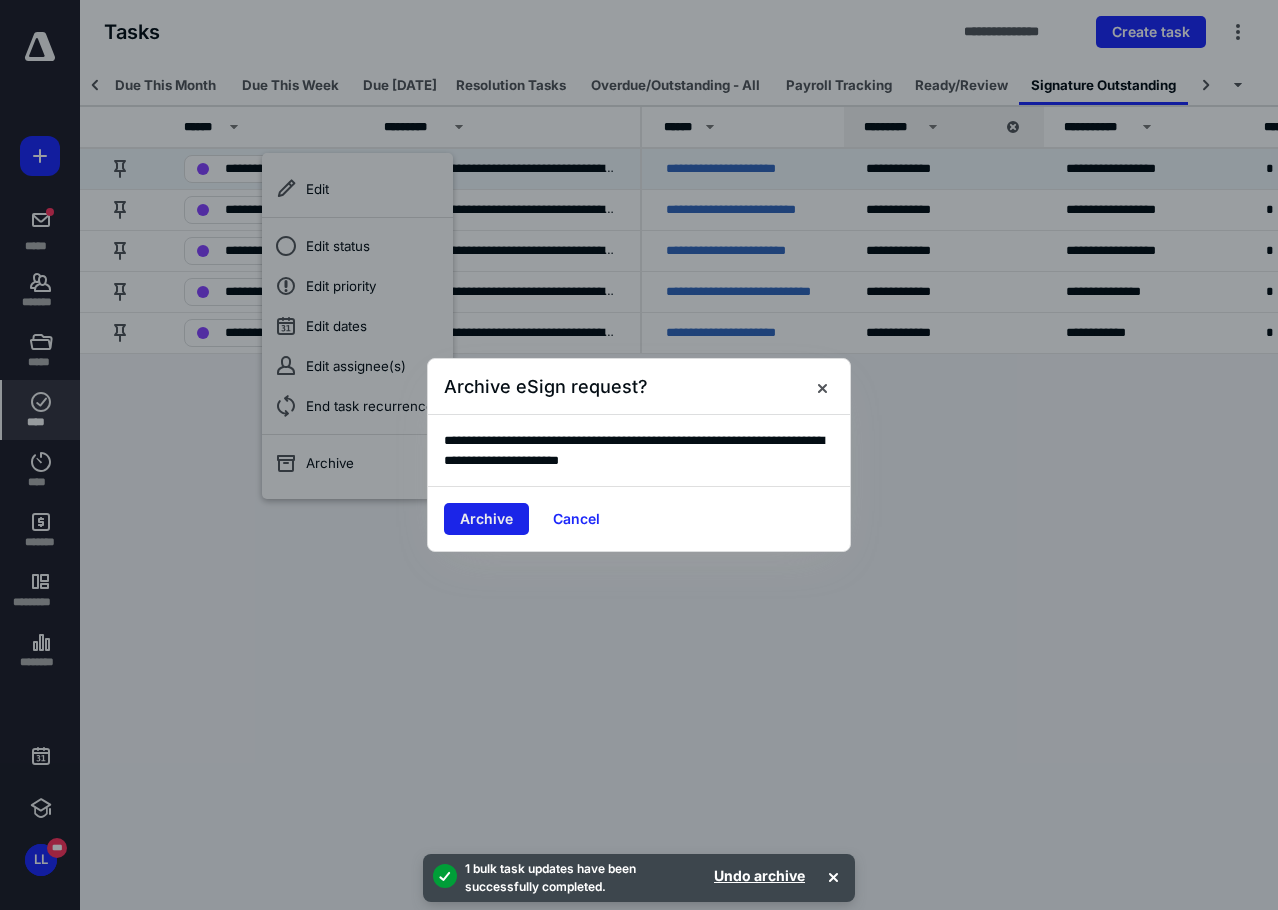 click on "Archive" at bounding box center [486, 519] 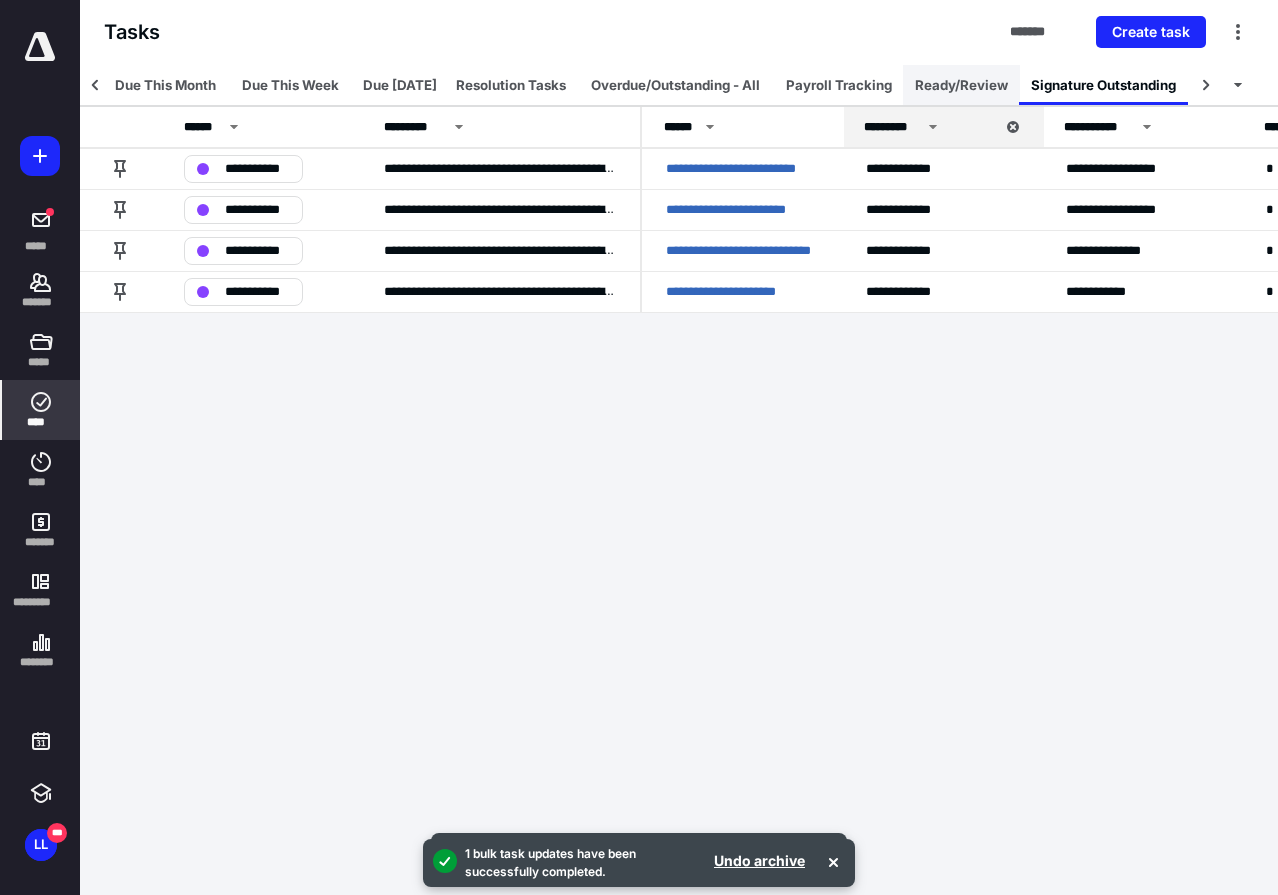 click on "Ready/Review" at bounding box center [961, 85] 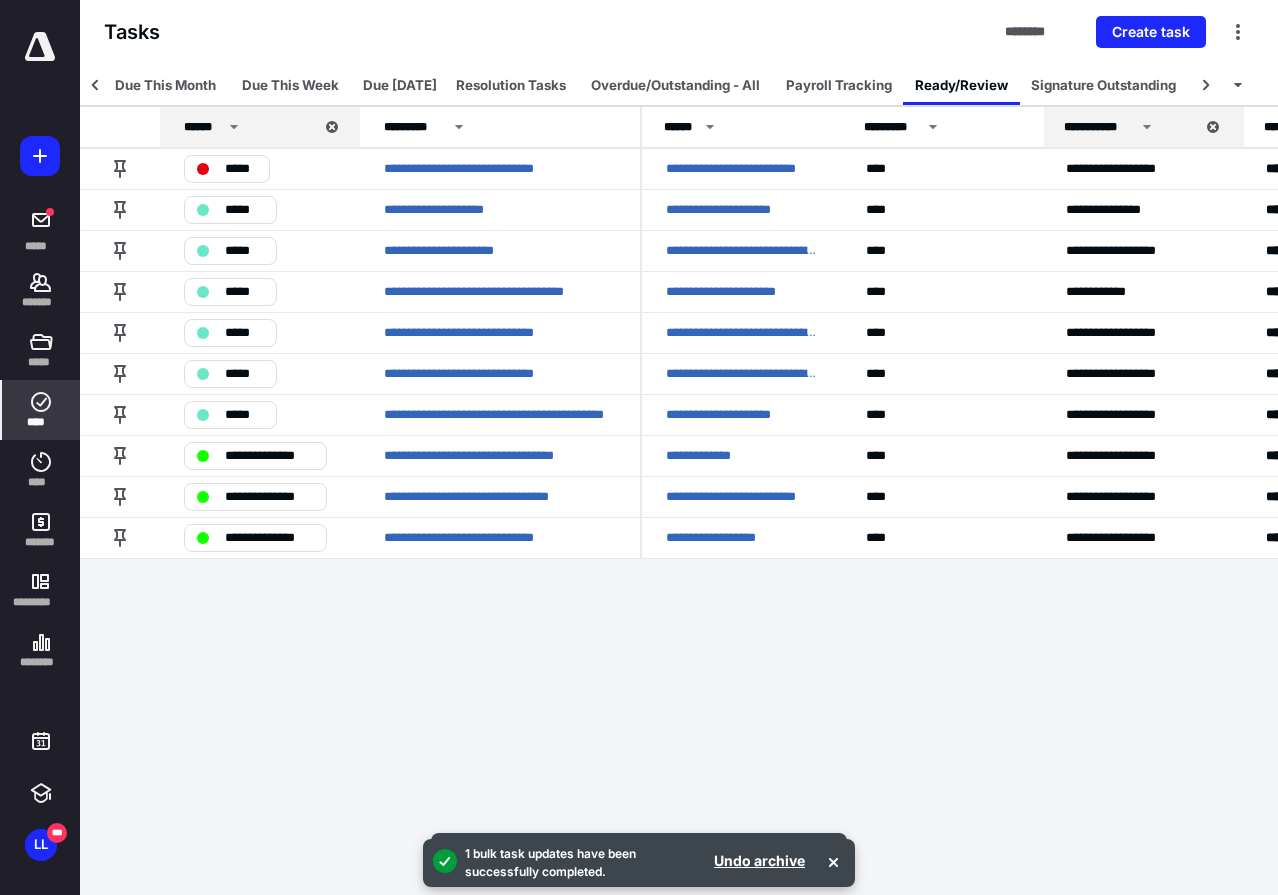 click on "**********" at bounding box center (639, 447) 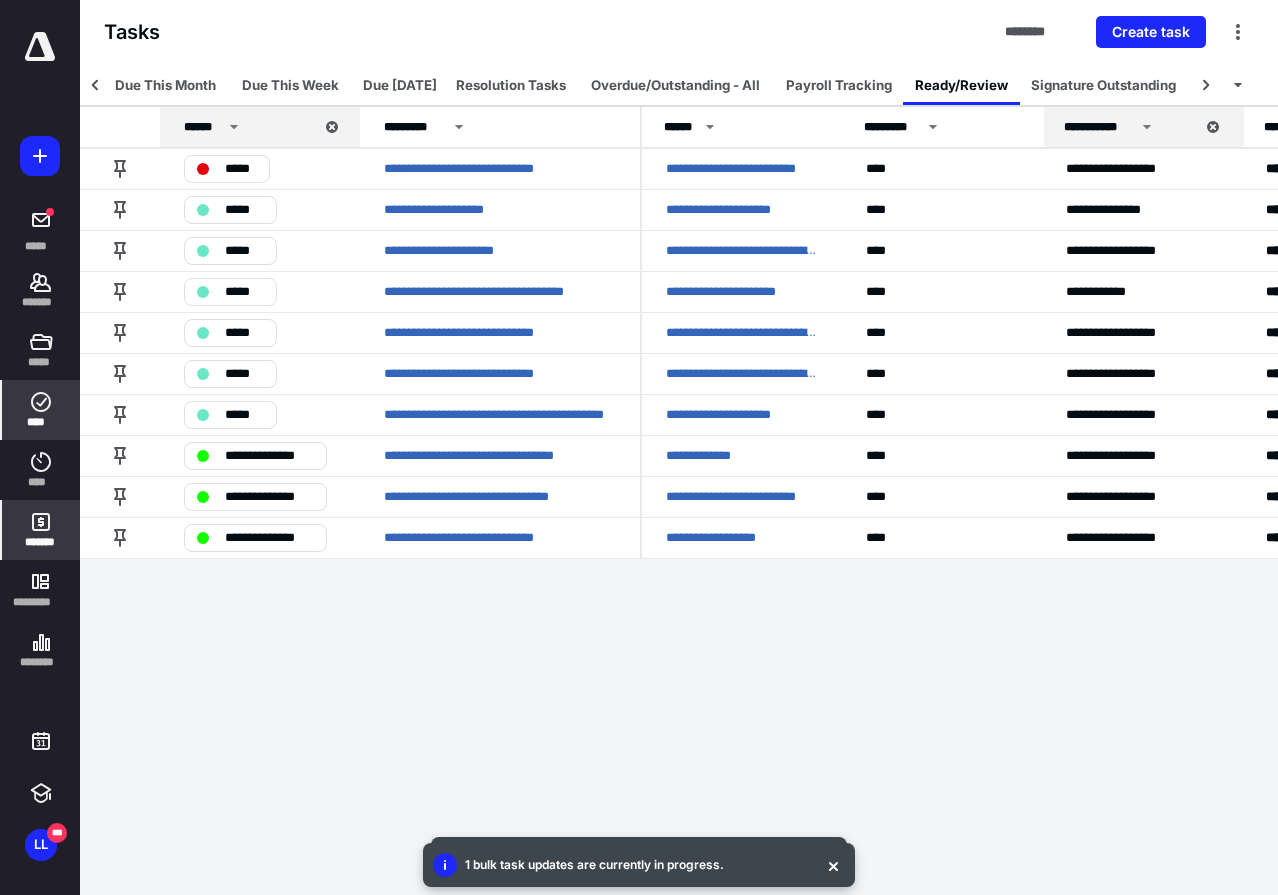 click 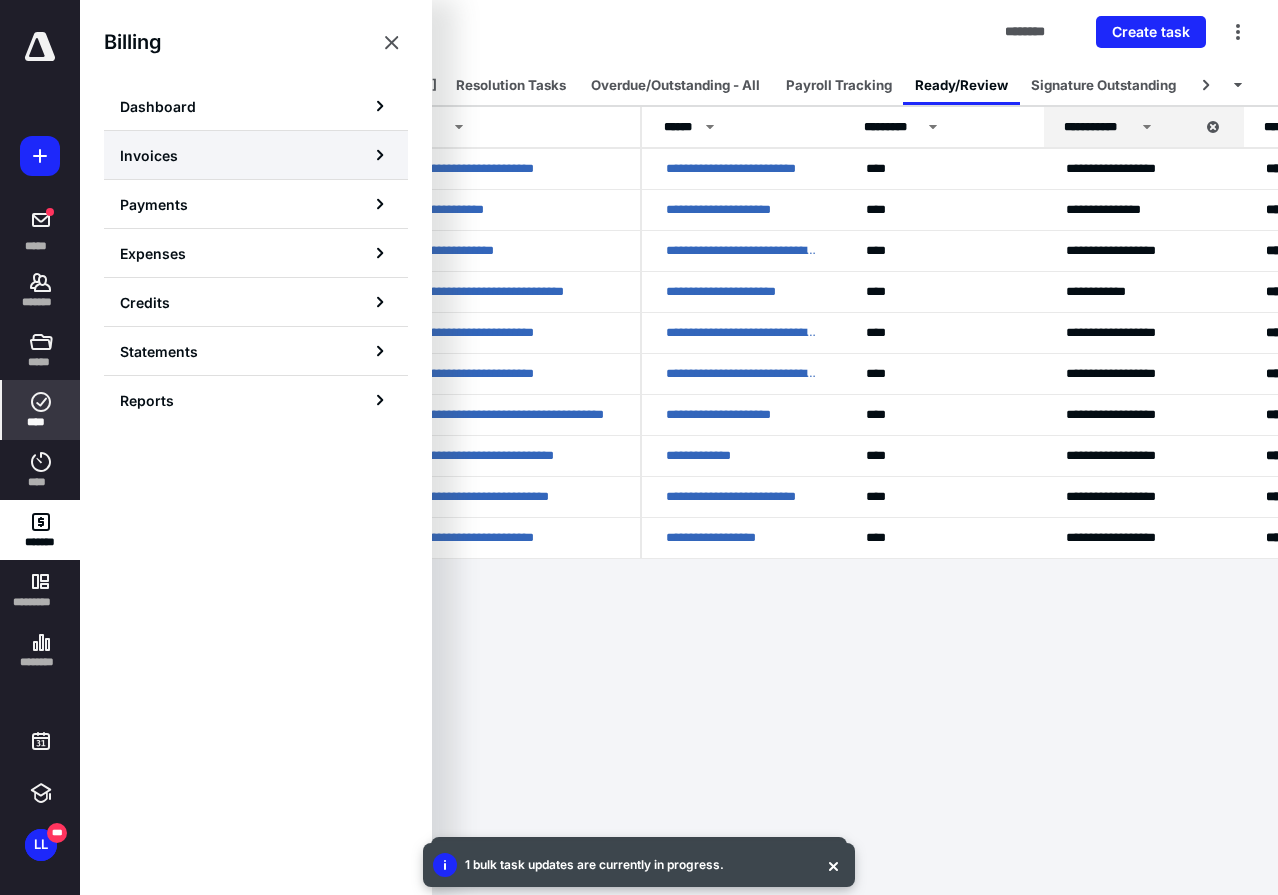 click on "Invoices" at bounding box center (256, 155) 